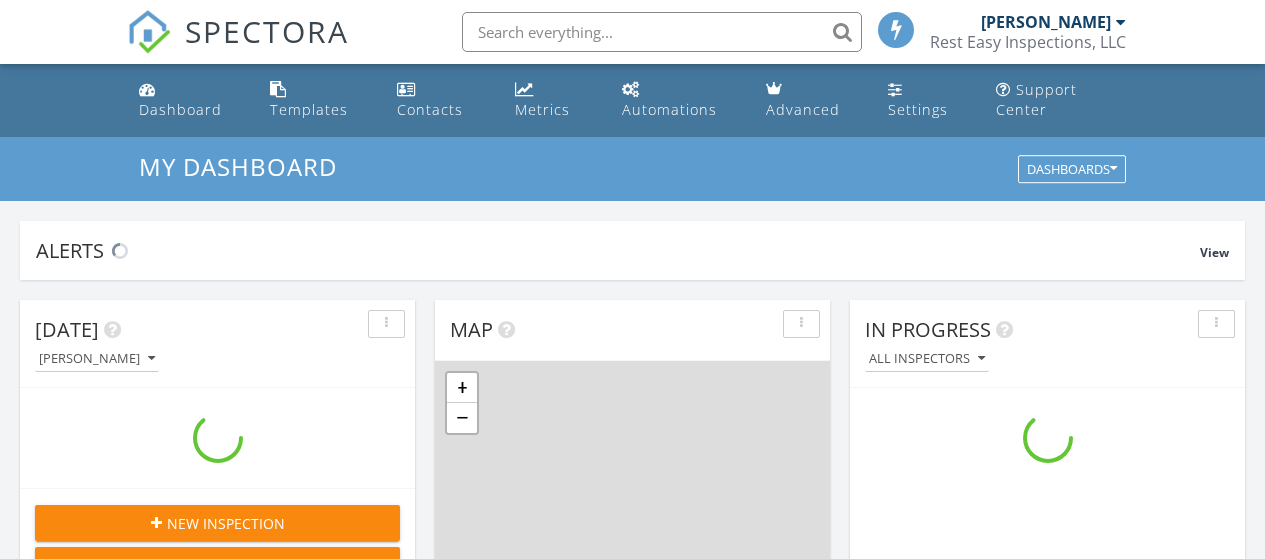 scroll, scrollTop: 0, scrollLeft: 0, axis: both 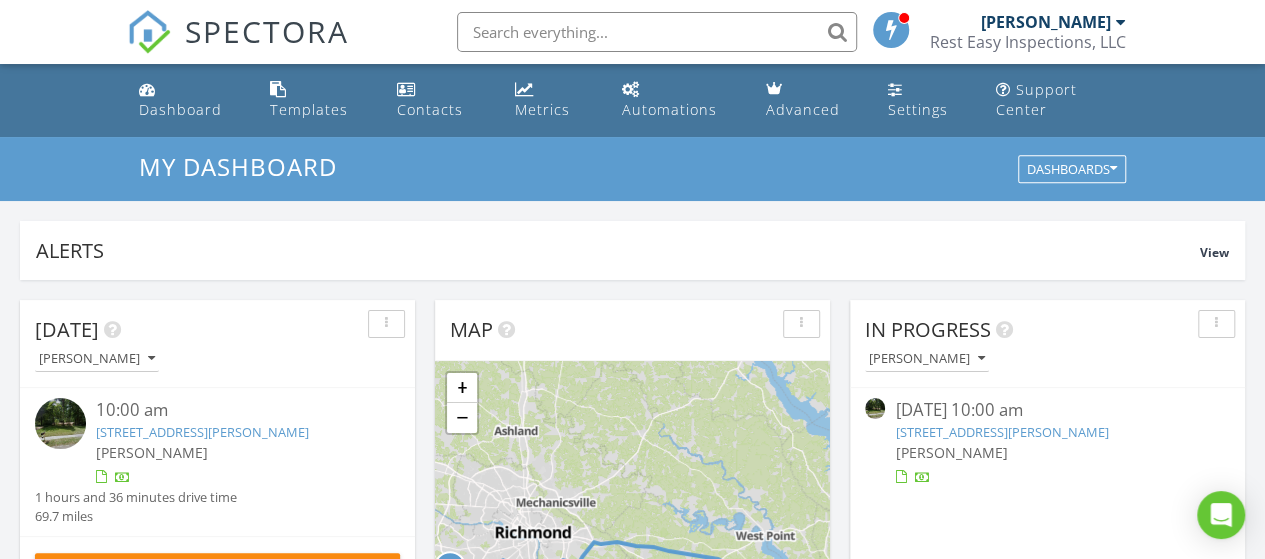 click on "[PERSON_NAME]" at bounding box center (233, 452) 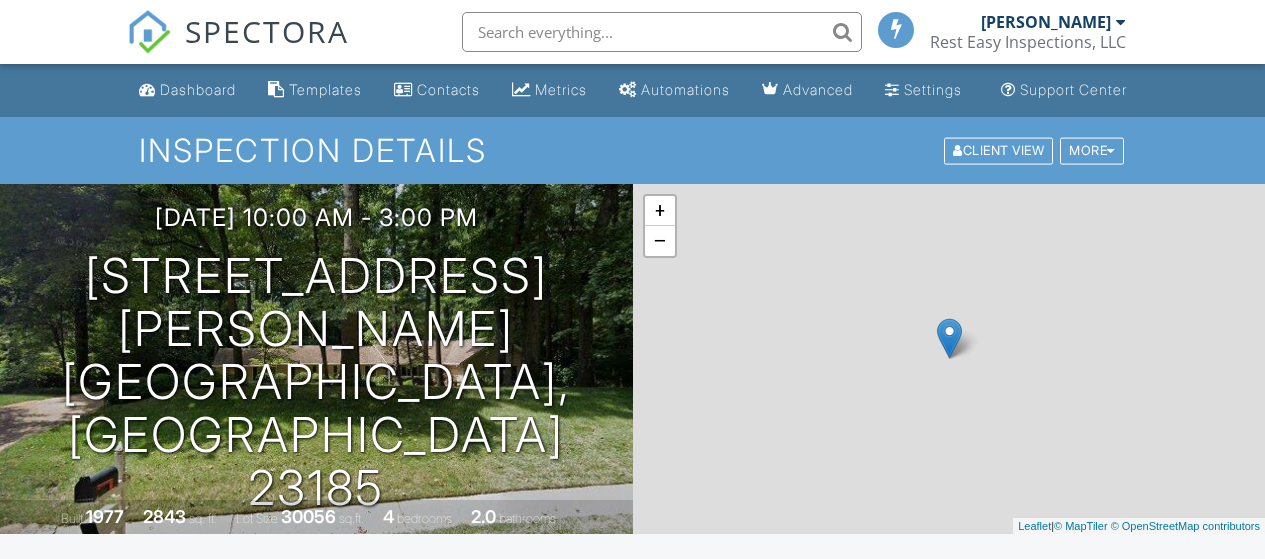 scroll, scrollTop: 0, scrollLeft: 0, axis: both 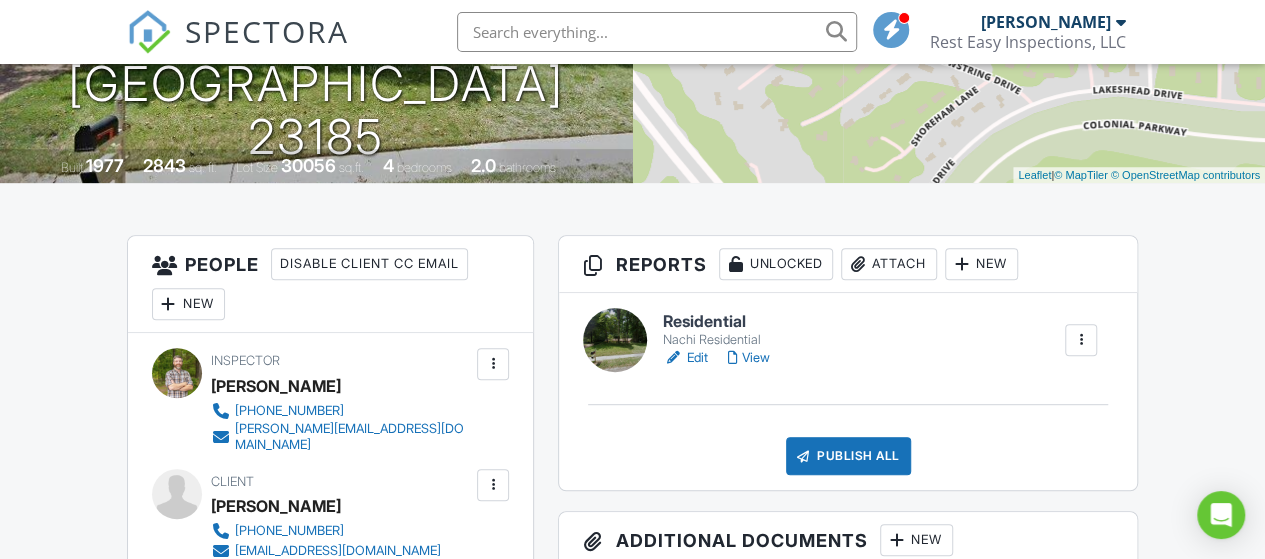 click on "Edit" at bounding box center (685, 358) 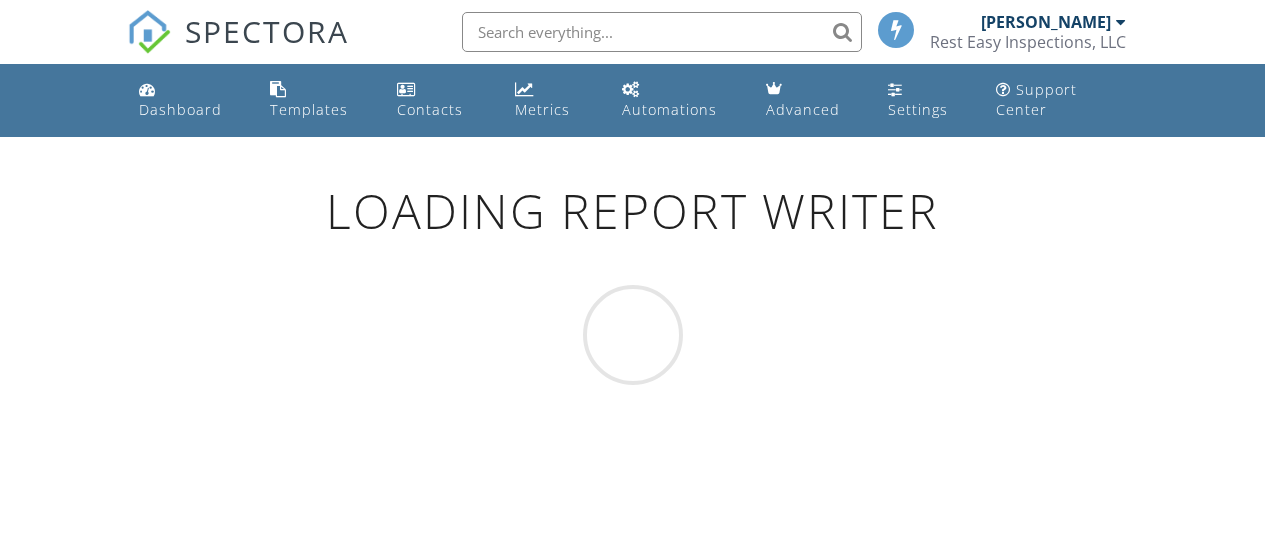 scroll, scrollTop: 0, scrollLeft: 0, axis: both 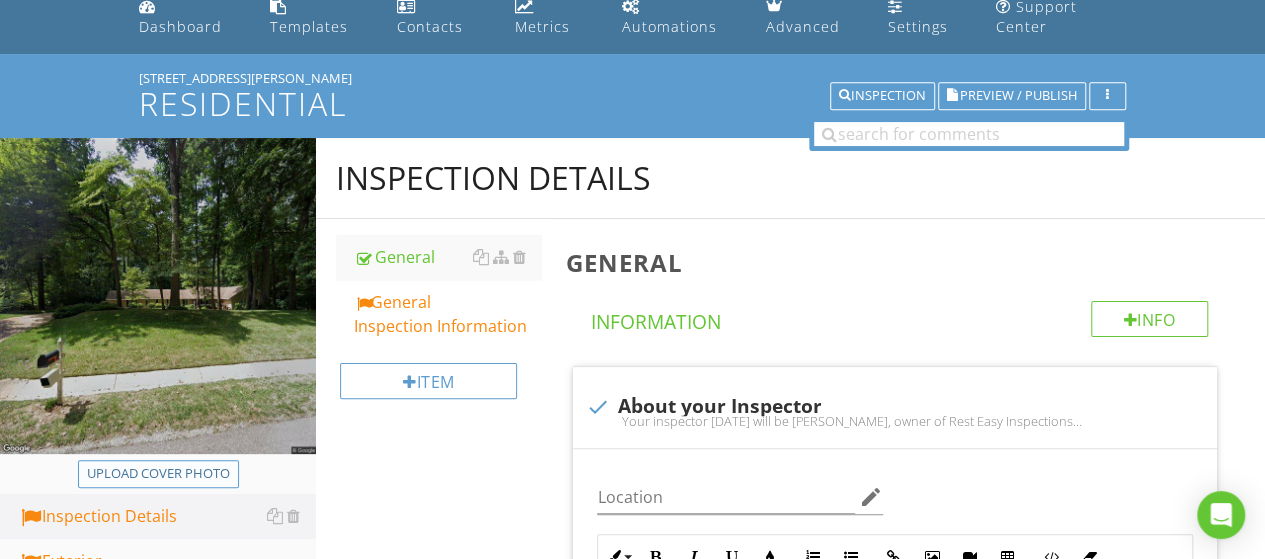 click on "Upload cover photo" at bounding box center [158, 474] 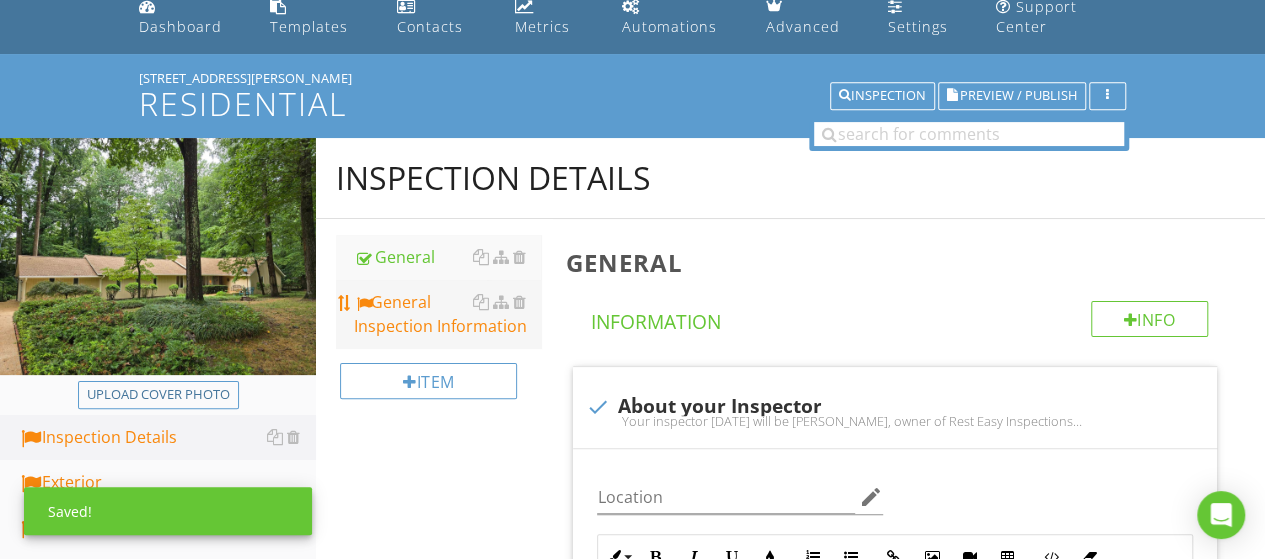 click on "General Inspection Information" at bounding box center [447, 314] 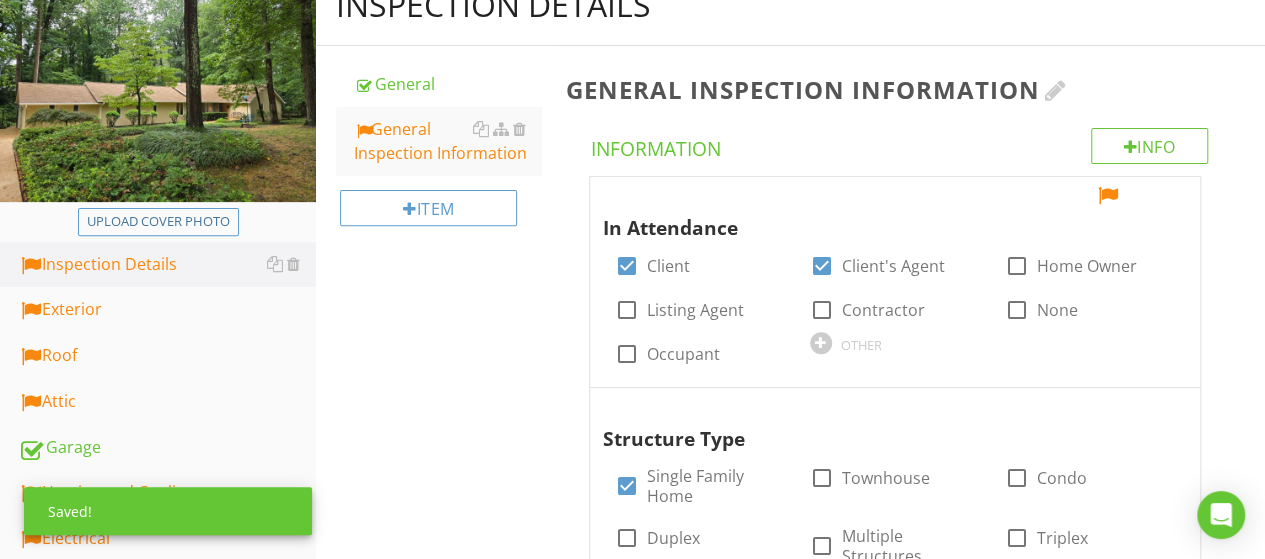 scroll, scrollTop: 257, scrollLeft: 0, axis: vertical 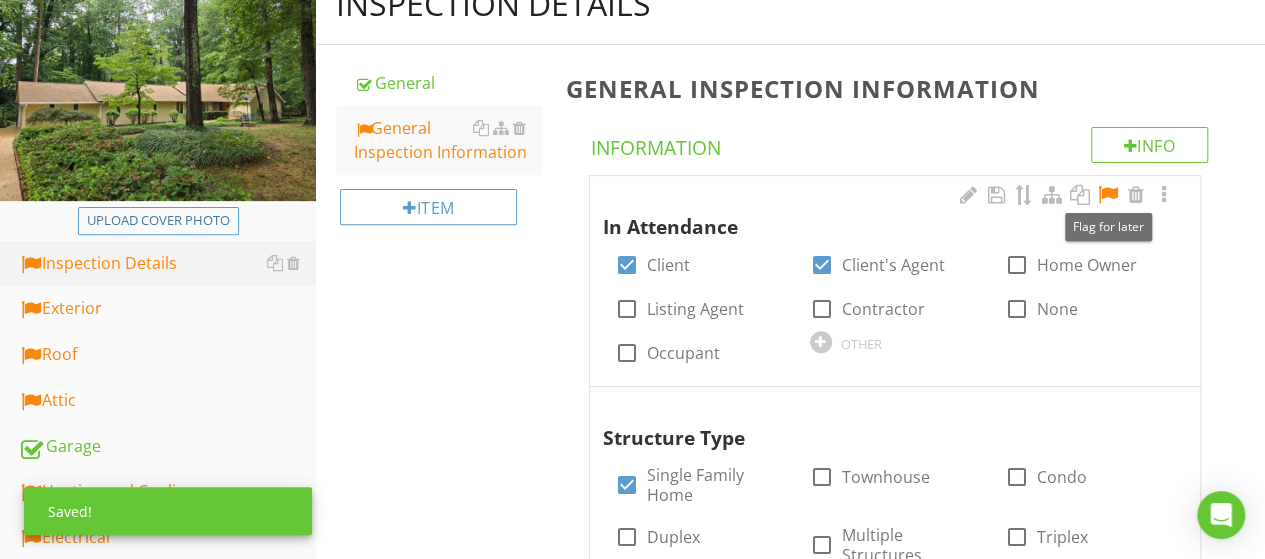 click at bounding box center (1108, 195) 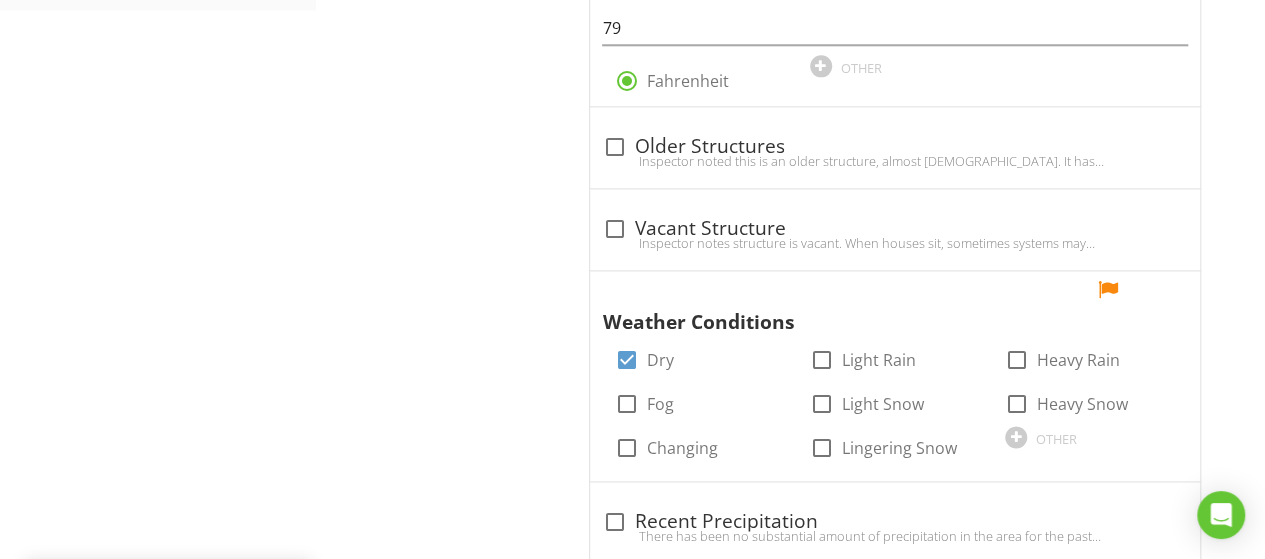 scroll, scrollTop: 1275, scrollLeft: 0, axis: vertical 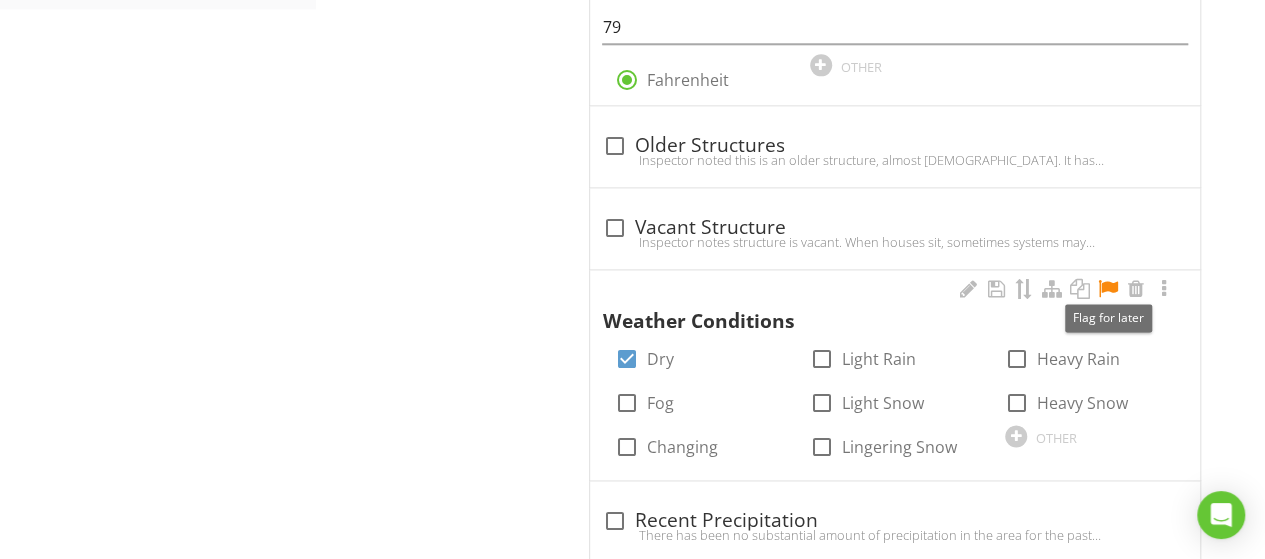 click at bounding box center (1108, 289) 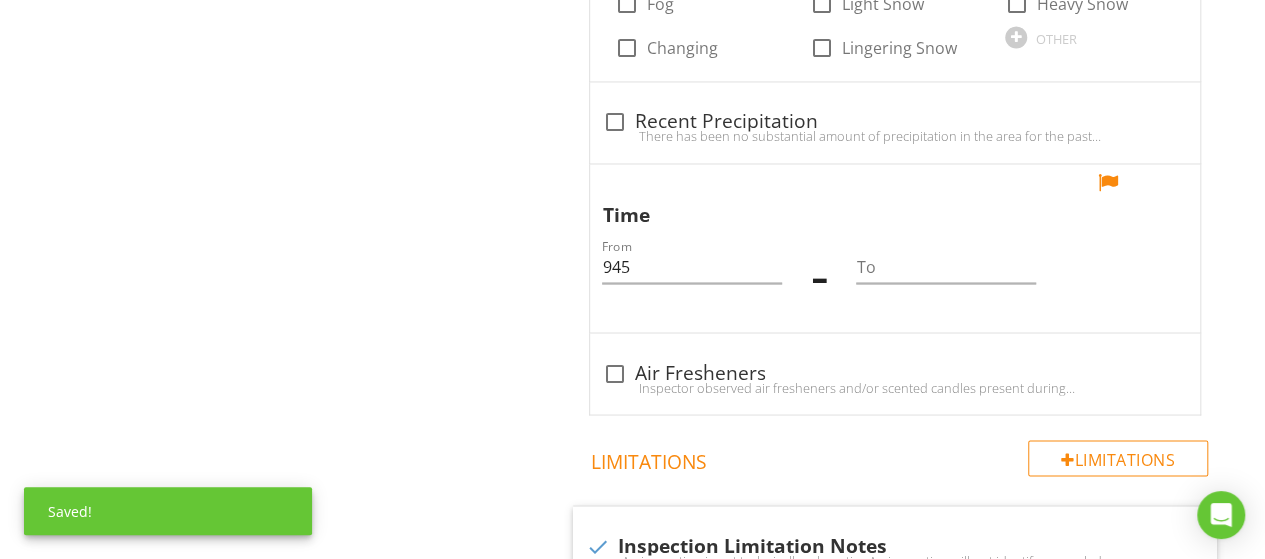 scroll, scrollTop: 1683, scrollLeft: 0, axis: vertical 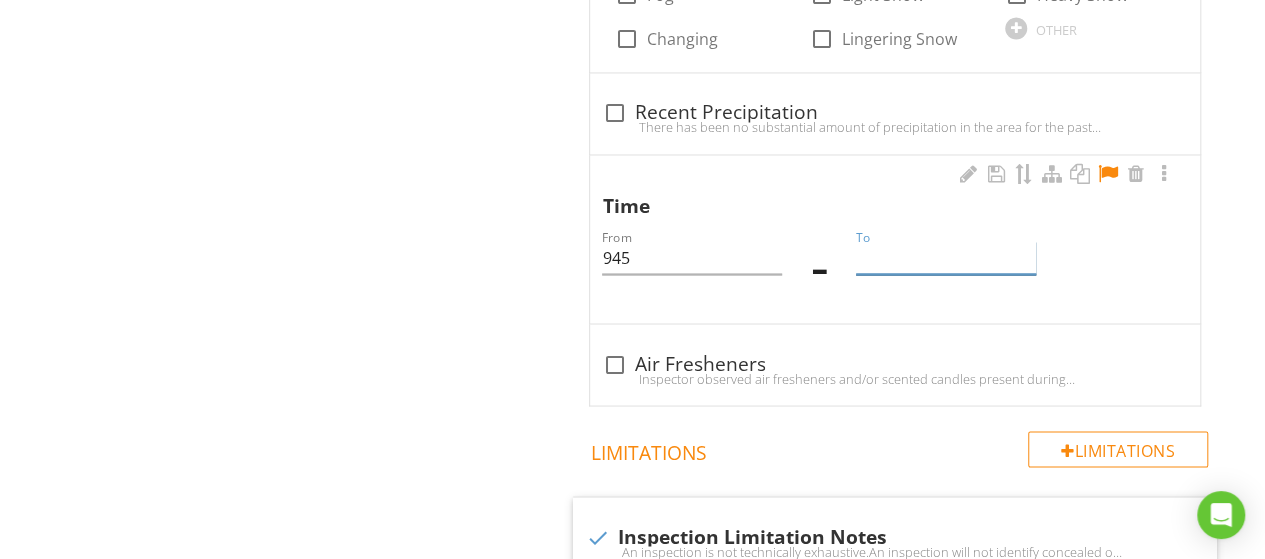 click at bounding box center [945, 257] 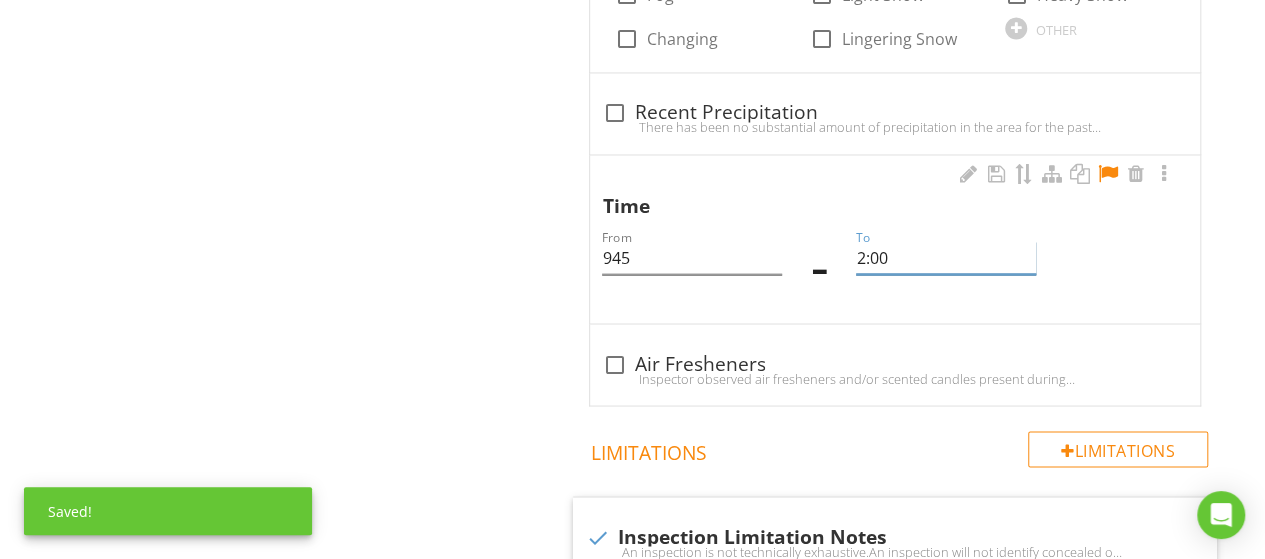 type on "2:00" 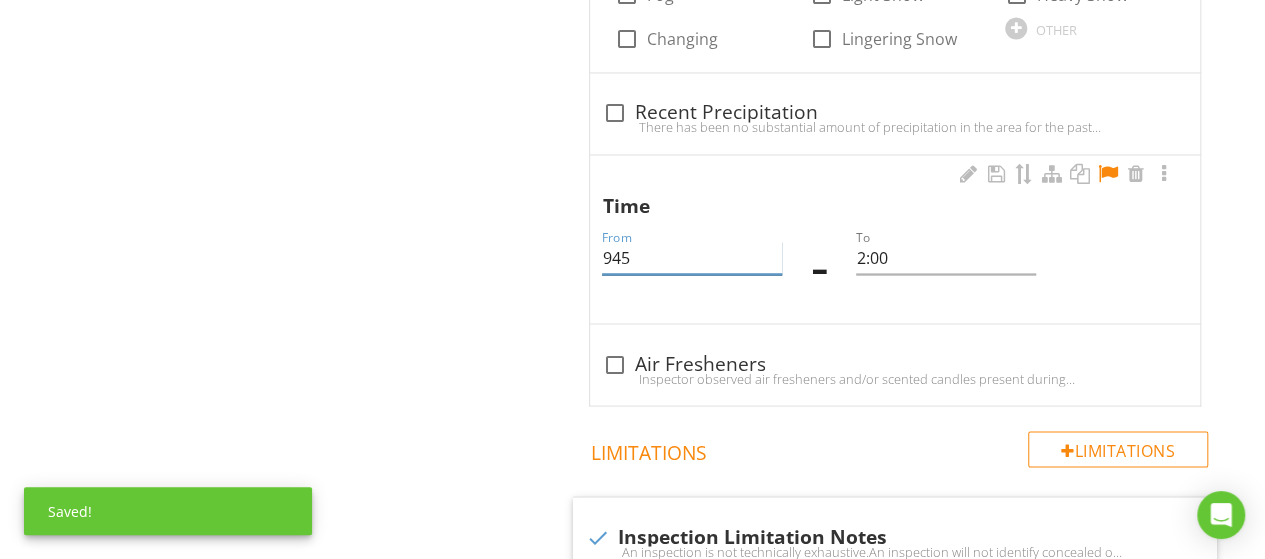 click on "945" at bounding box center [691, 257] 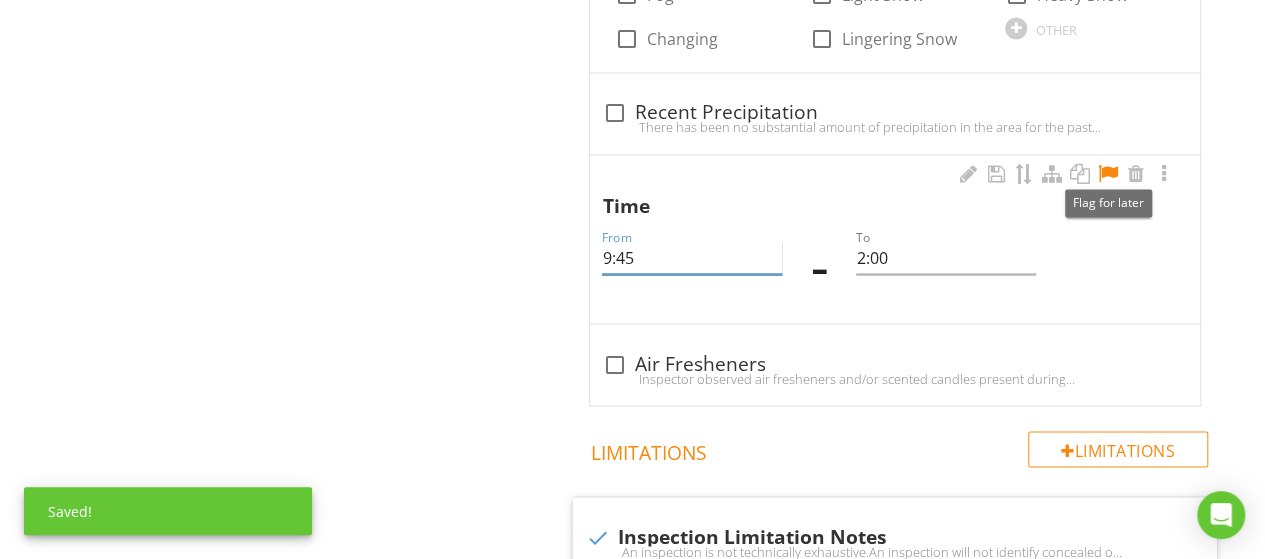 type on "9:45" 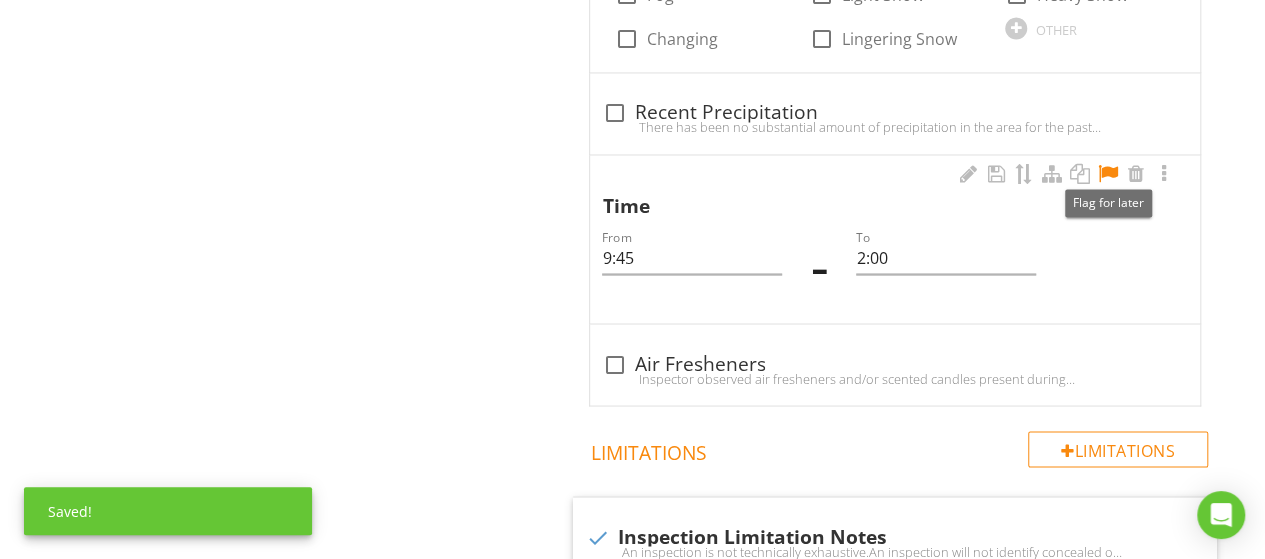 click at bounding box center [1108, 174] 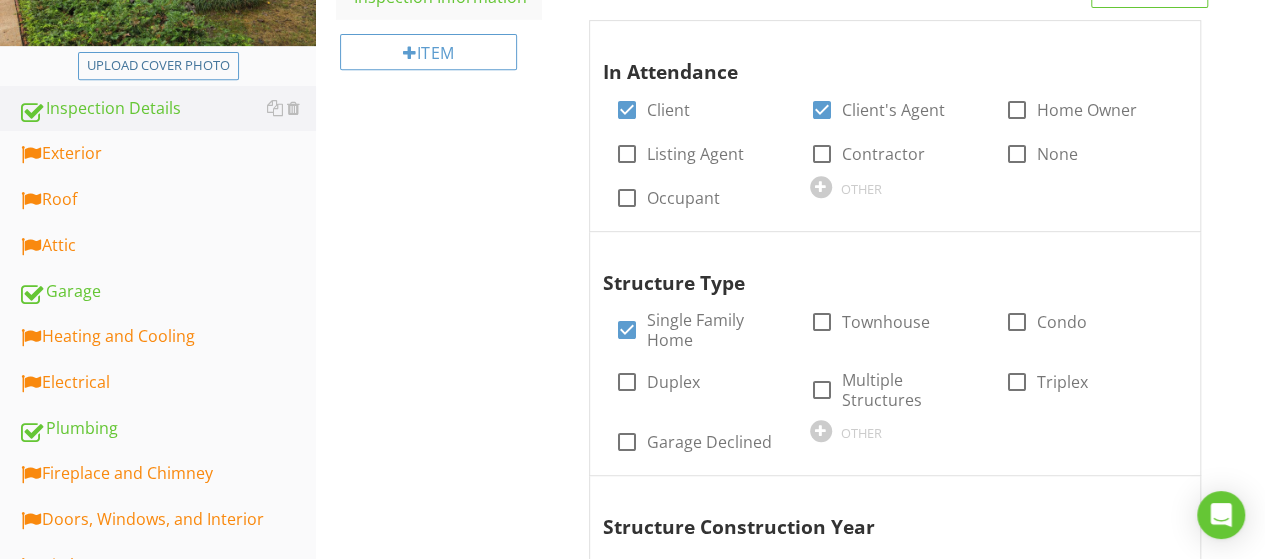 scroll, scrollTop: 413, scrollLeft: 0, axis: vertical 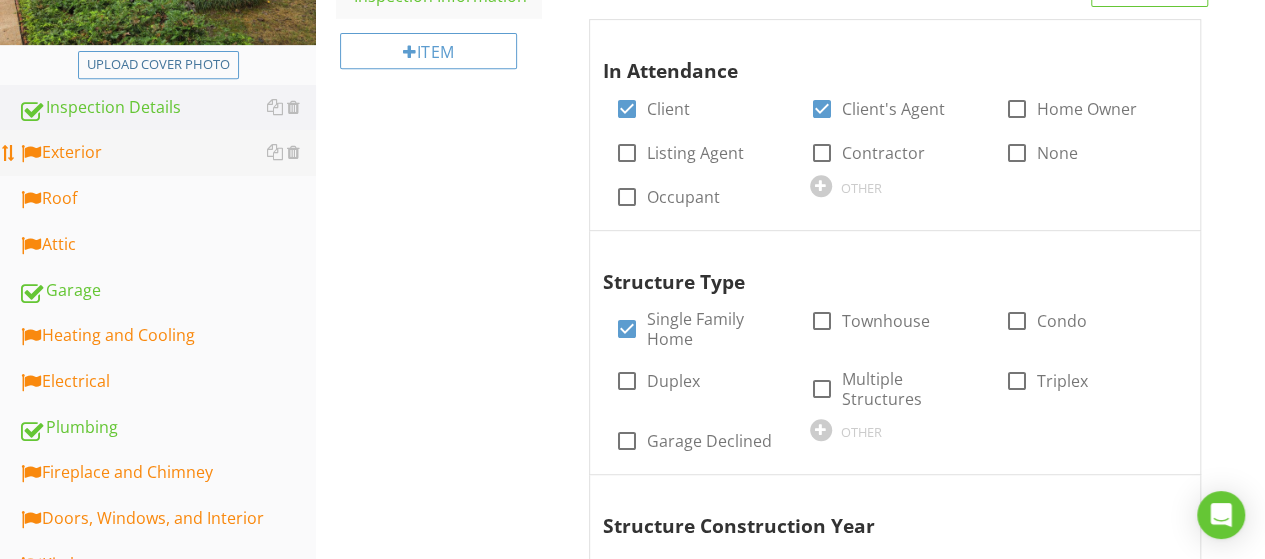 click on "Exterior" at bounding box center [167, 153] 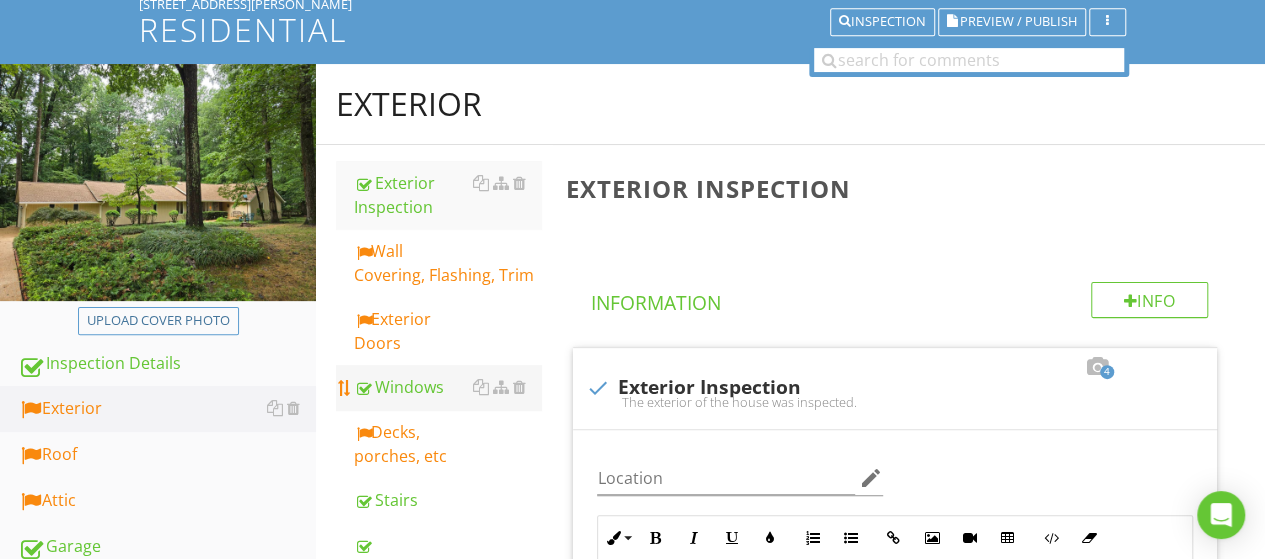 scroll, scrollTop: 155, scrollLeft: 0, axis: vertical 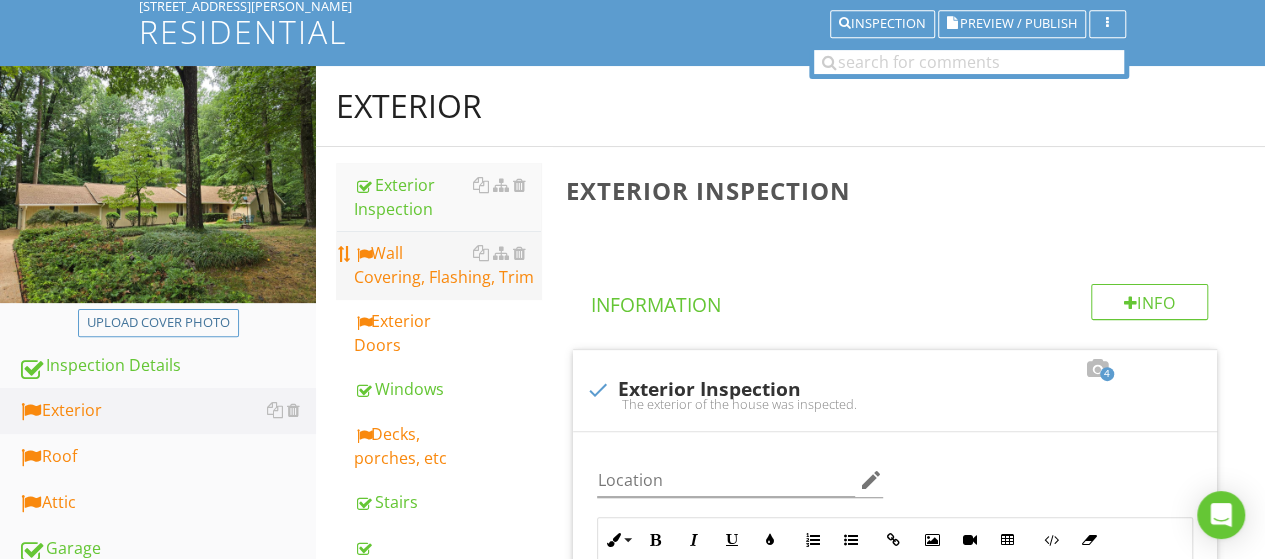 click on "Wall Covering, Flashing, Trim" at bounding box center [447, 265] 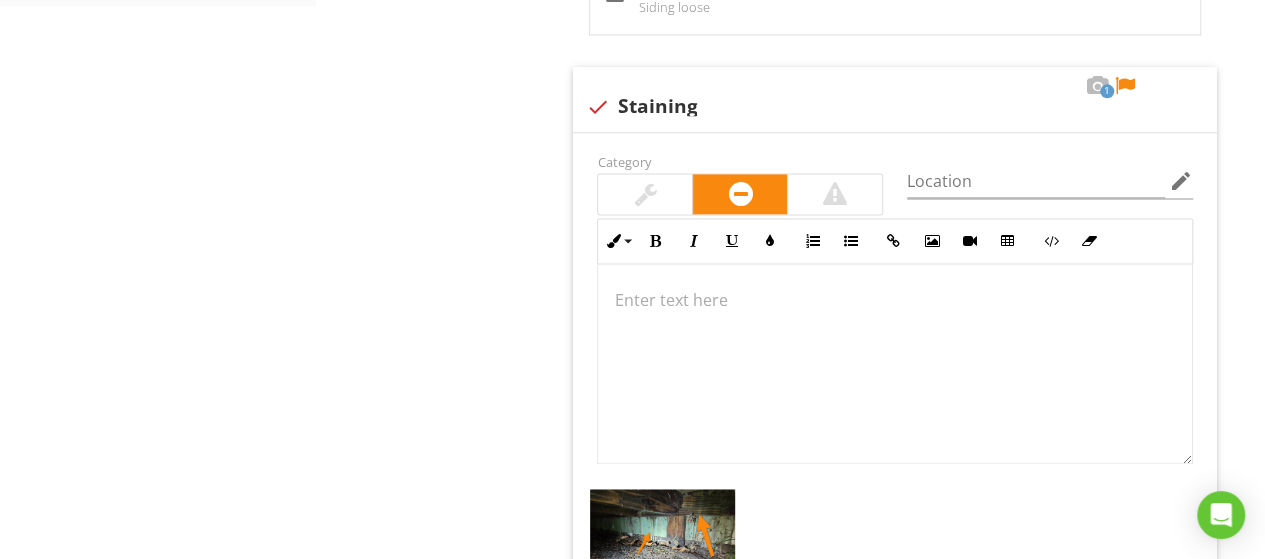 scroll, scrollTop: 1279, scrollLeft: 0, axis: vertical 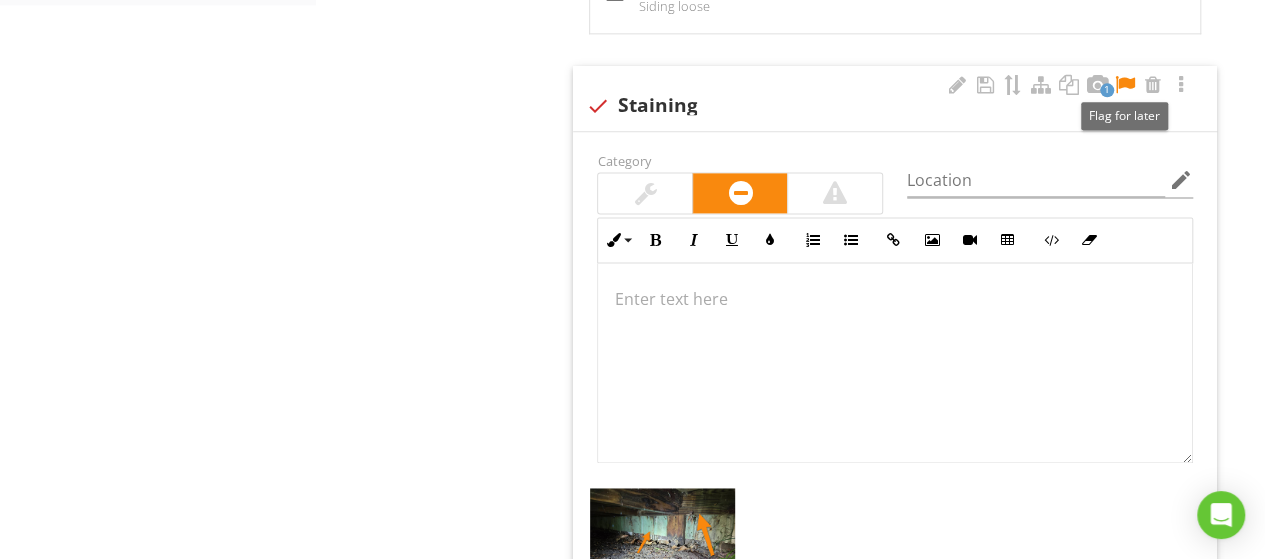click at bounding box center (1125, 85) 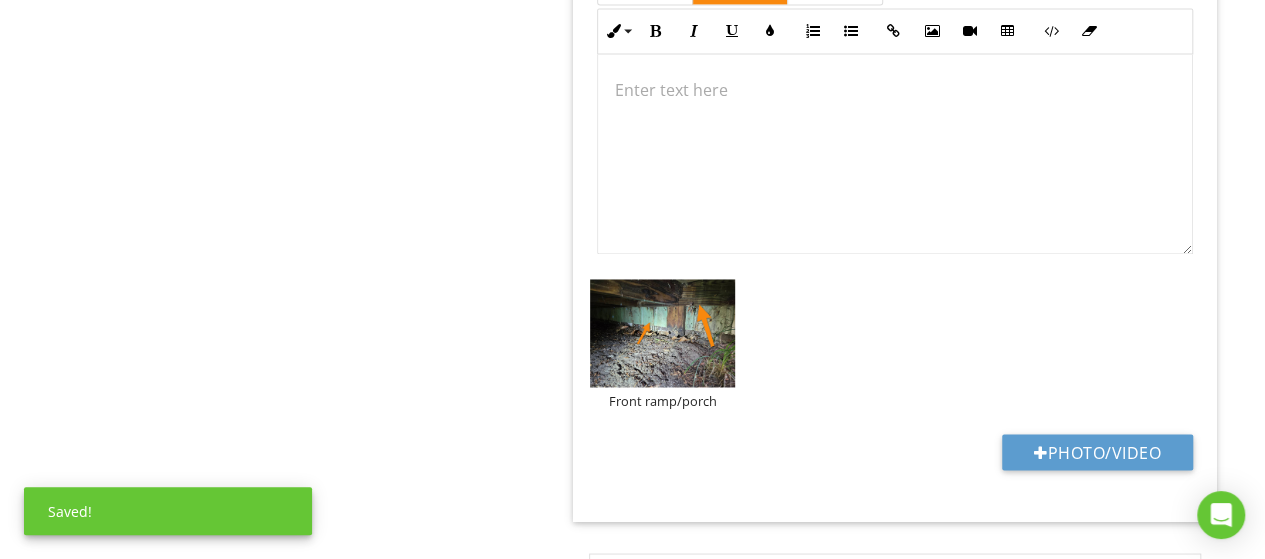 scroll, scrollTop: 1359, scrollLeft: 0, axis: vertical 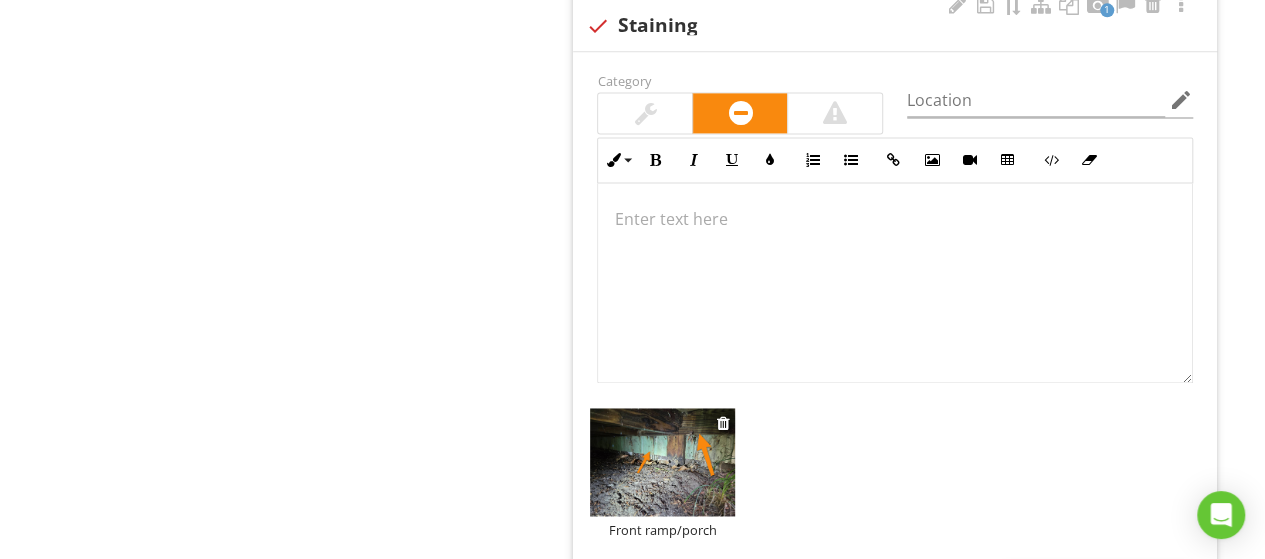 click at bounding box center [662, 462] 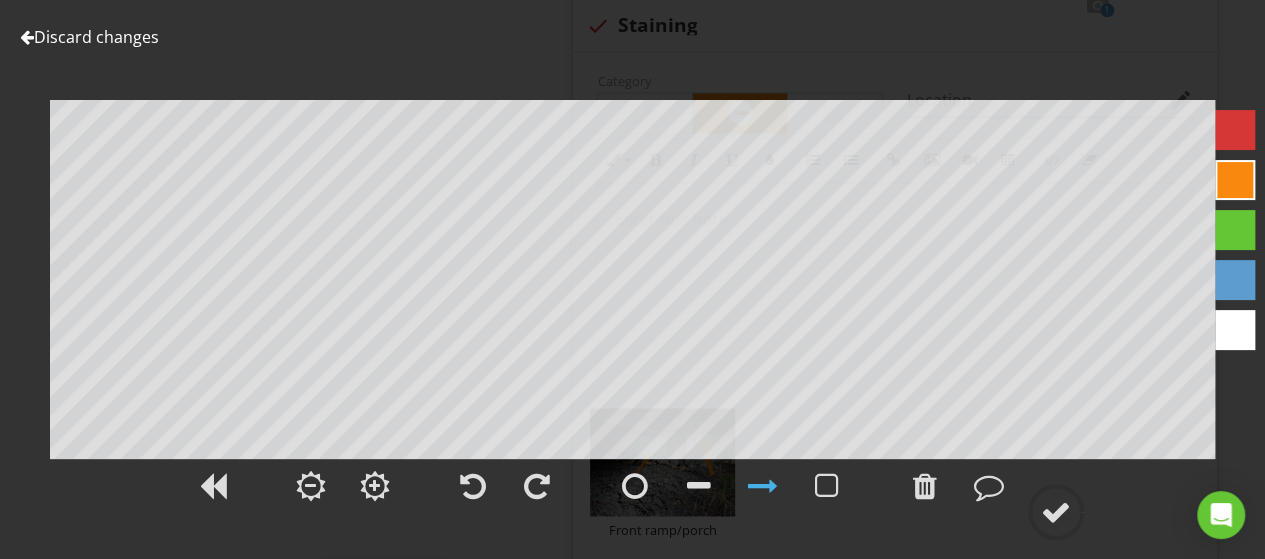 click at bounding box center (27, 37) 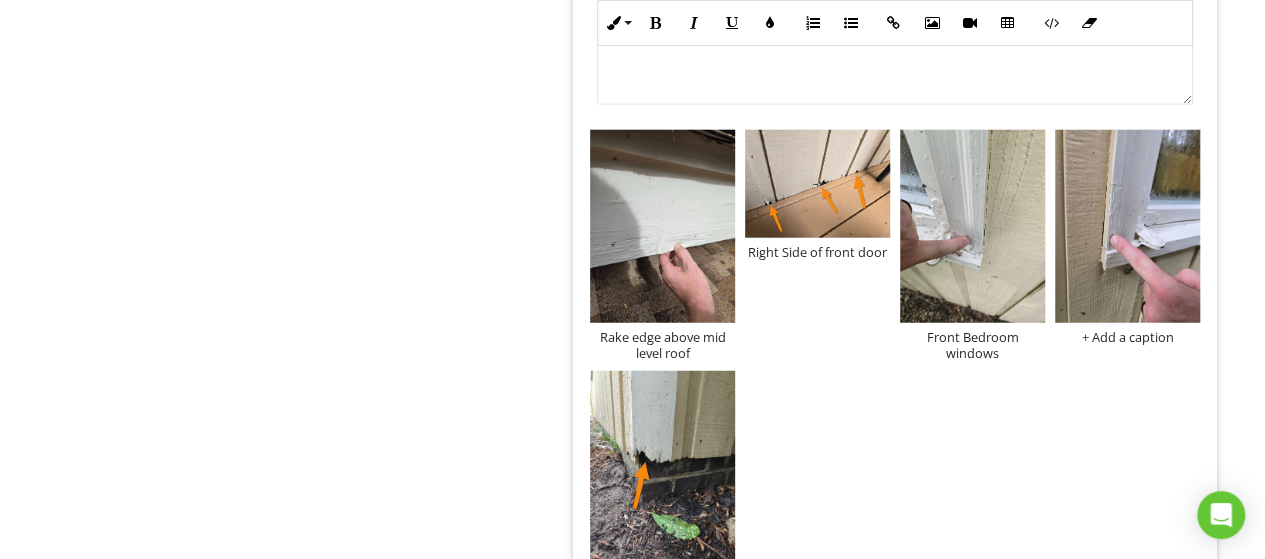 scroll, scrollTop: 2466, scrollLeft: 0, axis: vertical 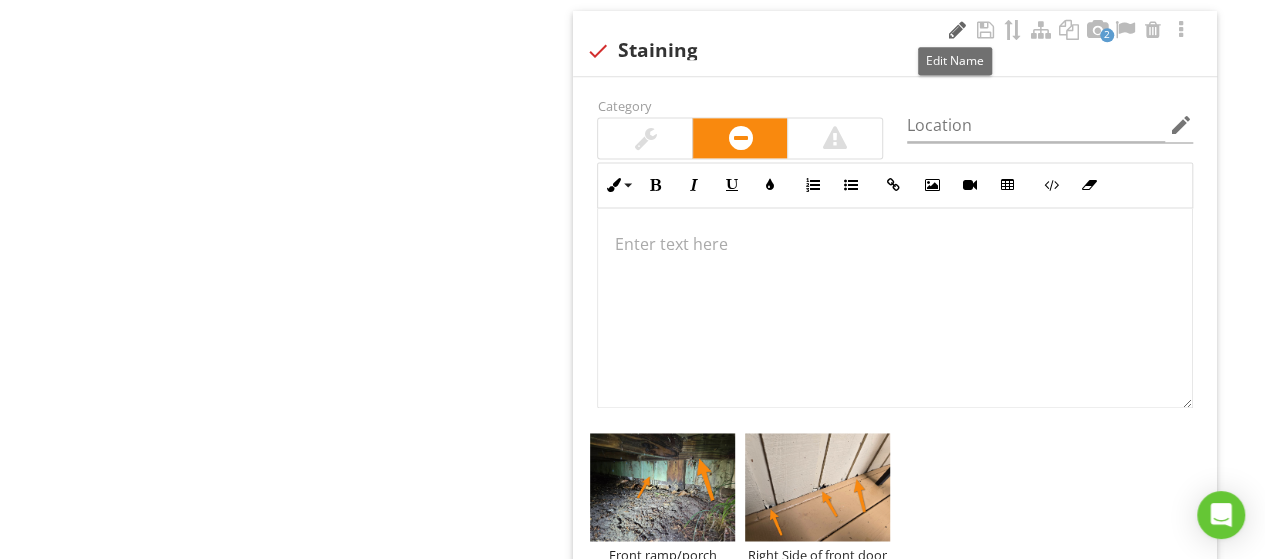 click at bounding box center (957, 30) 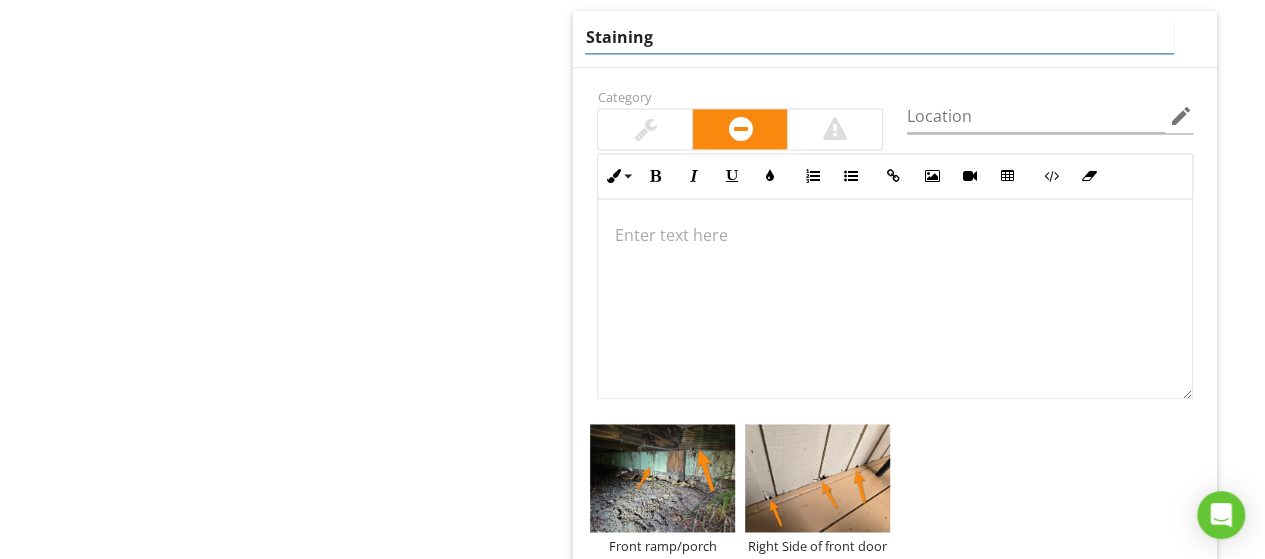 drag, startPoint x: 712, startPoint y: 37, endPoint x: 508, endPoint y: 79, distance: 208.27866 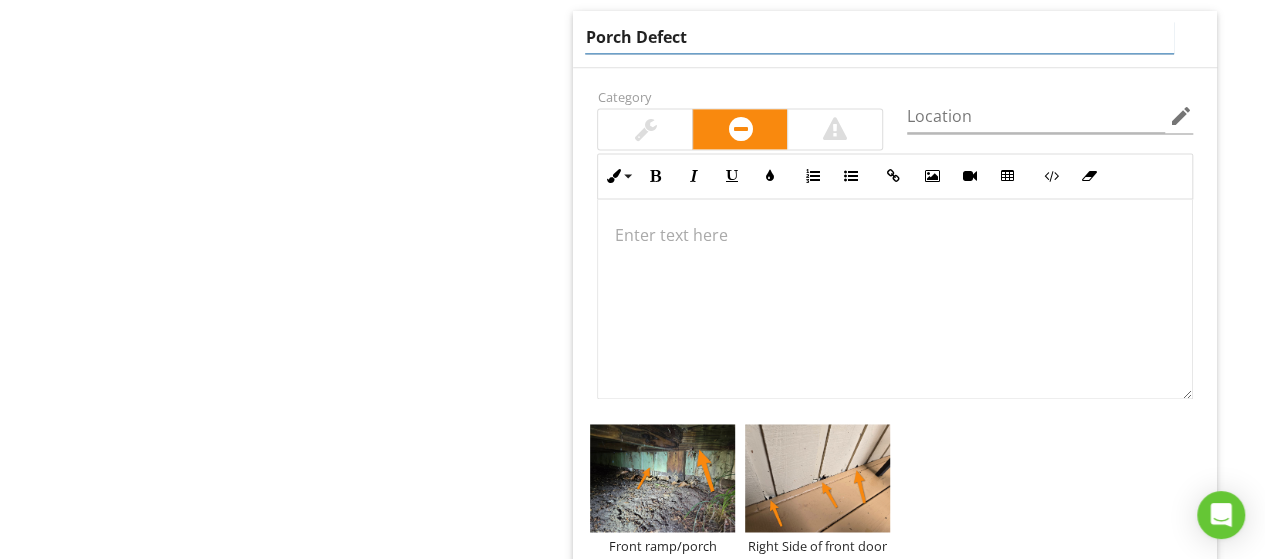 type on "Porch Defects" 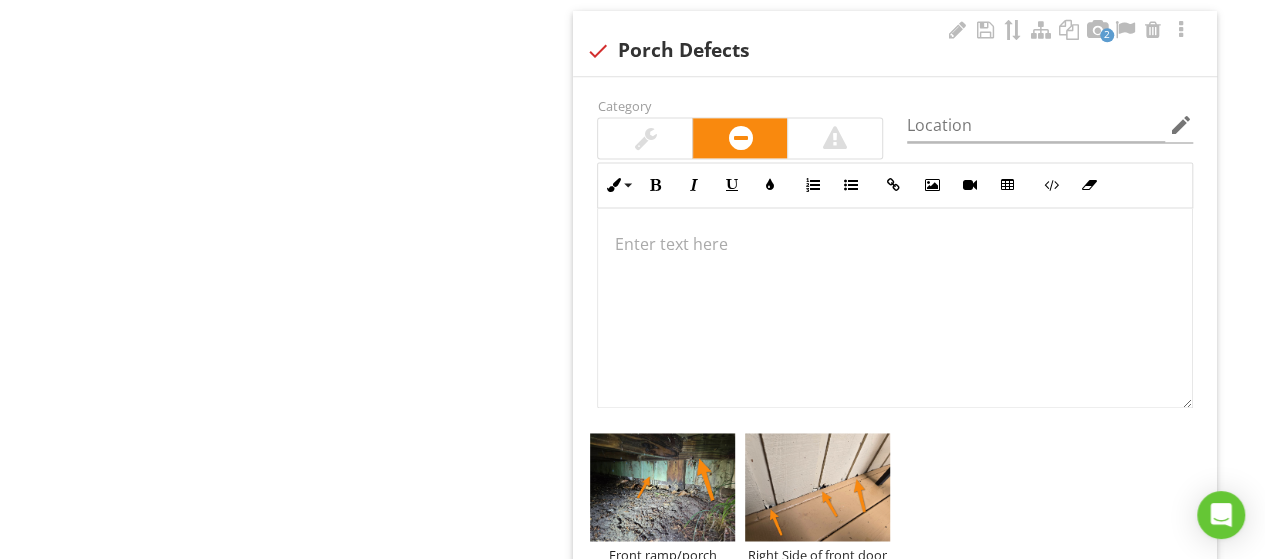 click at bounding box center [895, 308] 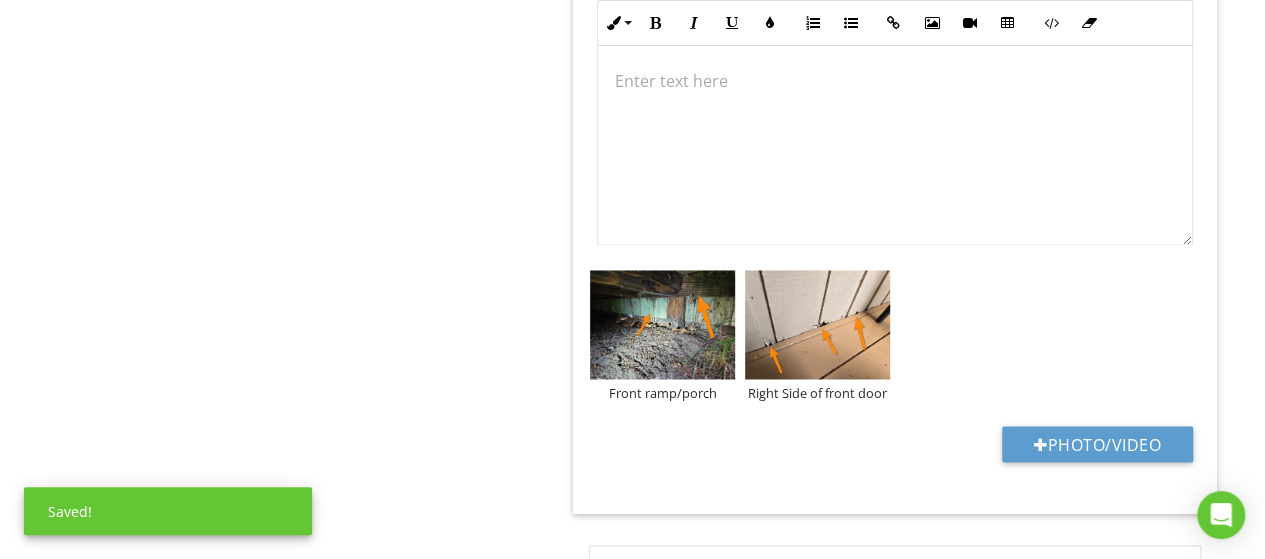 scroll, scrollTop: 1498, scrollLeft: 0, axis: vertical 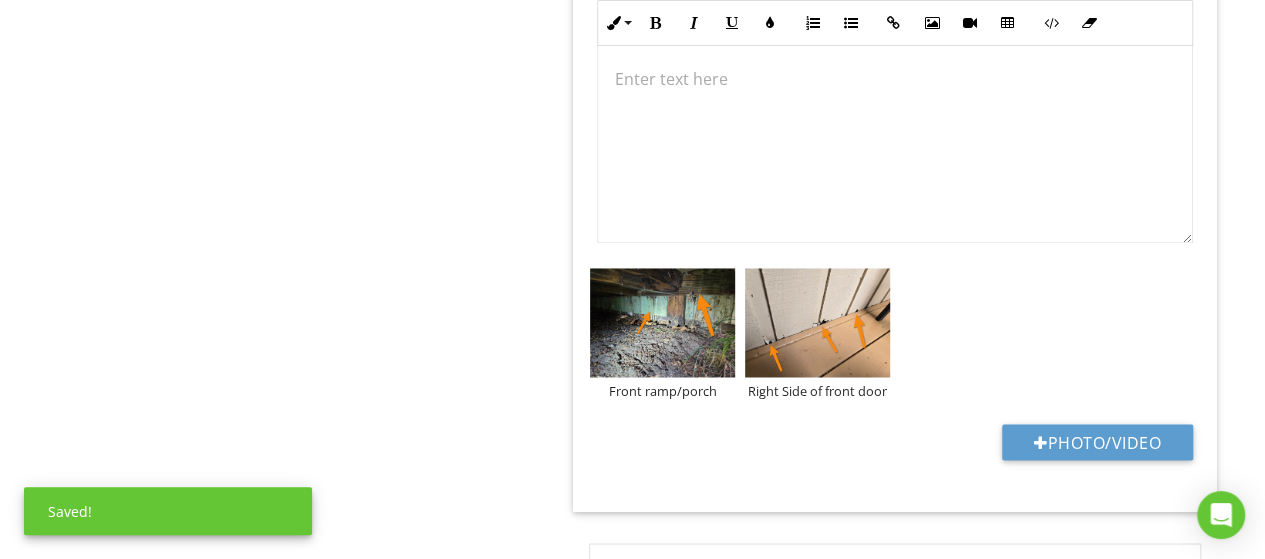 type 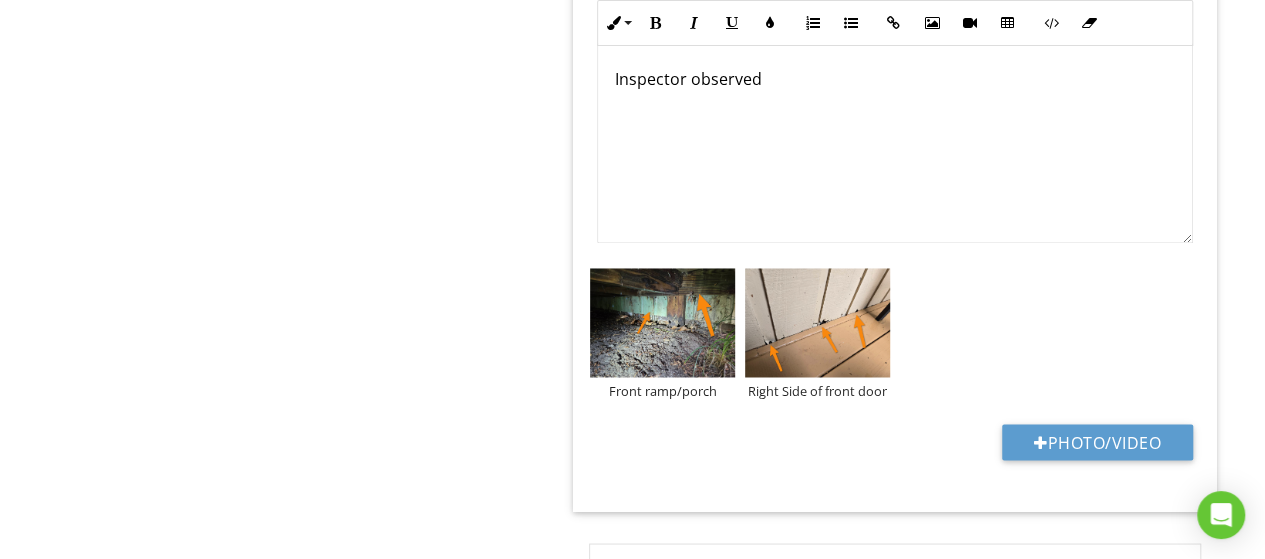 scroll, scrollTop: 1514, scrollLeft: 0, axis: vertical 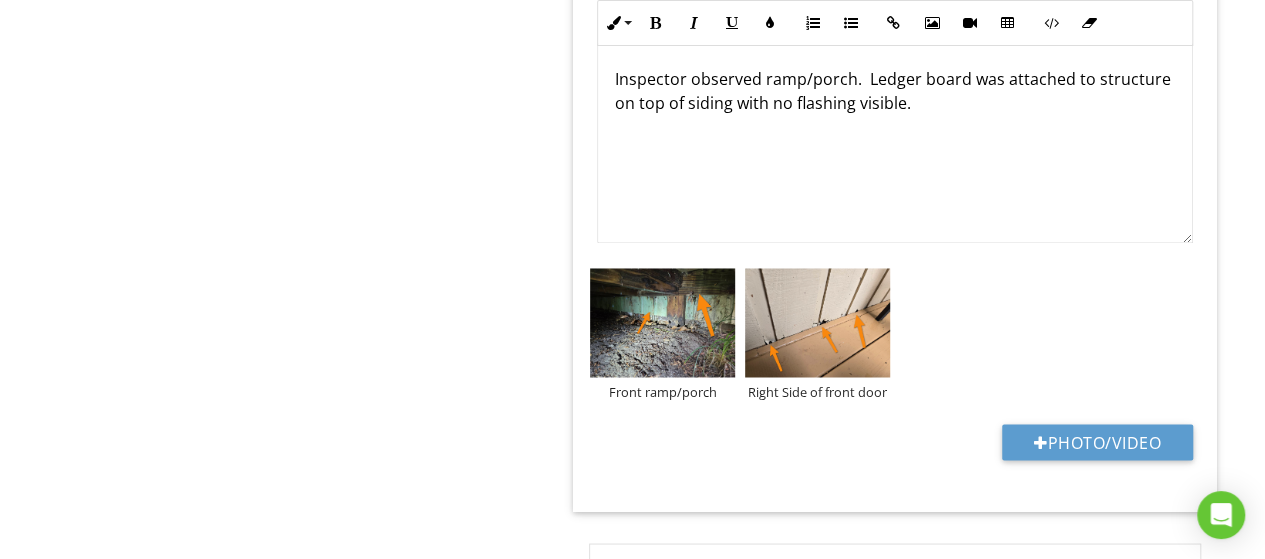click on "Inspector observed ramp/porch.  Ledger board was attached to structure on top of siding with no flashing visible." at bounding box center [895, 91] 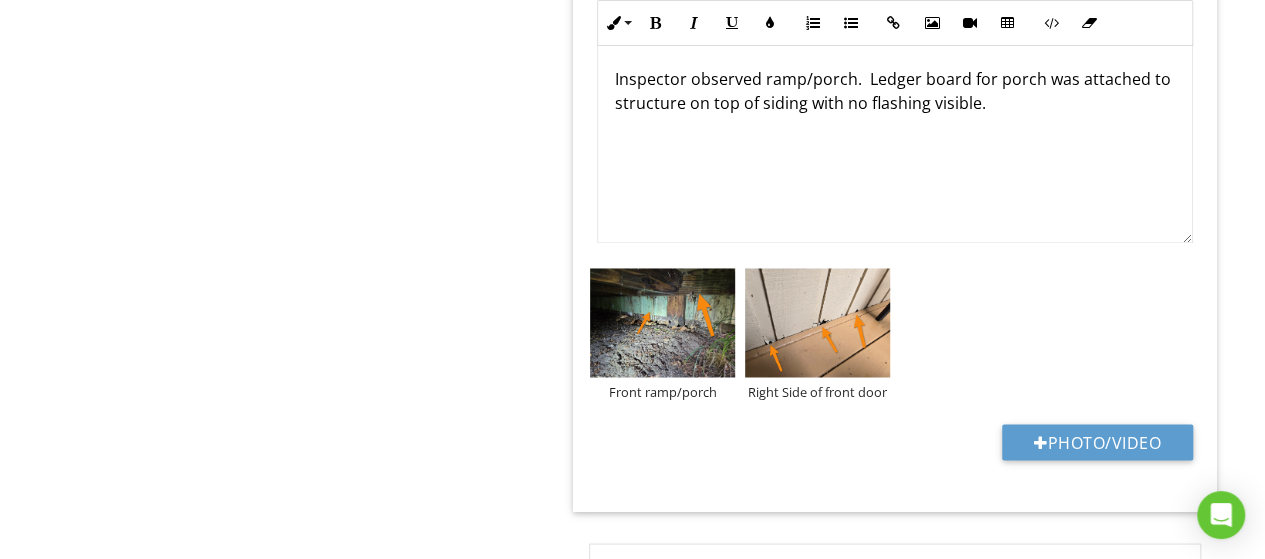 click on "Inspector observed ramp/porch.  Ledger board for porch was attached to structure on top of siding with no flashing visible." at bounding box center (895, 91) 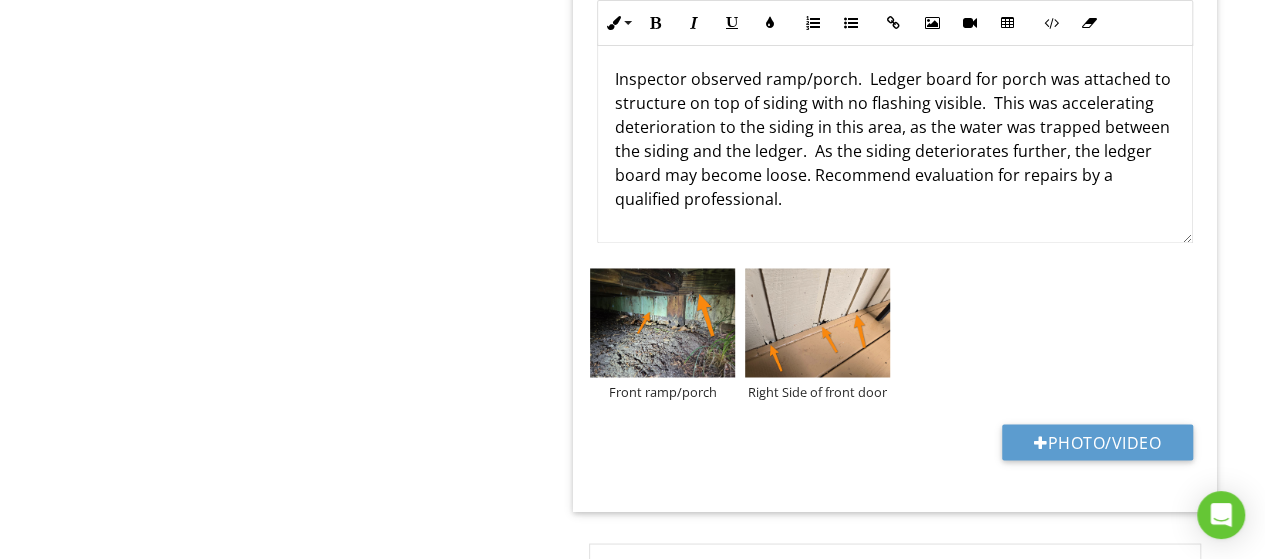 click on "Inspector observed ramp/porch.  Ledger board for porch was attached to structure on top of siding with no flashing visible.  This was accelerating deterioration to the siding in this area, as the water was trapped between the siding and the ledger.  As the siding deteriorates further, the ledger board may become loose. Recommend evaluation for repairs by a qualified professional." at bounding box center [895, 139] 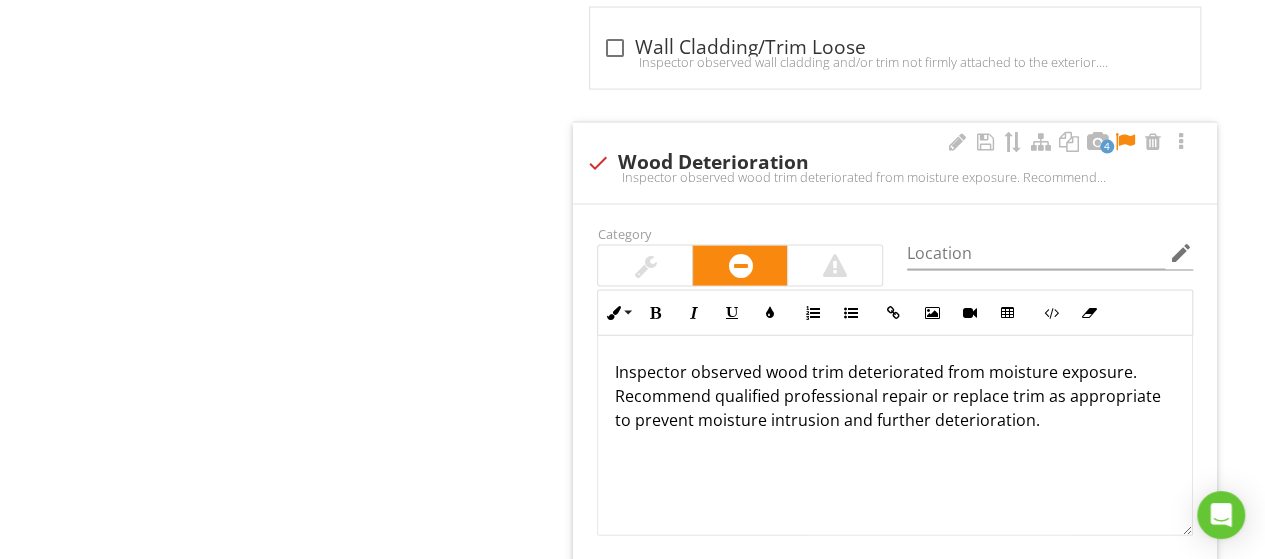 scroll, scrollTop: 2098, scrollLeft: 0, axis: vertical 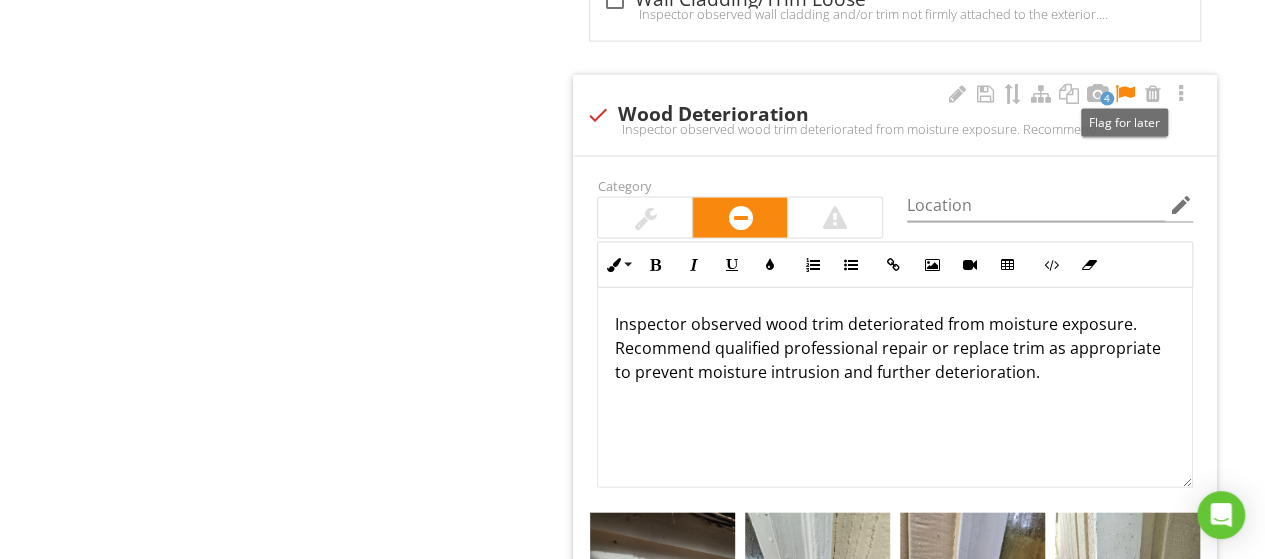 click at bounding box center [1125, 94] 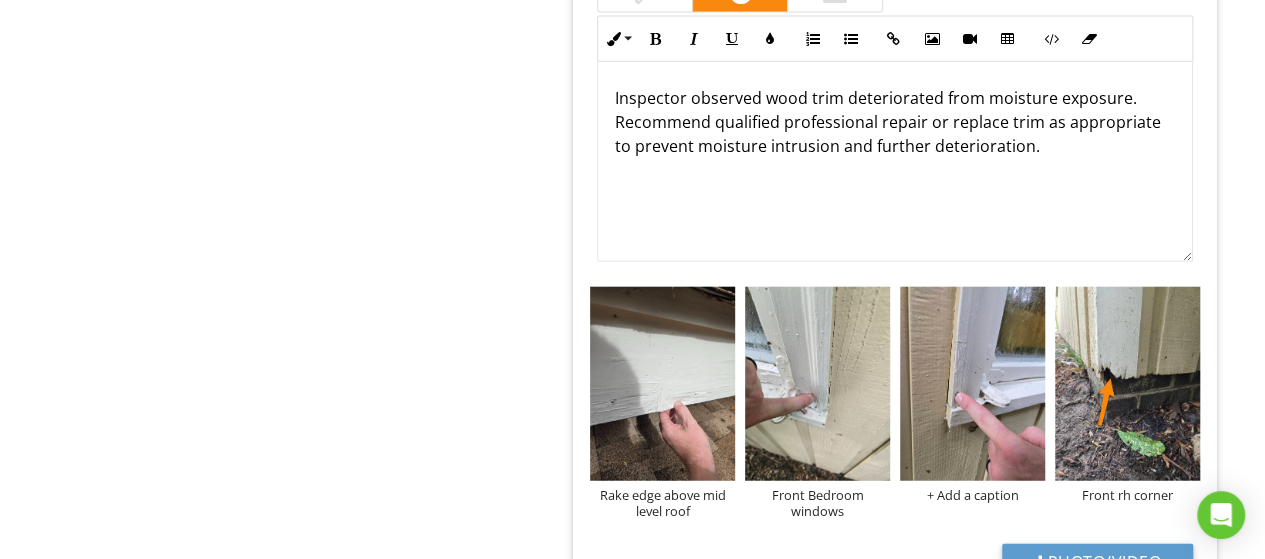 scroll, scrollTop: 2326, scrollLeft: 0, axis: vertical 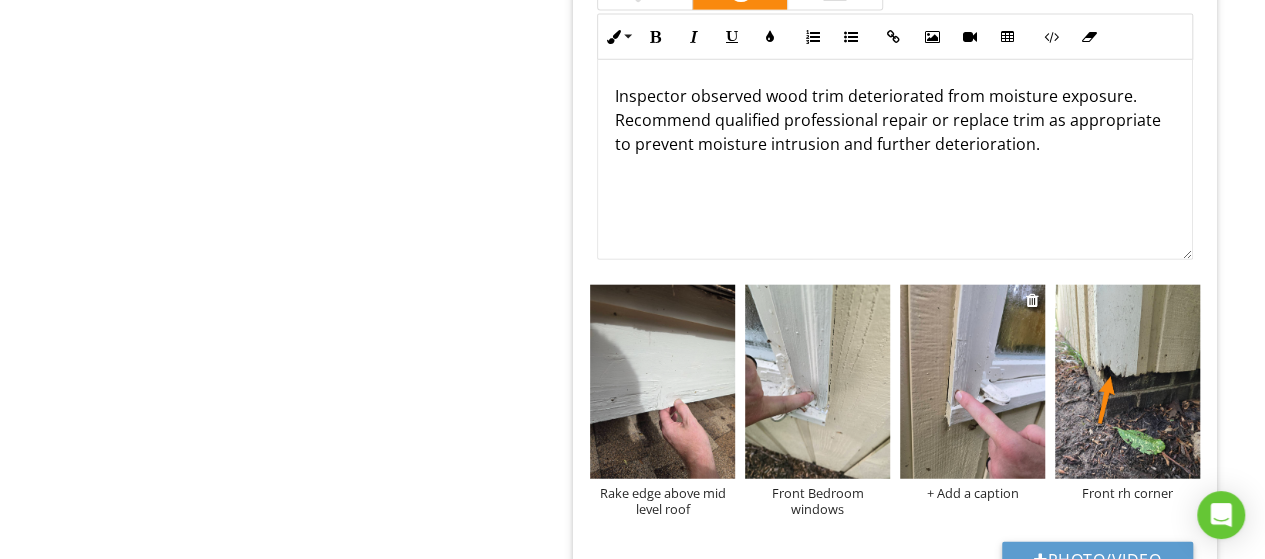 click on "+ Add a caption" at bounding box center (972, 493) 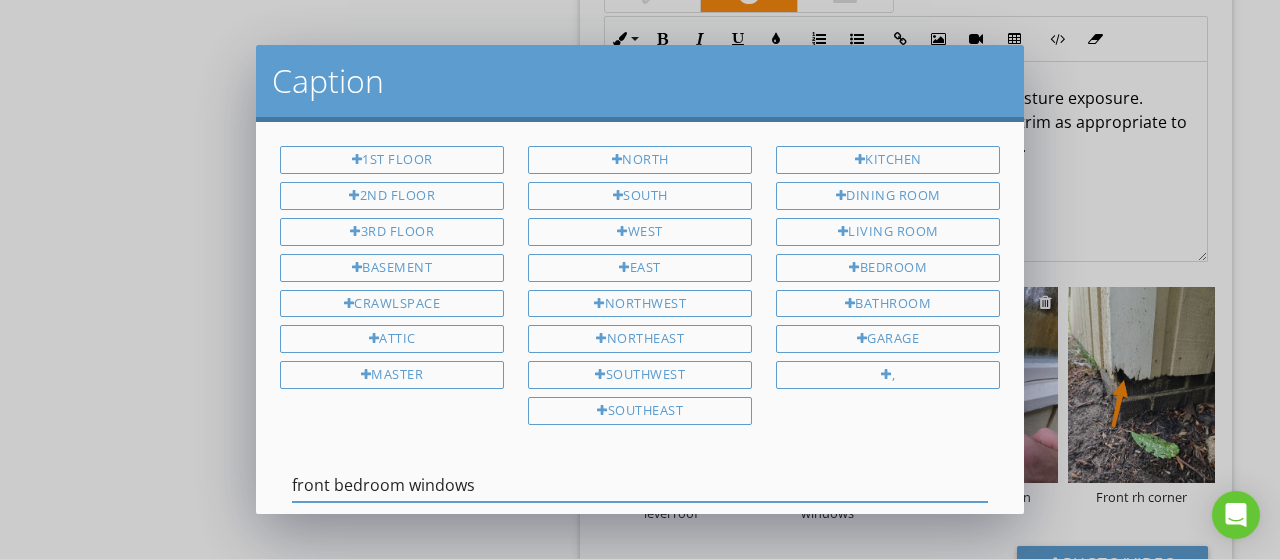 type on "front bedroom windows" 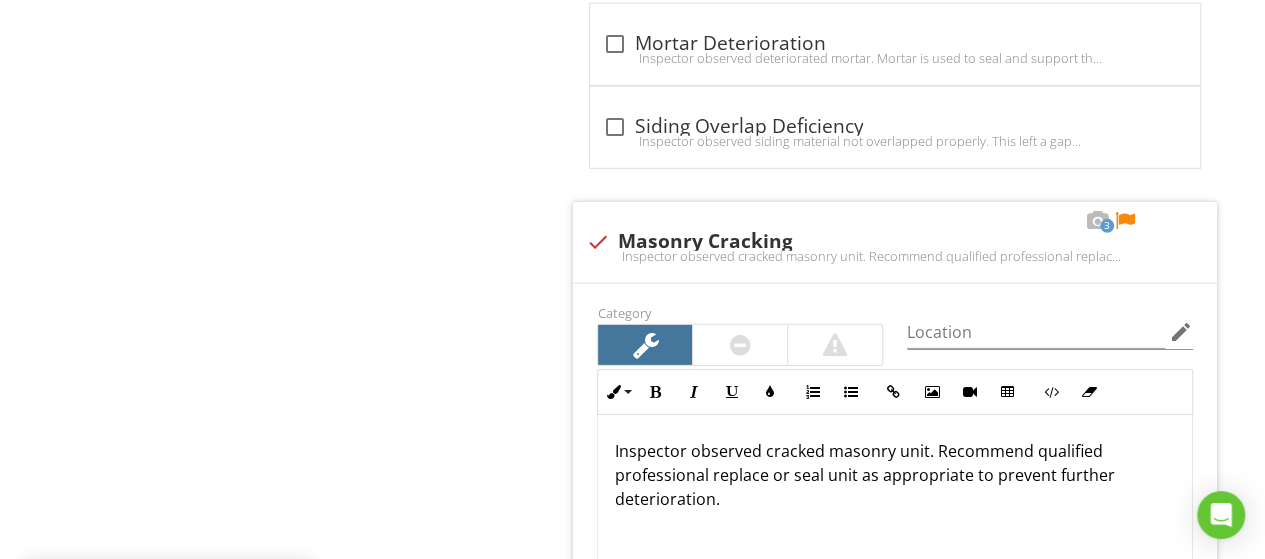 scroll, scrollTop: 2984, scrollLeft: 0, axis: vertical 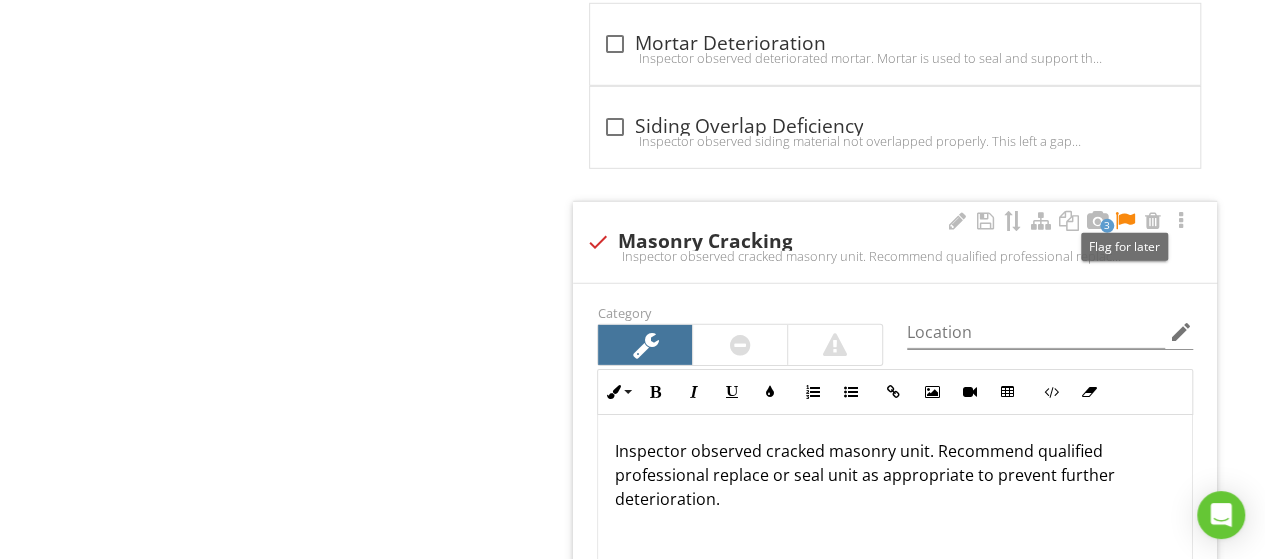 click at bounding box center [1125, 221] 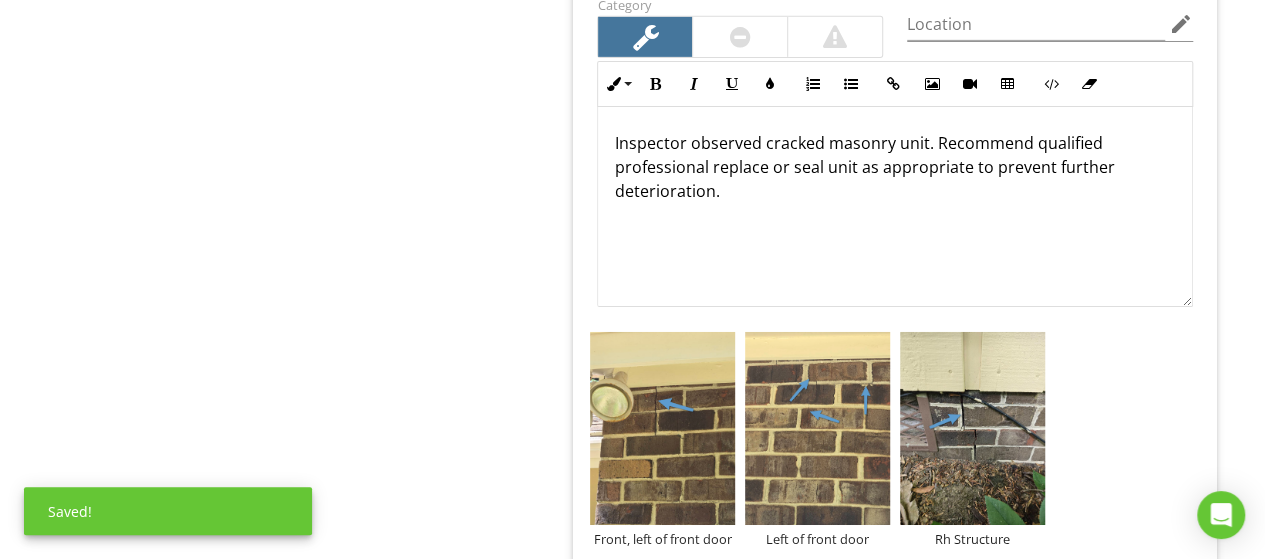 scroll, scrollTop: 3316, scrollLeft: 0, axis: vertical 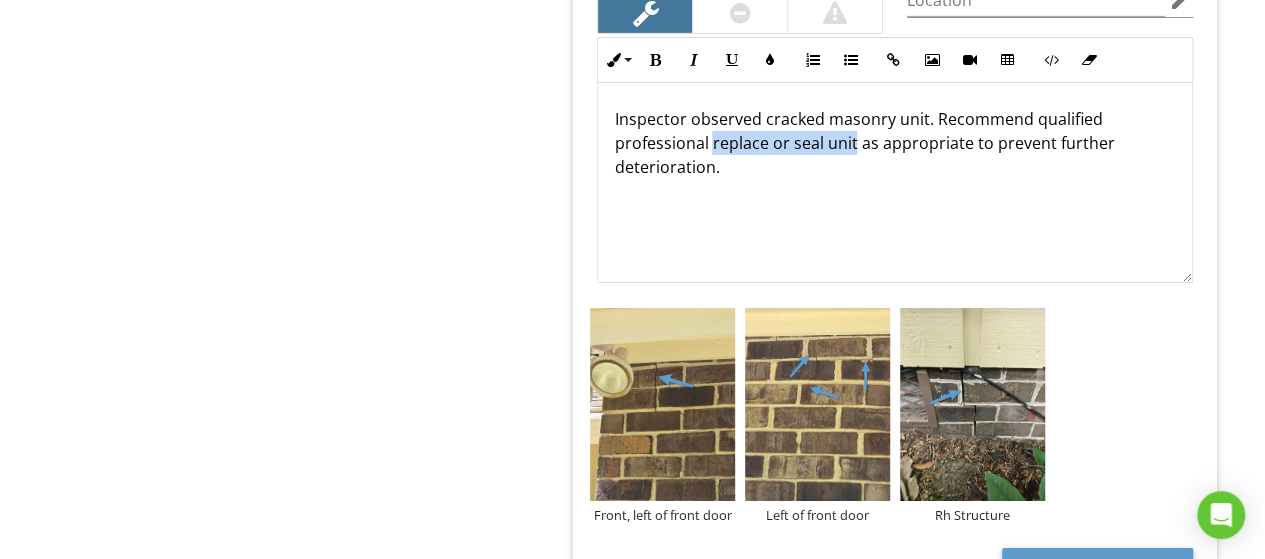 drag, startPoint x: 712, startPoint y: 133, endPoint x: 852, endPoint y: 141, distance: 140.22838 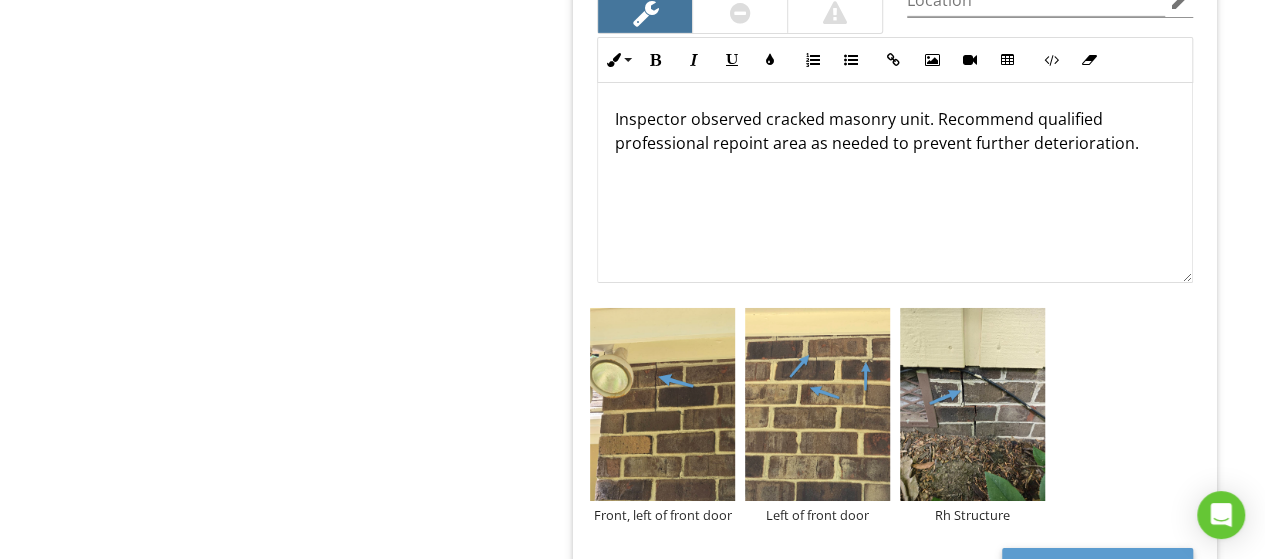 click on "Inspector observed cracked masonry unit. Recommend qualified professional repoint area as needed to prevent further deterioration." at bounding box center (895, 131) 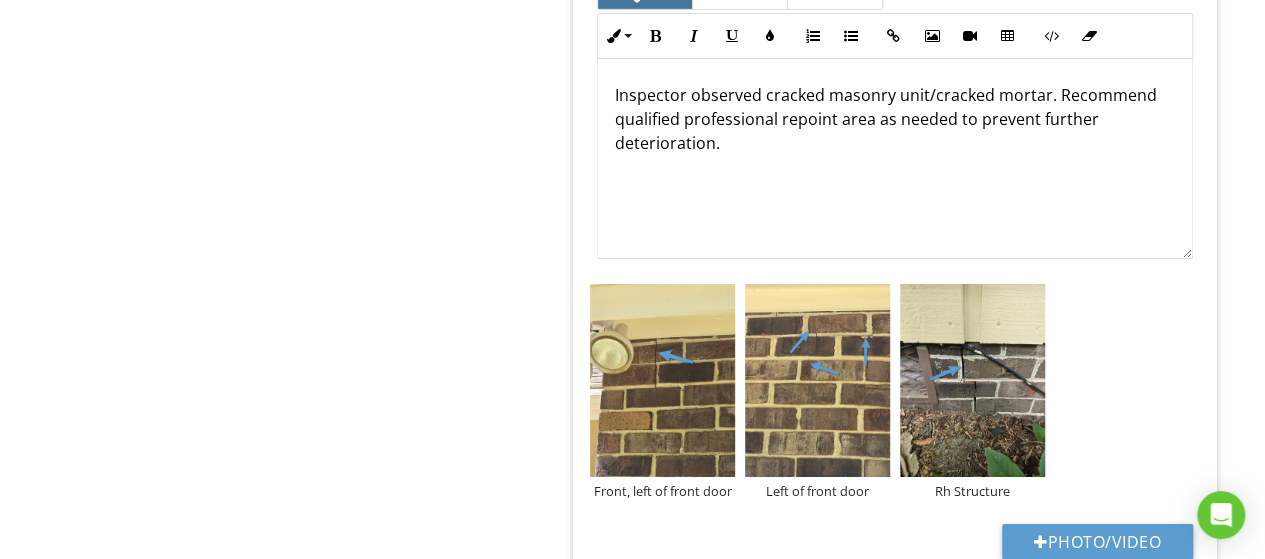 scroll, scrollTop: 3338, scrollLeft: 0, axis: vertical 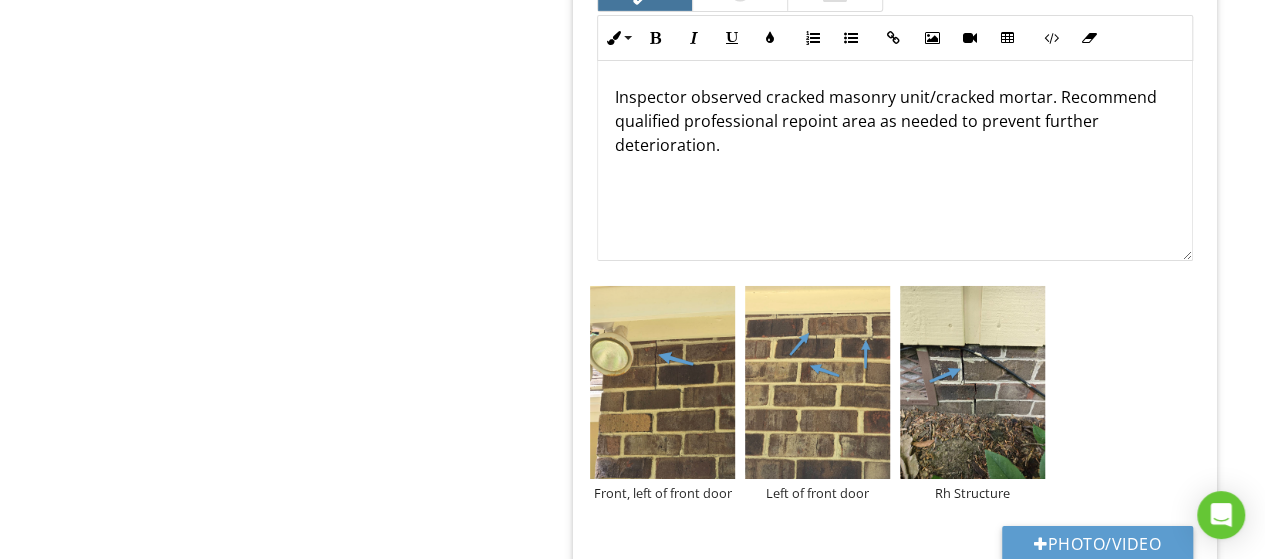 click on "Inspector observed cracked masonry unit/cracked mortar. Recommend qualified professional repoint area as needed to prevent further deterioration." at bounding box center (895, 121) 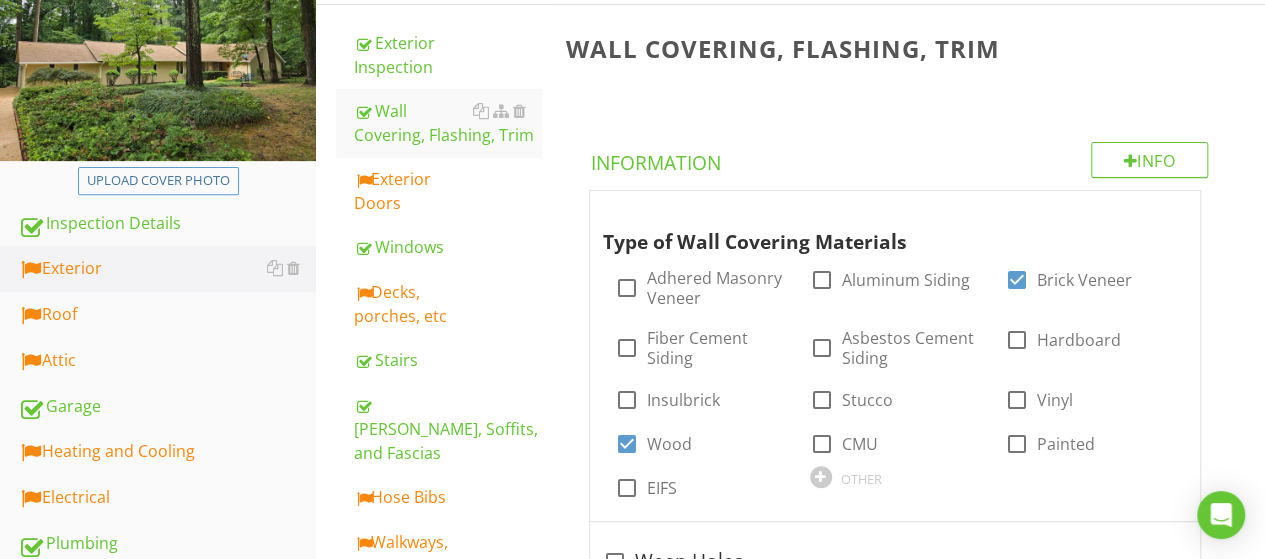 scroll, scrollTop: 298, scrollLeft: 0, axis: vertical 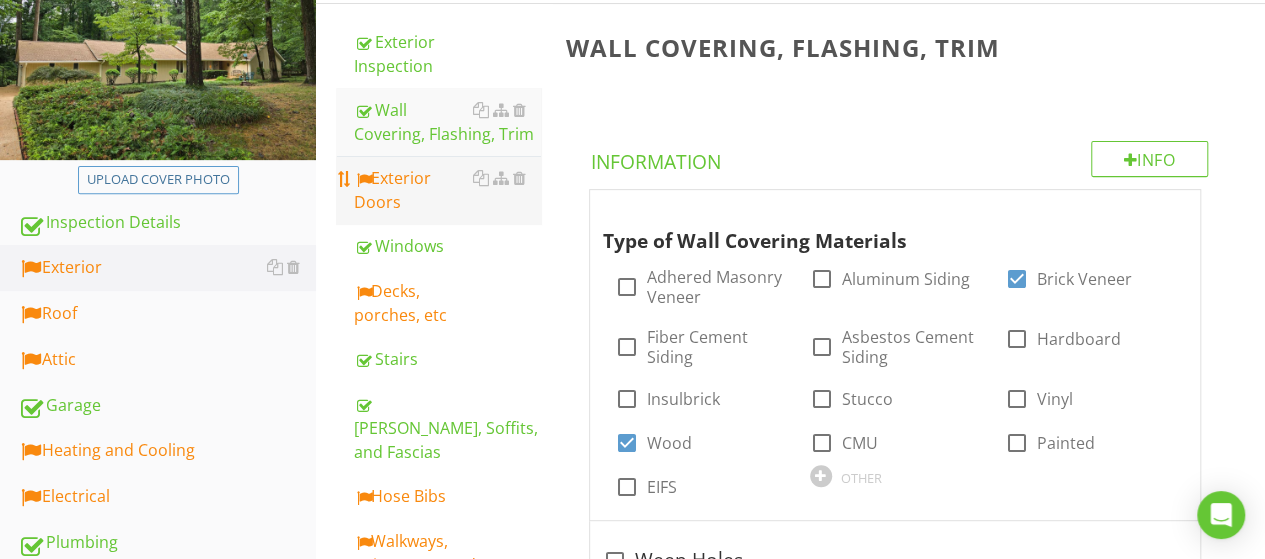click on "Exterior Doors" at bounding box center (447, 190) 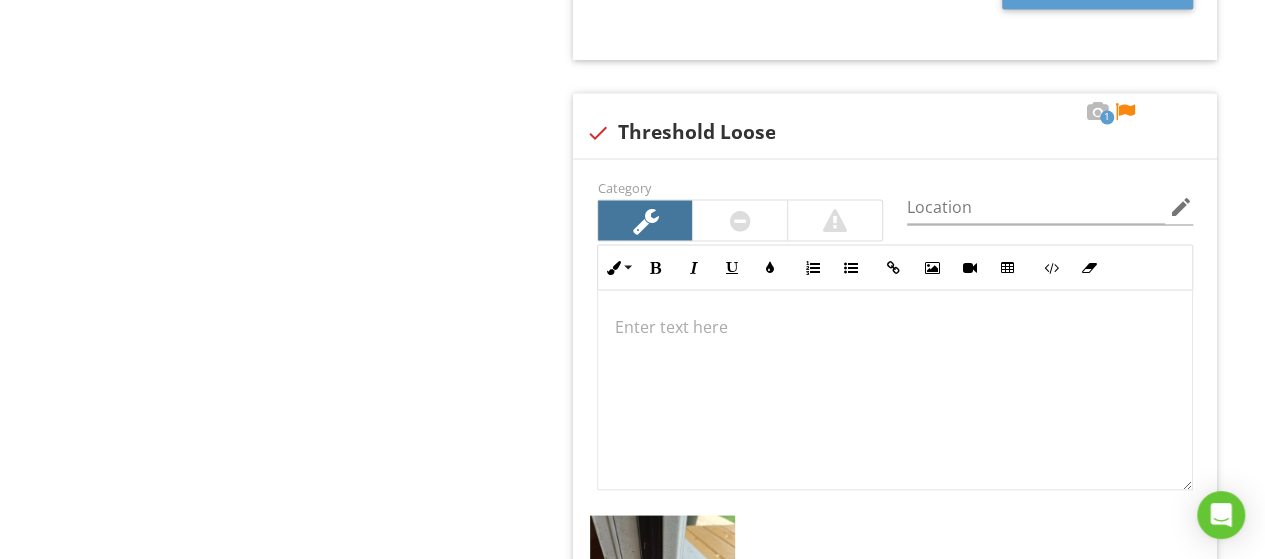 scroll, scrollTop: 1673, scrollLeft: 0, axis: vertical 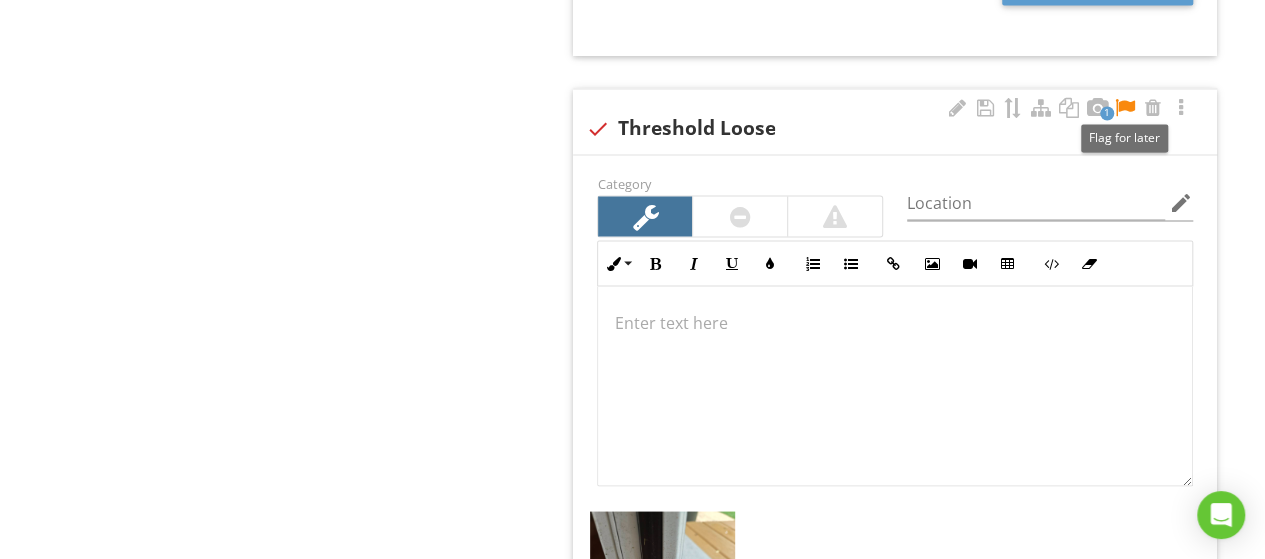 click at bounding box center [1125, 108] 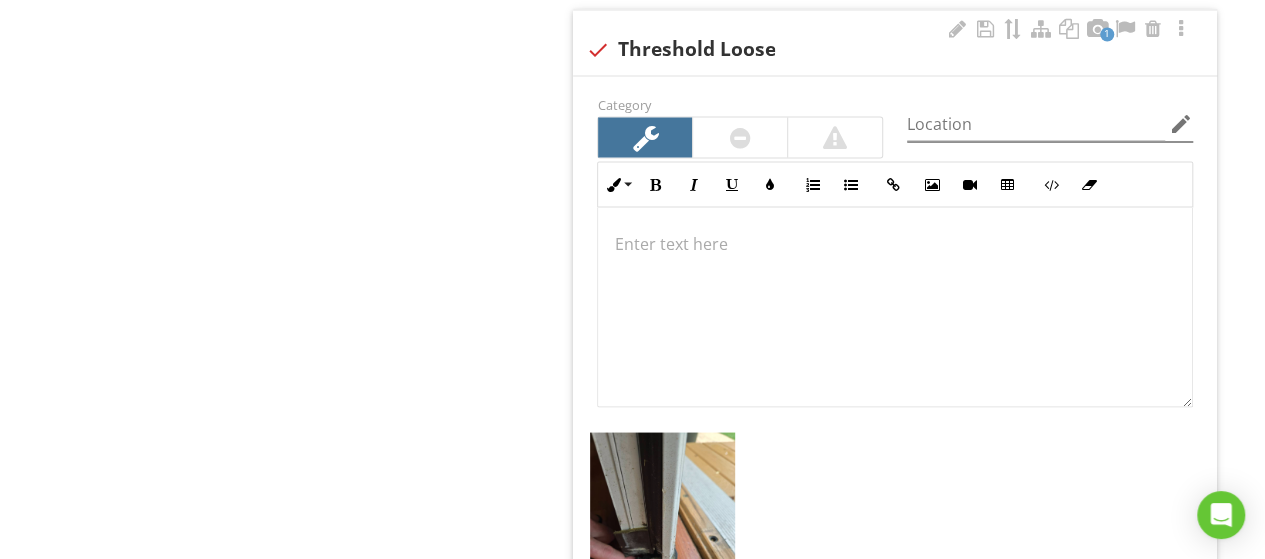 scroll, scrollTop: 1751, scrollLeft: 0, axis: vertical 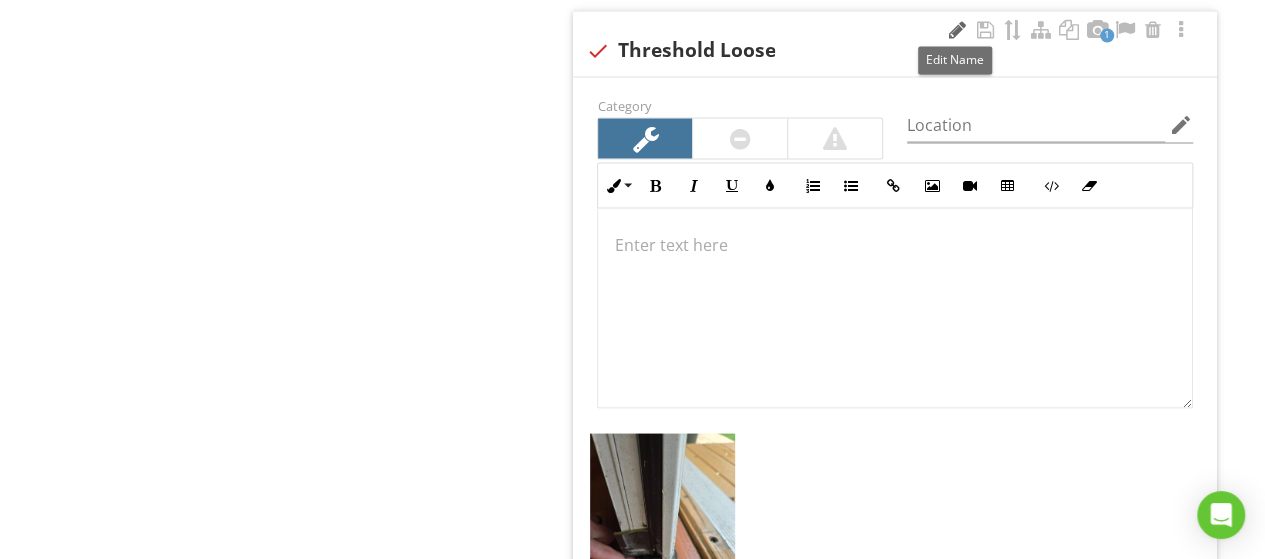 click at bounding box center (957, 30) 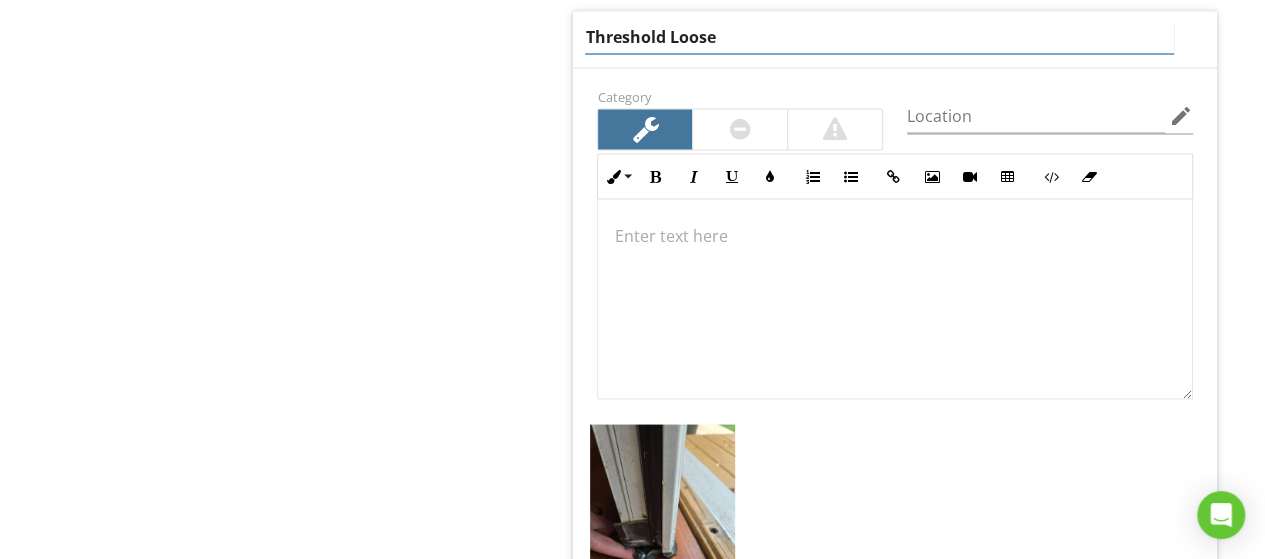 drag, startPoint x: 664, startPoint y: 33, endPoint x: 427, endPoint y: 49, distance: 237.53947 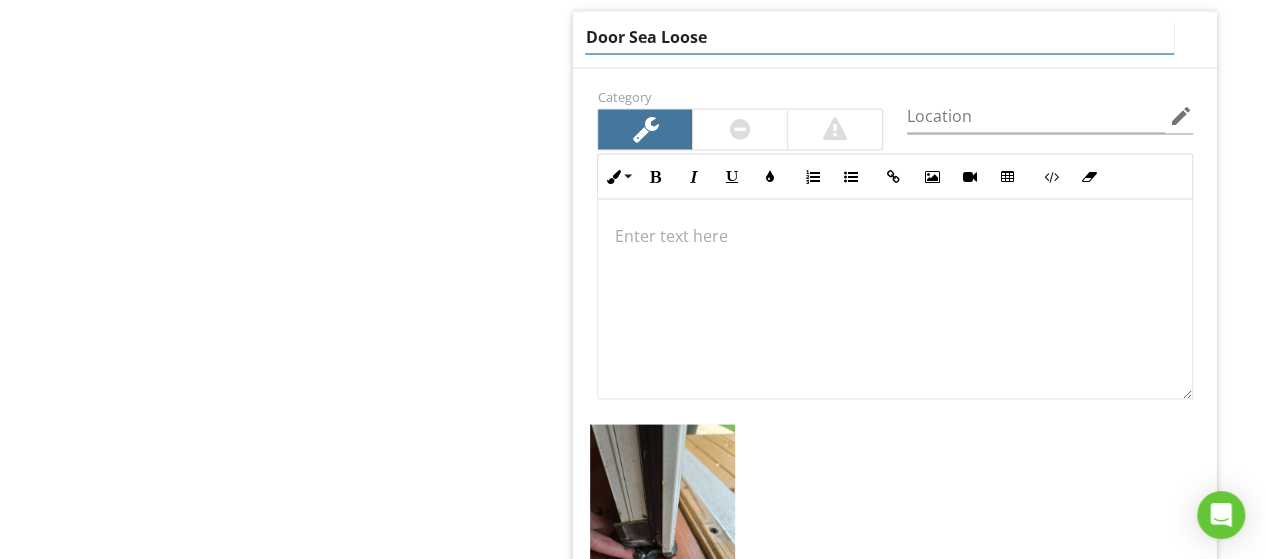 type on "Door Seal Loose" 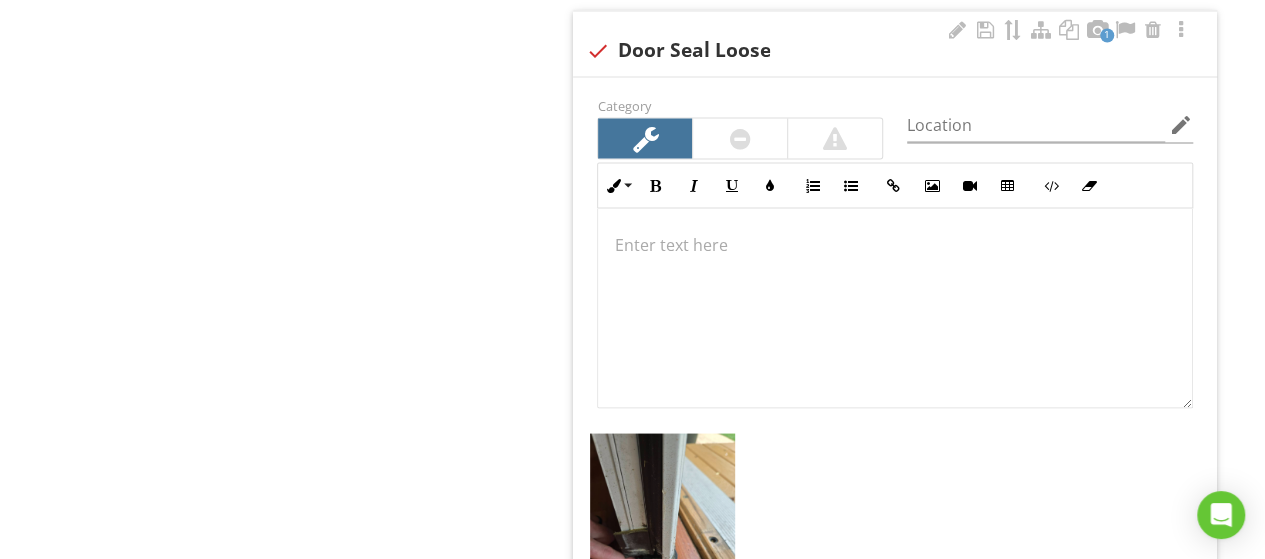 click at bounding box center [895, 308] 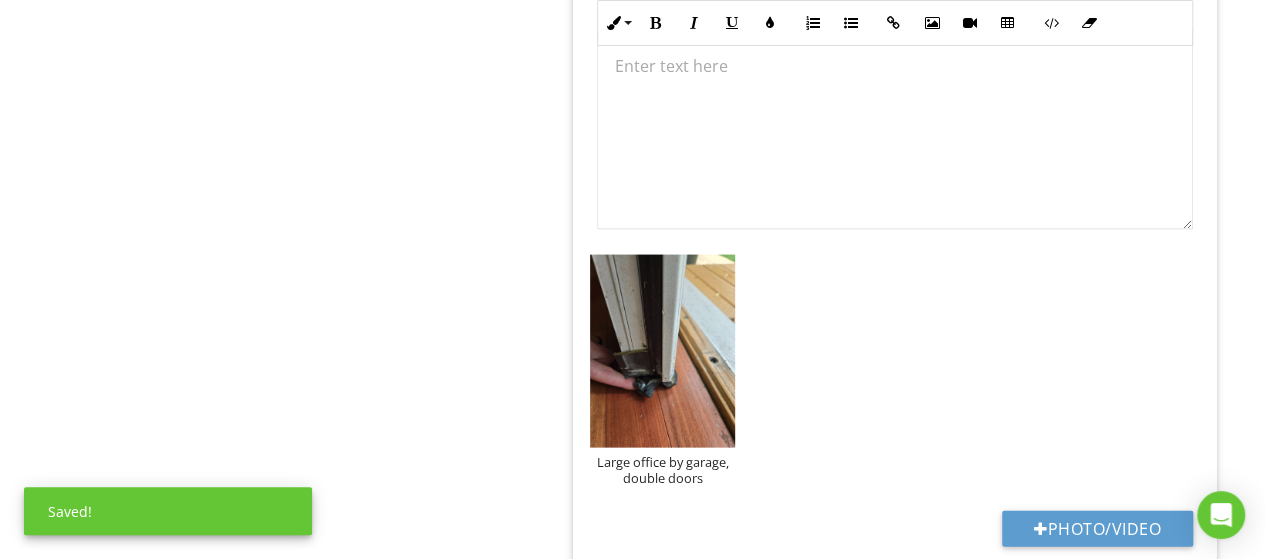 scroll, scrollTop: 1930, scrollLeft: 0, axis: vertical 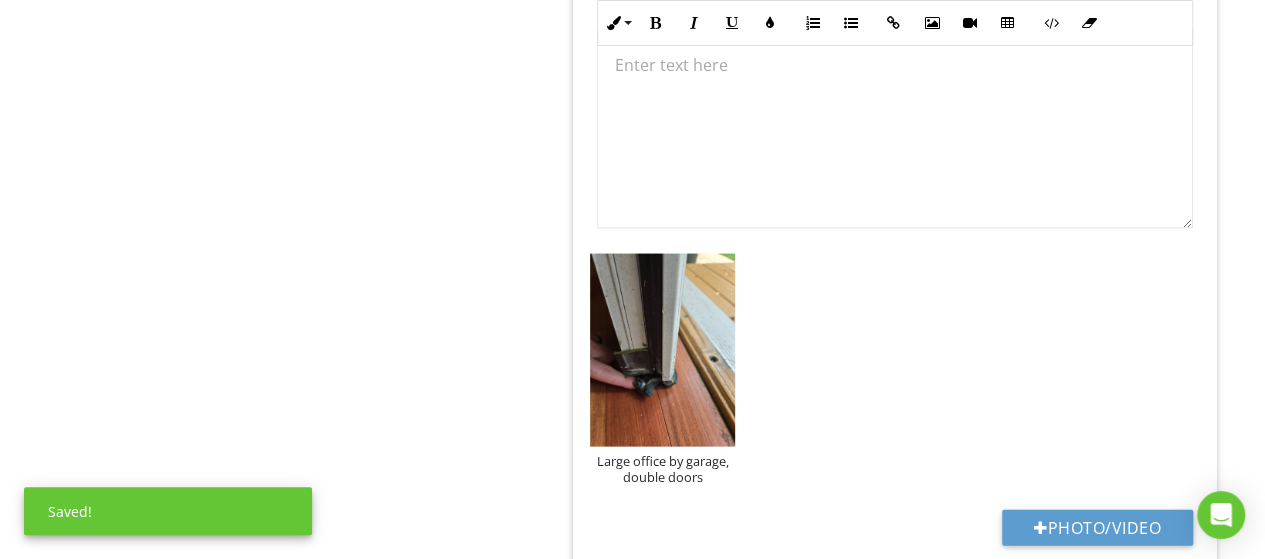 type 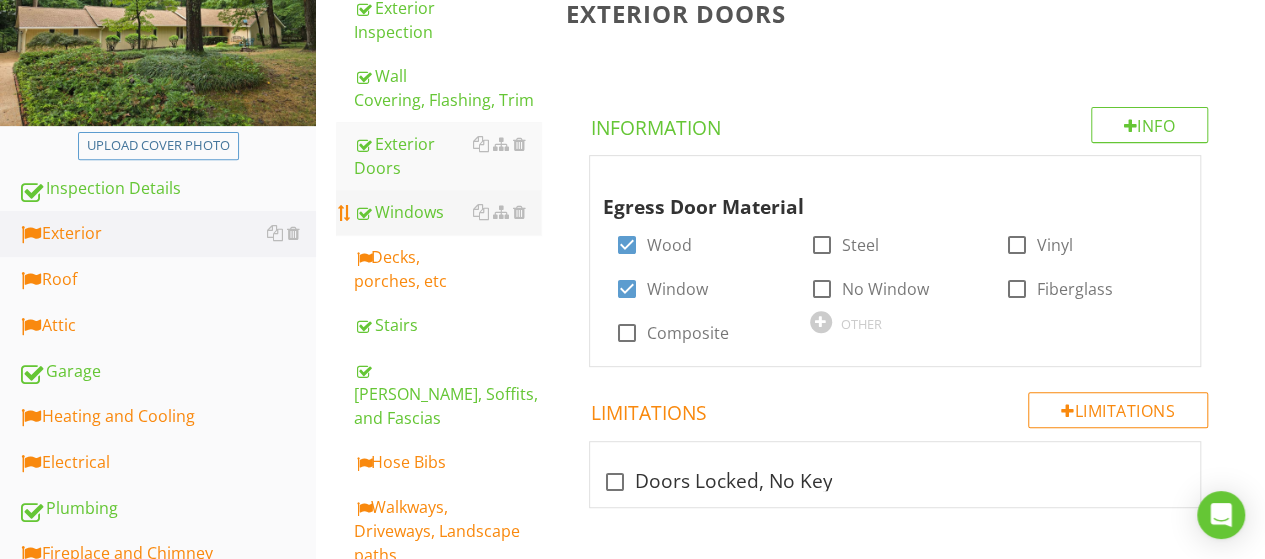 scroll, scrollTop: 336, scrollLeft: 0, axis: vertical 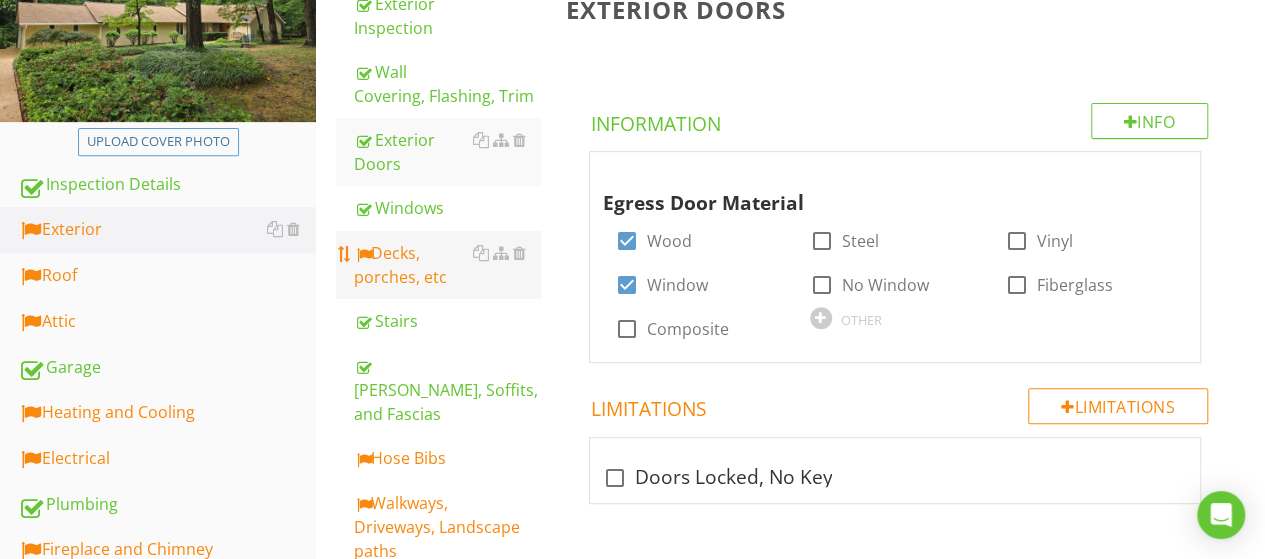 click on "Decks, porches, etc" at bounding box center (447, 265) 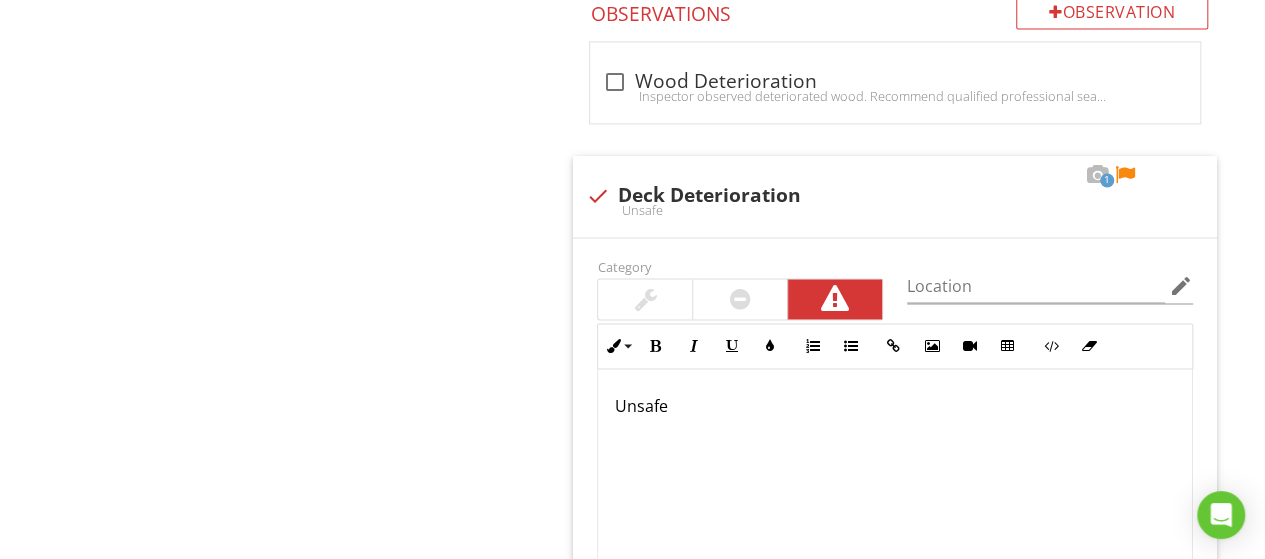 scroll, scrollTop: 1512, scrollLeft: 0, axis: vertical 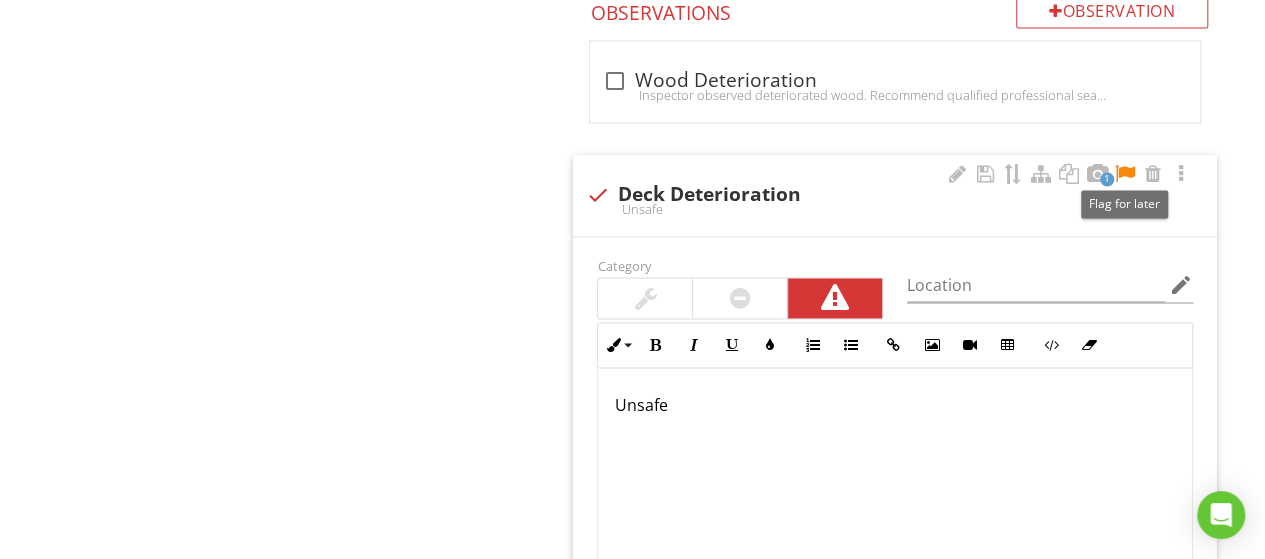 click at bounding box center [1125, 174] 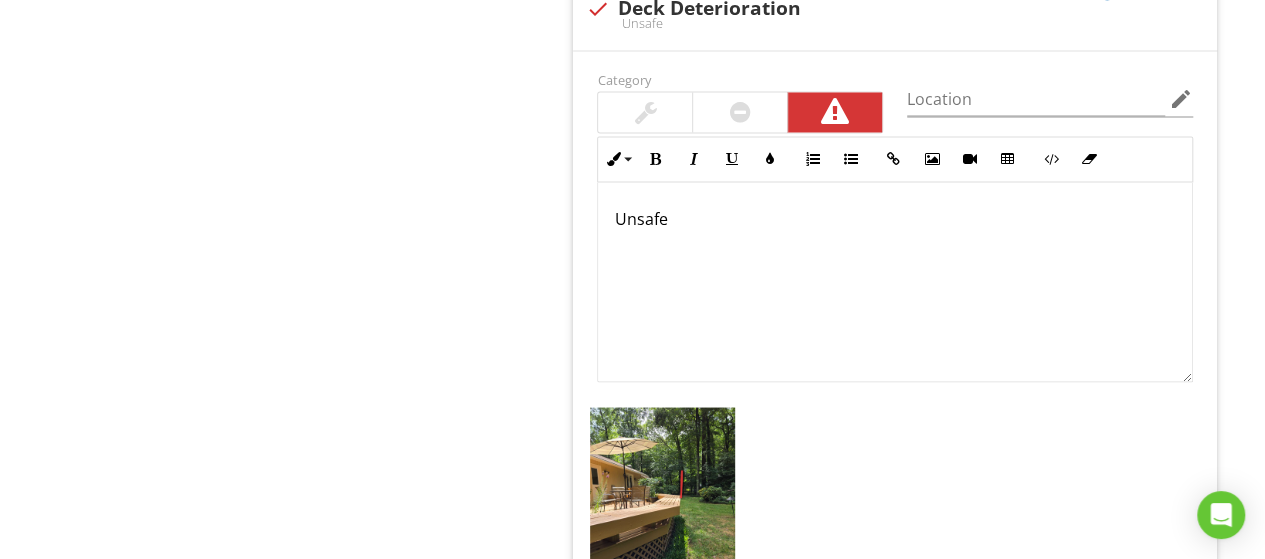 scroll, scrollTop: 1599, scrollLeft: 0, axis: vertical 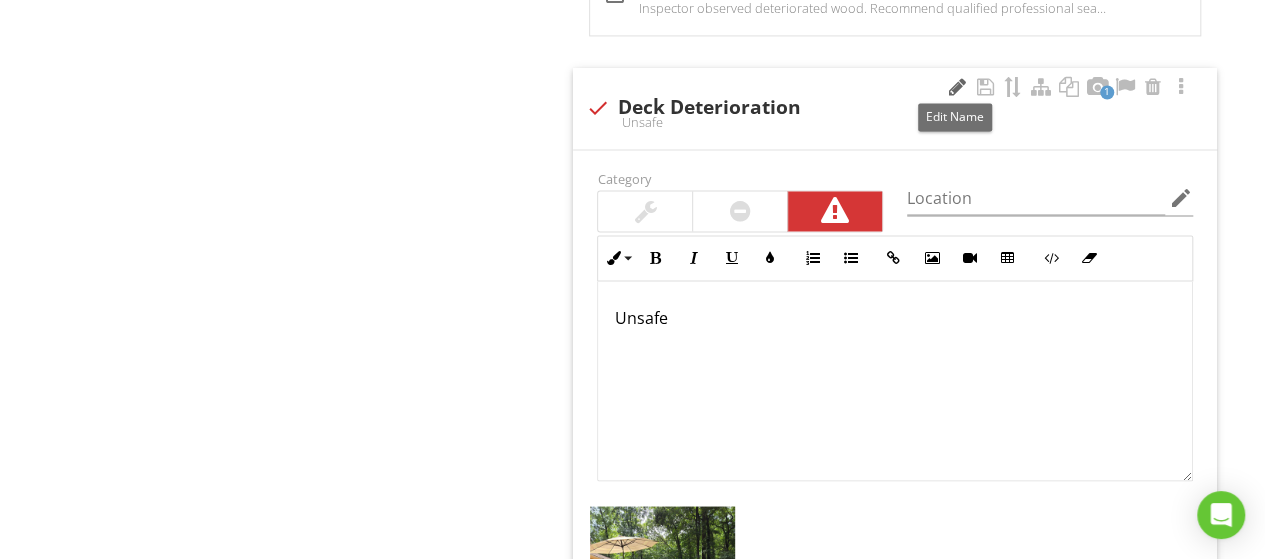 click at bounding box center (957, 87) 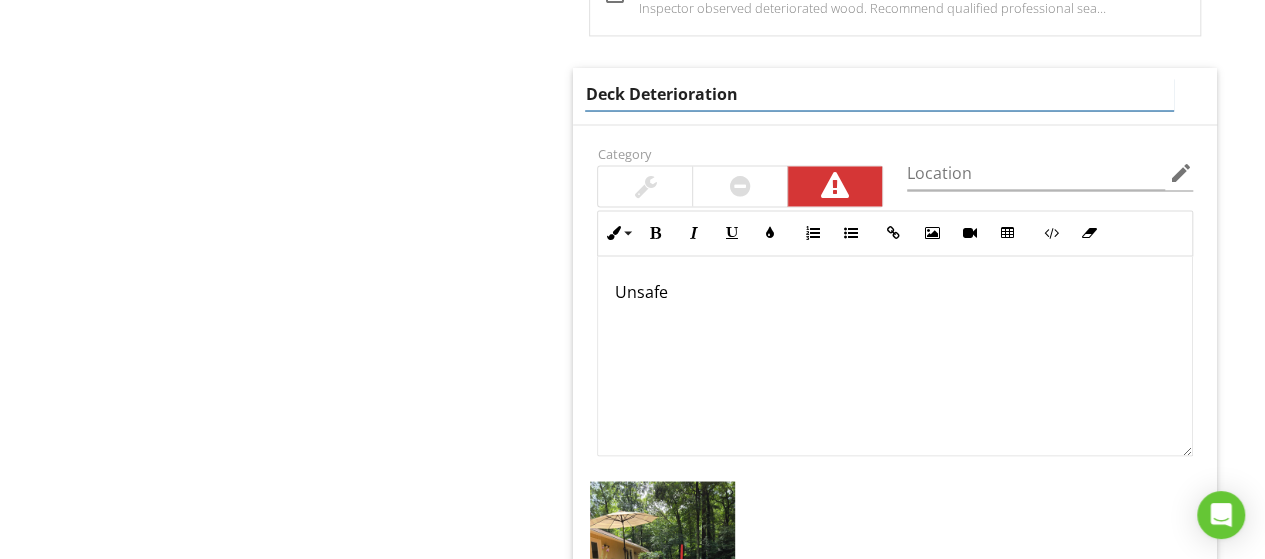 drag, startPoint x: 786, startPoint y: 92, endPoint x: 402, endPoint y: 171, distance: 392.04208 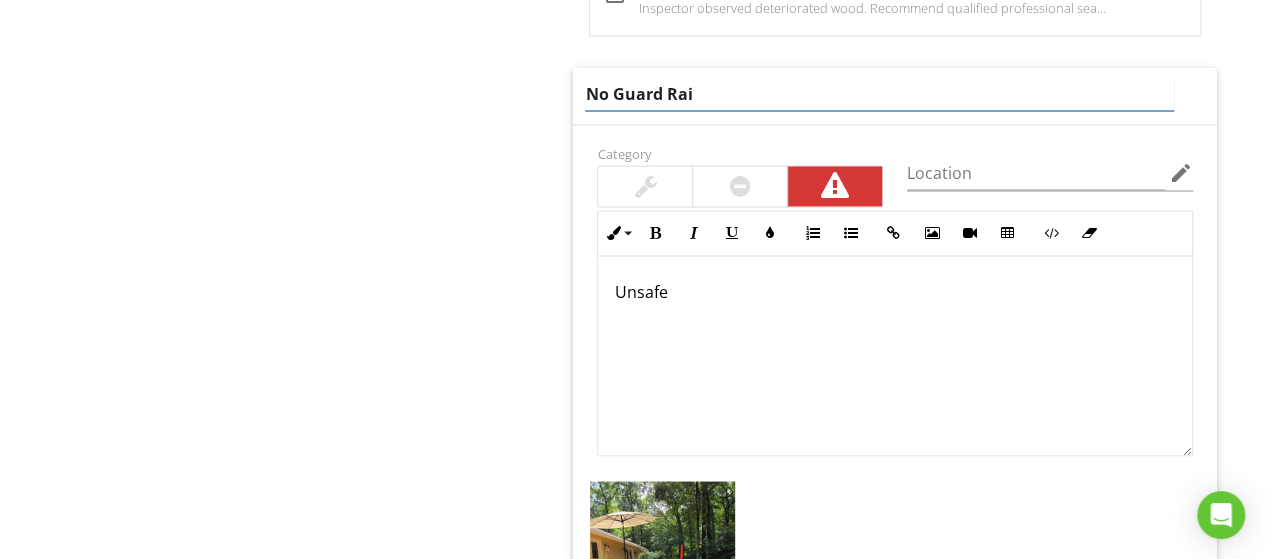 type on "No Guard Rail" 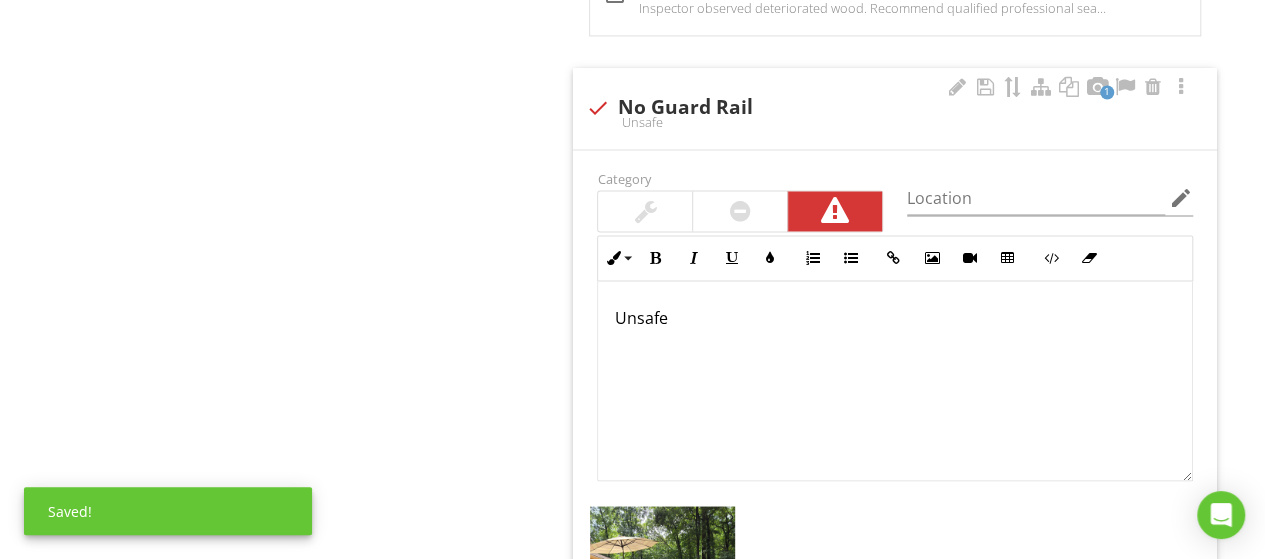 click on "Unsafe" at bounding box center [895, 381] 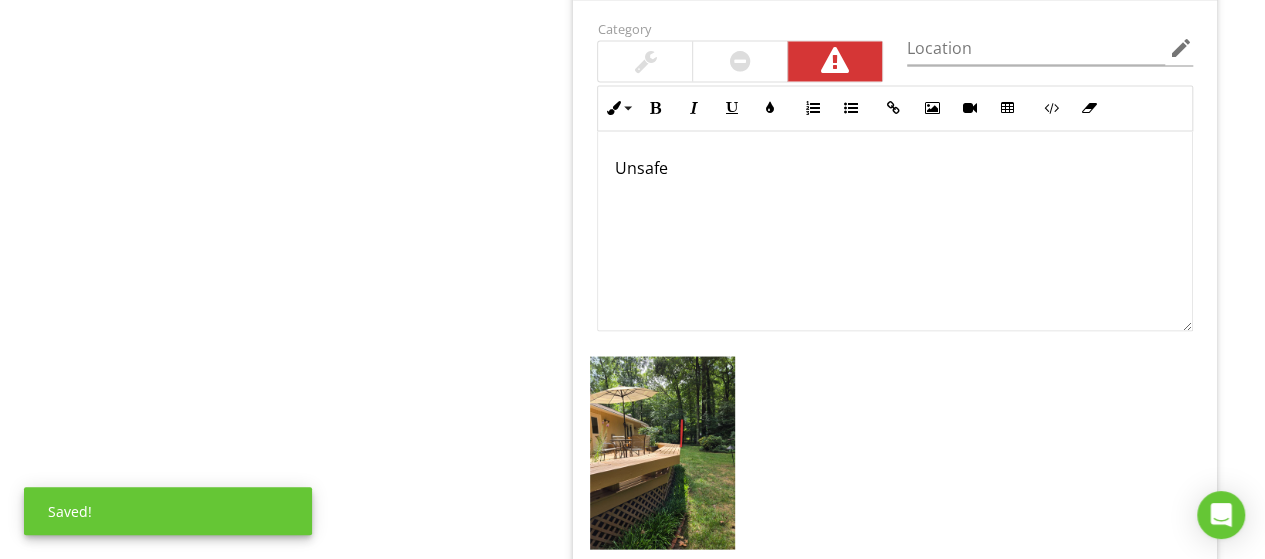 scroll, scrollTop: 1750, scrollLeft: 0, axis: vertical 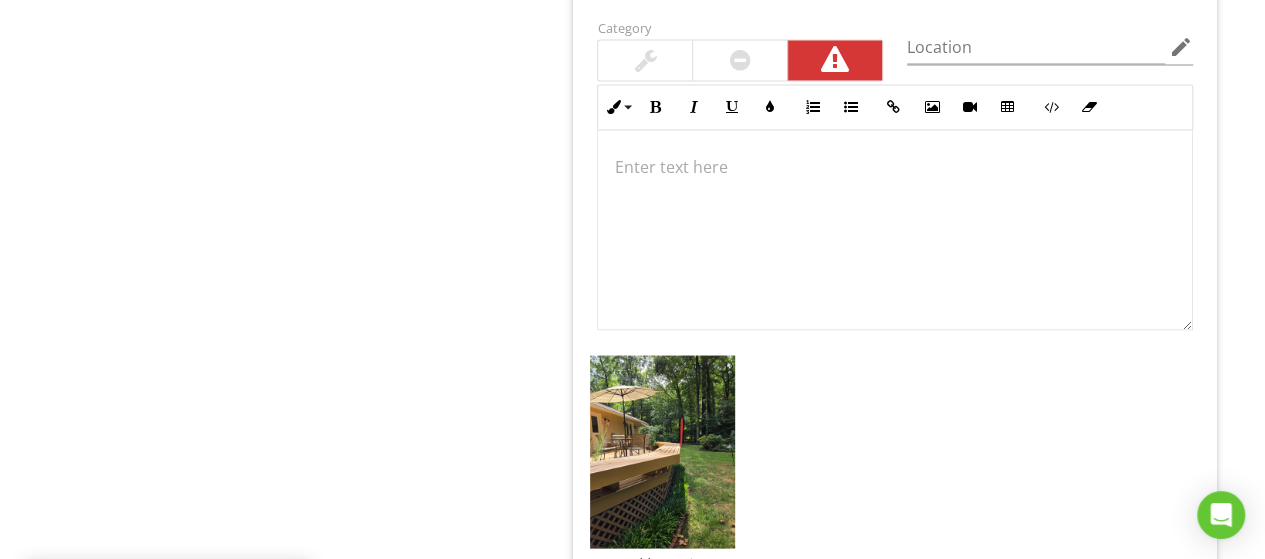 type 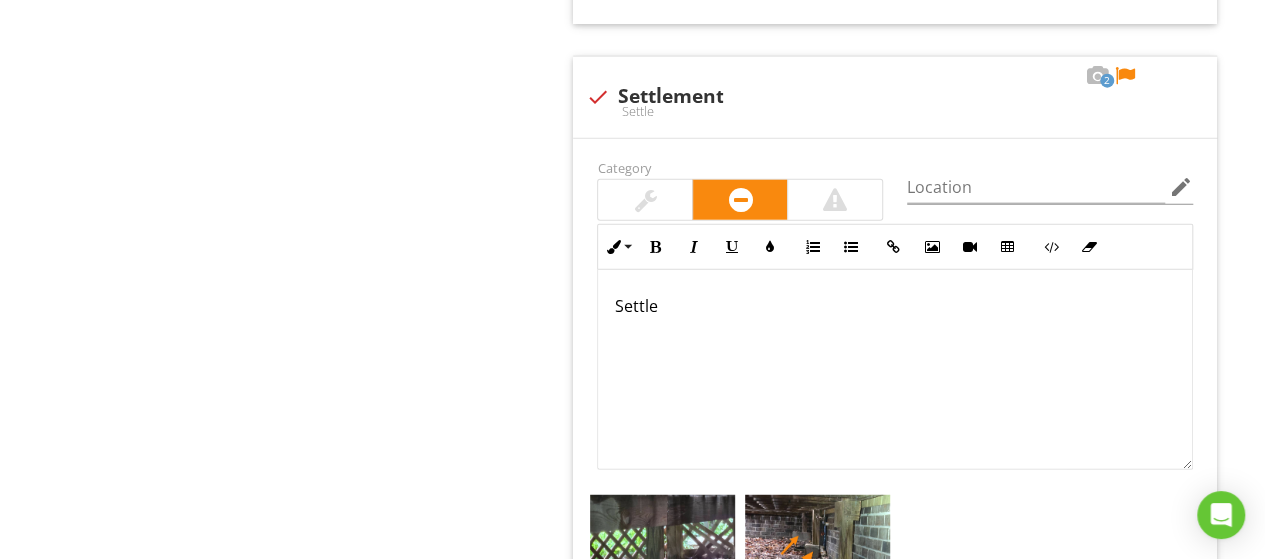 scroll, scrollTop: 2392, scrollLeft: 0, axis: vertical 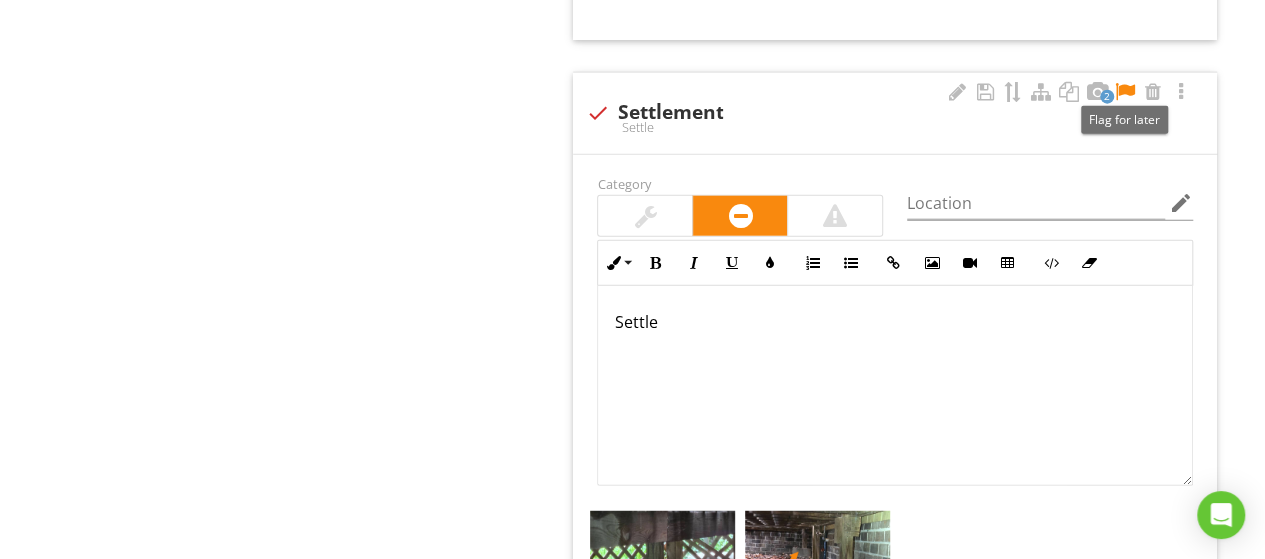 click at bounding box center (1125, 92) 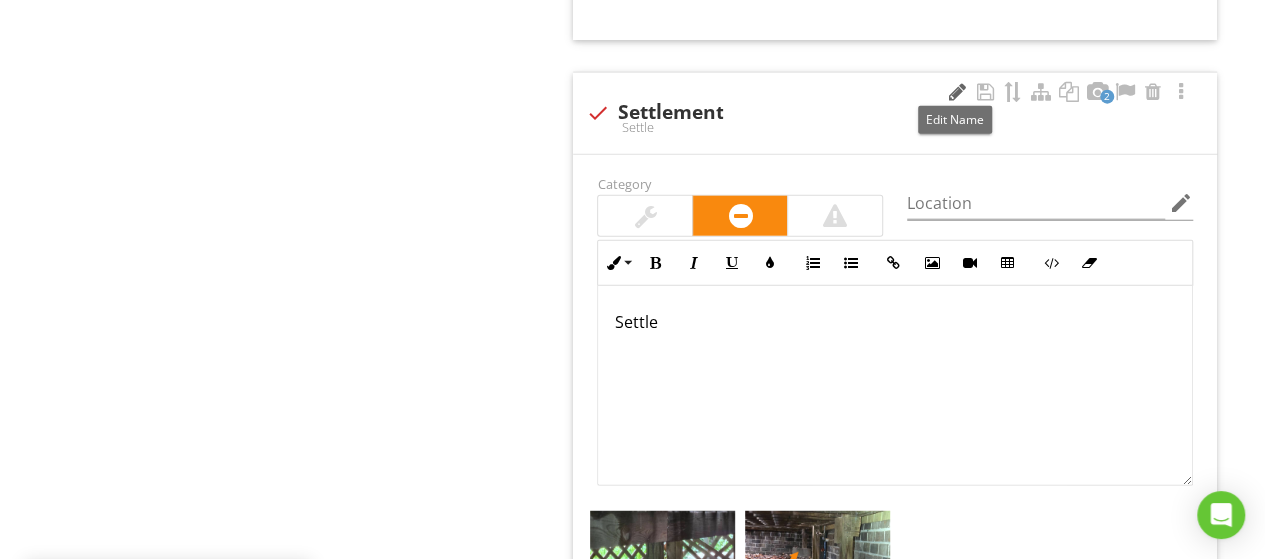click at bounding box center [957, 92] 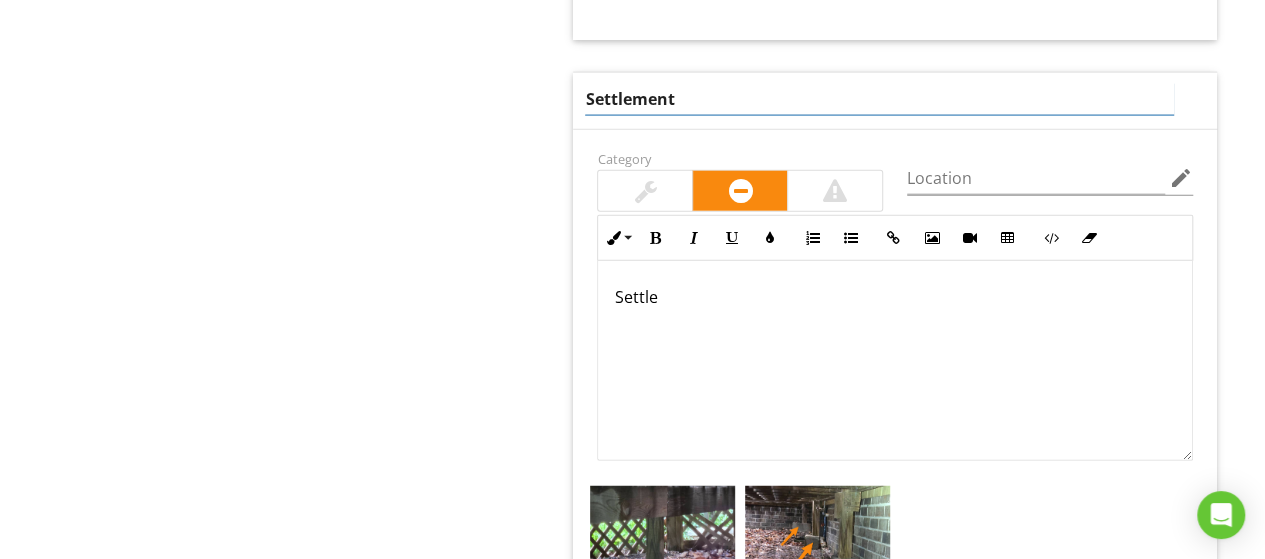 drag, startPoint x: 791, startPoint y: 96, endPoint x: 430, endPoint y: 155, distance: 365.78955 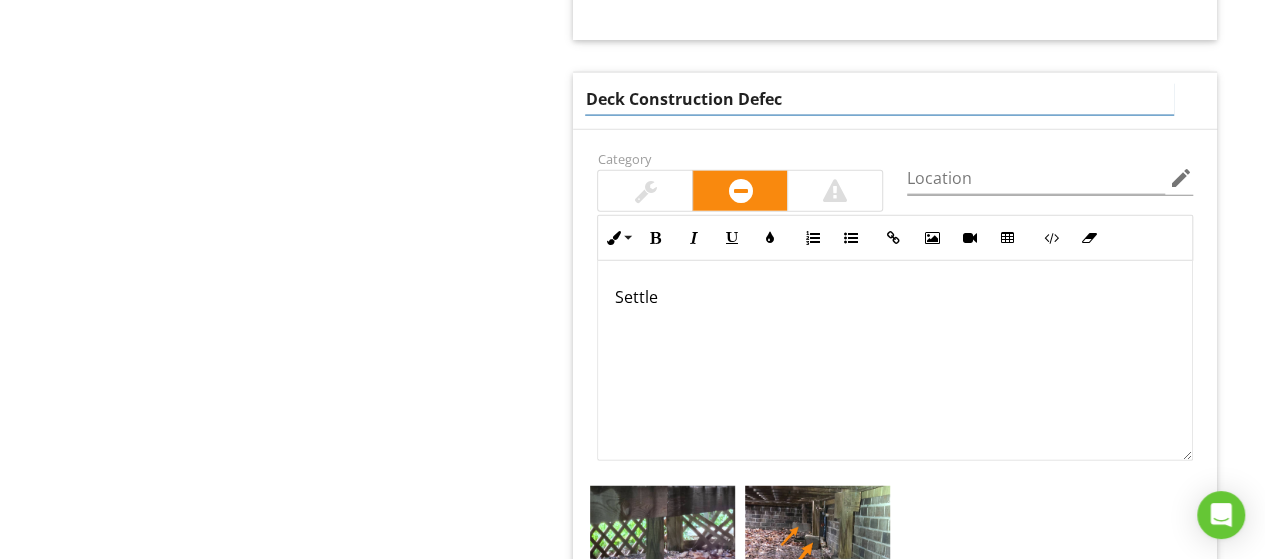 type on "Deck Construction Defect" 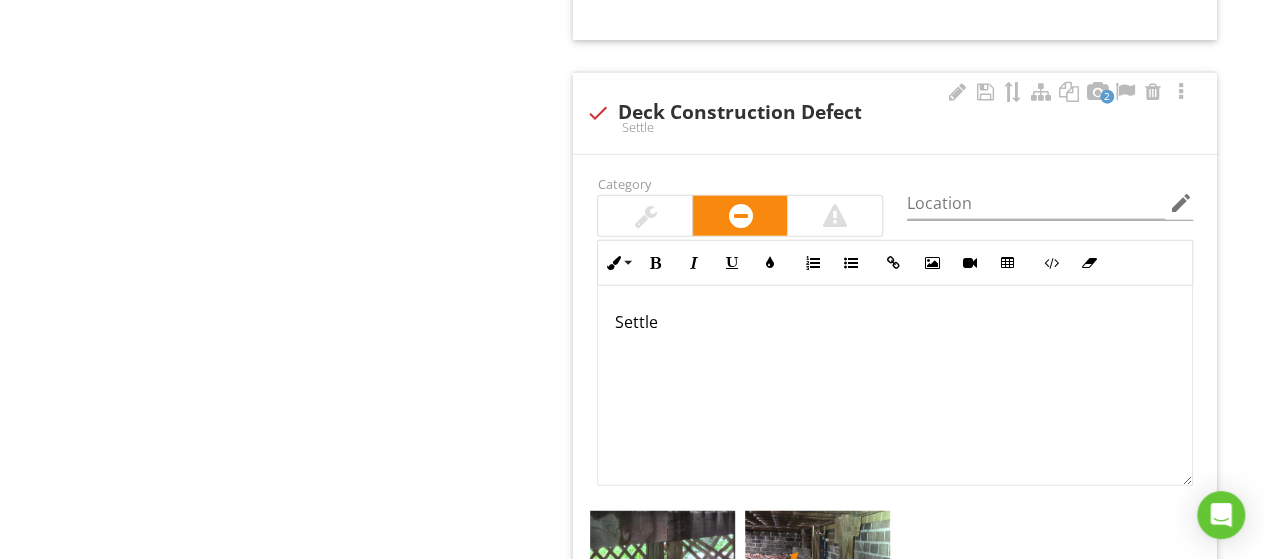 click on "Settle" at bounding box center (895, 386) 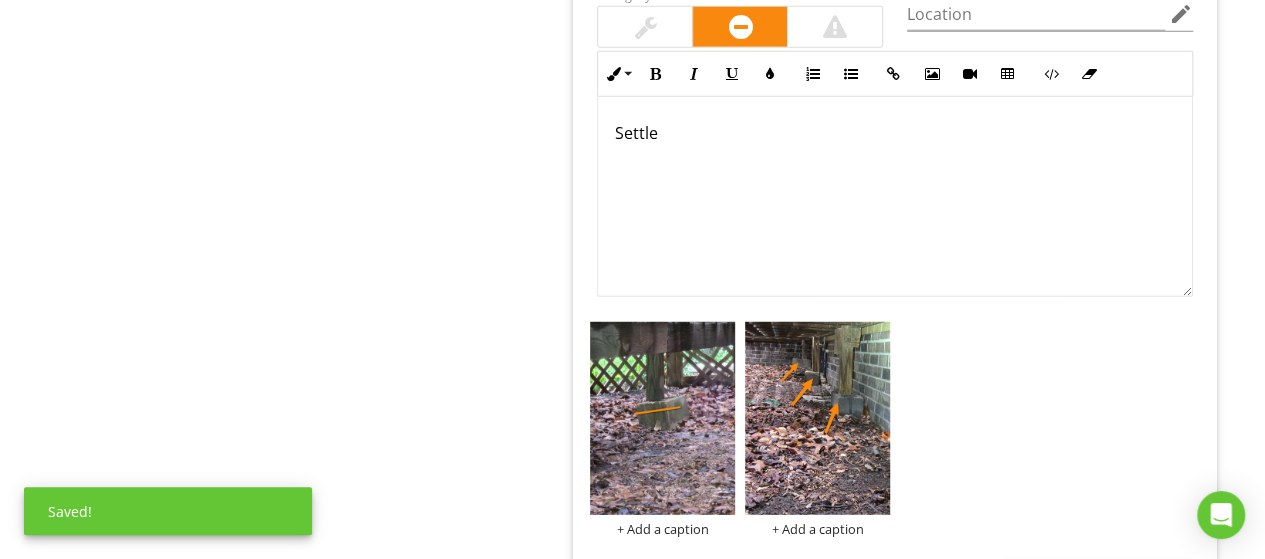 scroll, scrollTop: 2586, scrollLeft: 0, axis: vertical 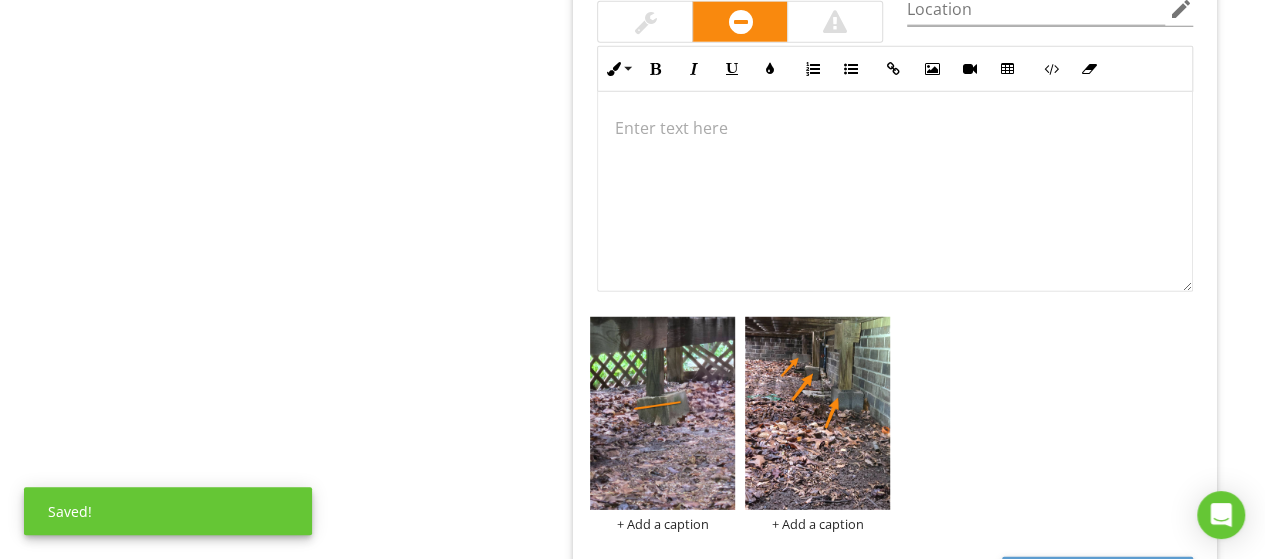 type 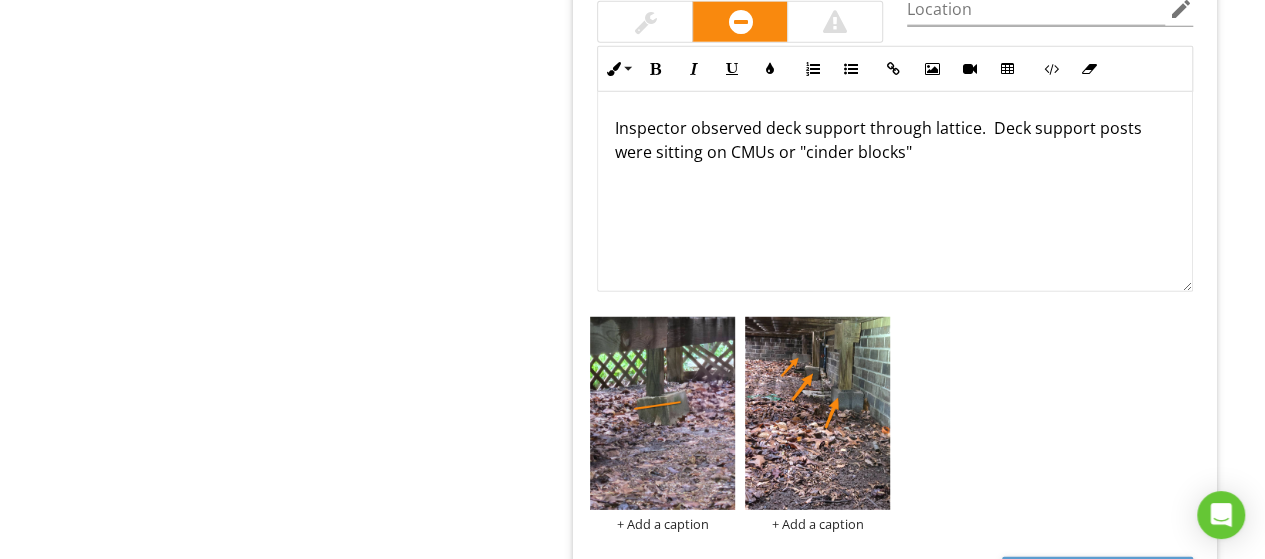 click on "Inspector observed deck support through lattice.  Deck support posts were sitting on CMUs or "cinder blocks"" at bounding box center (895, 140) 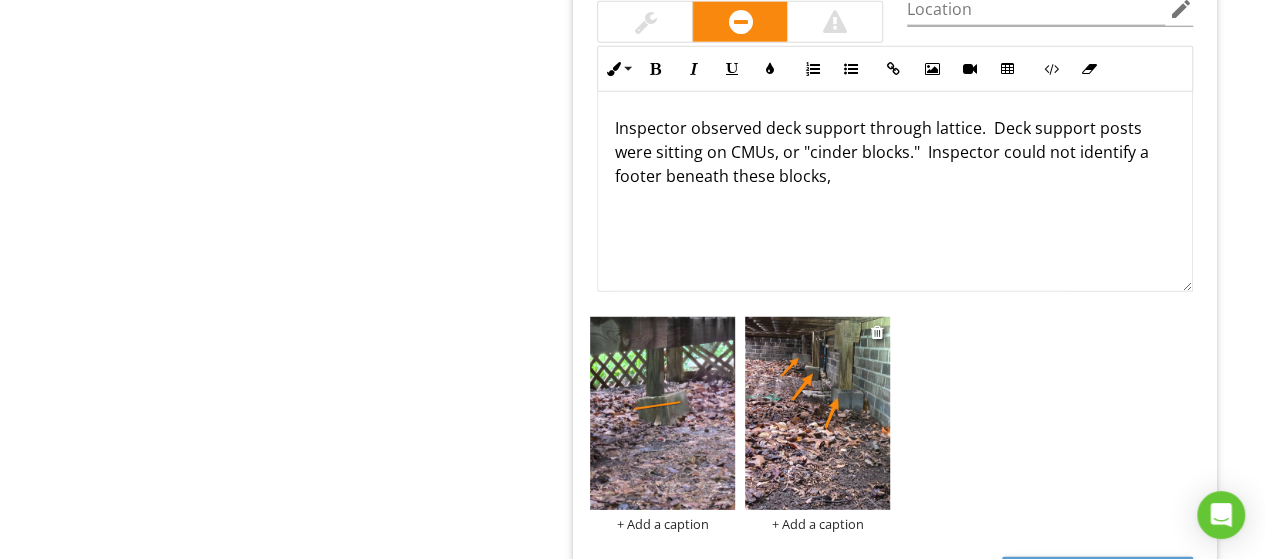click at bounding box center (817, 413) 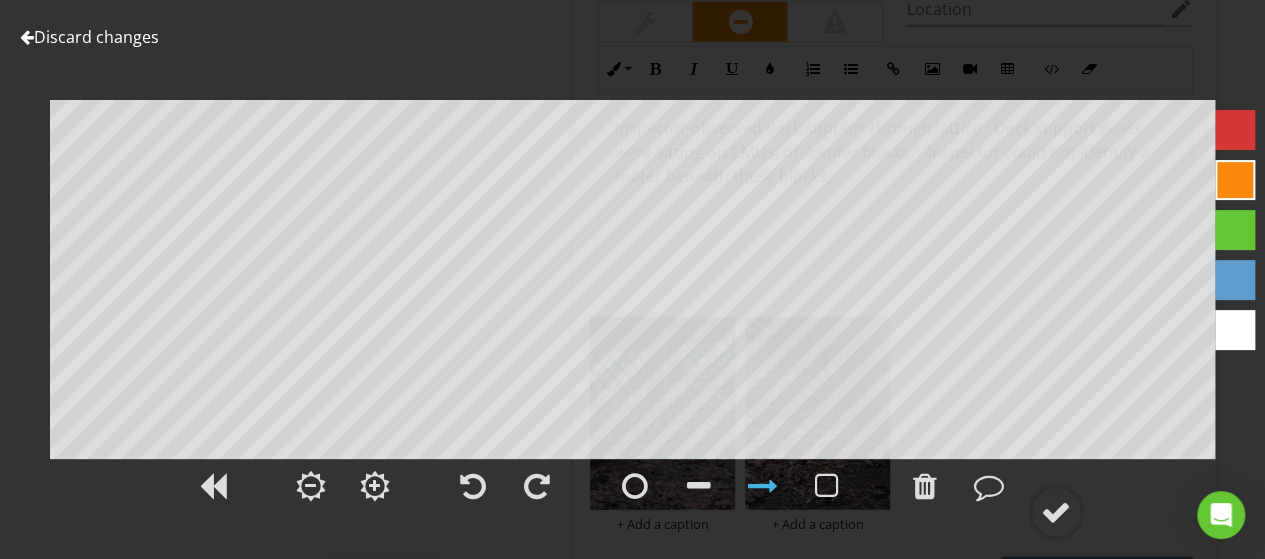 click at bounding box center (27, 37) 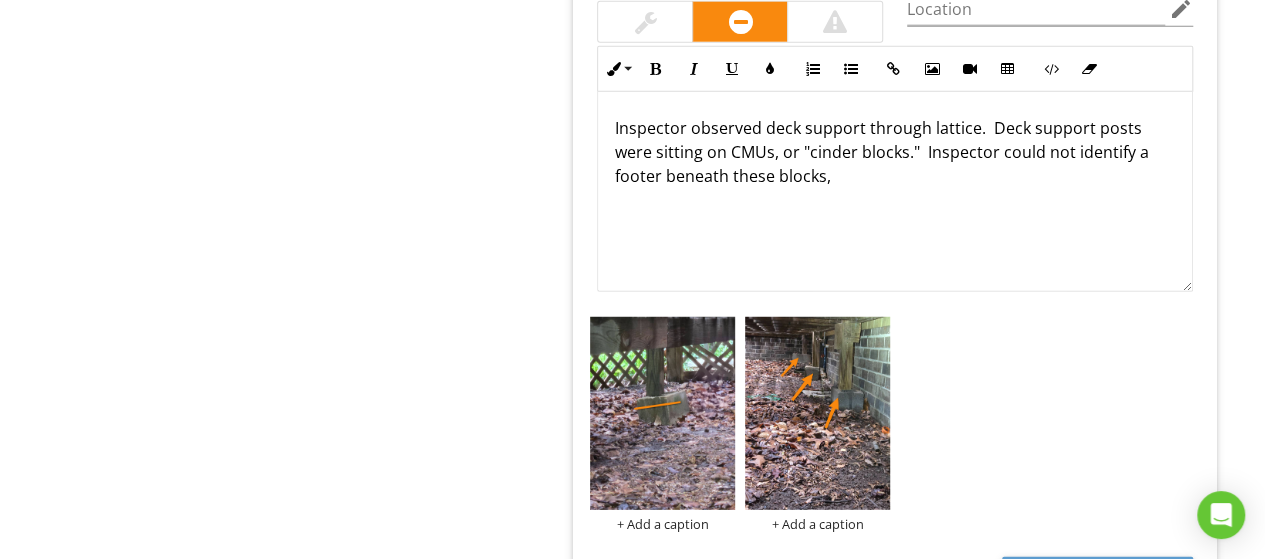 click on "Inspector observed deck support through lattice.  Deck support posts were sitting on CMUs, or "cinder blocks."  Inspector could not identify a footer beneath these blocks," at bounding box center [895, 152] 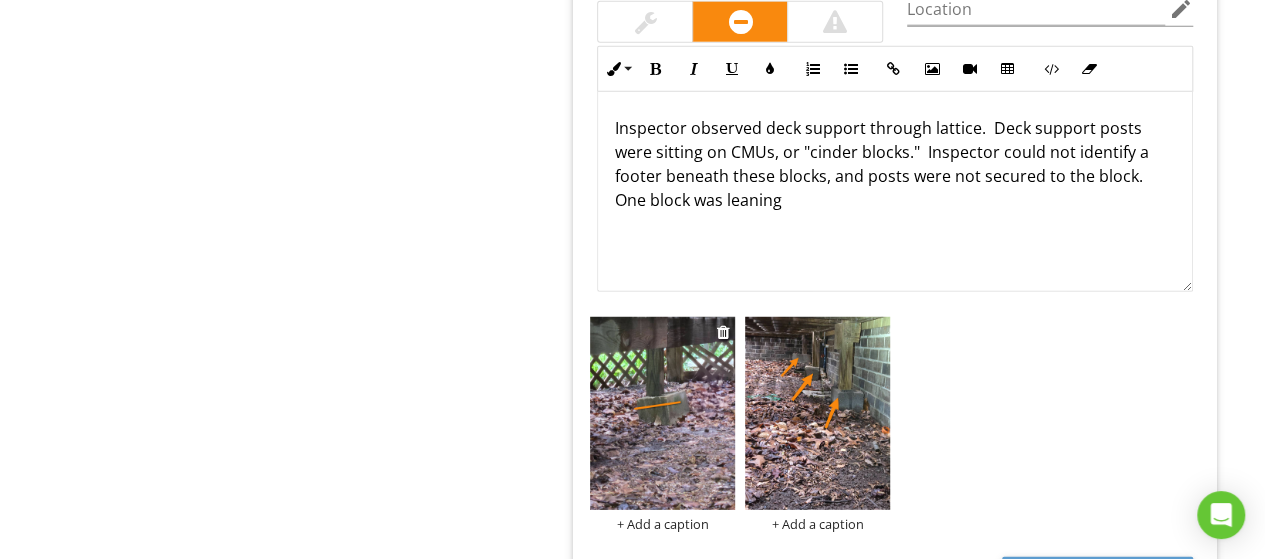 click at bounding box center (662, 413) 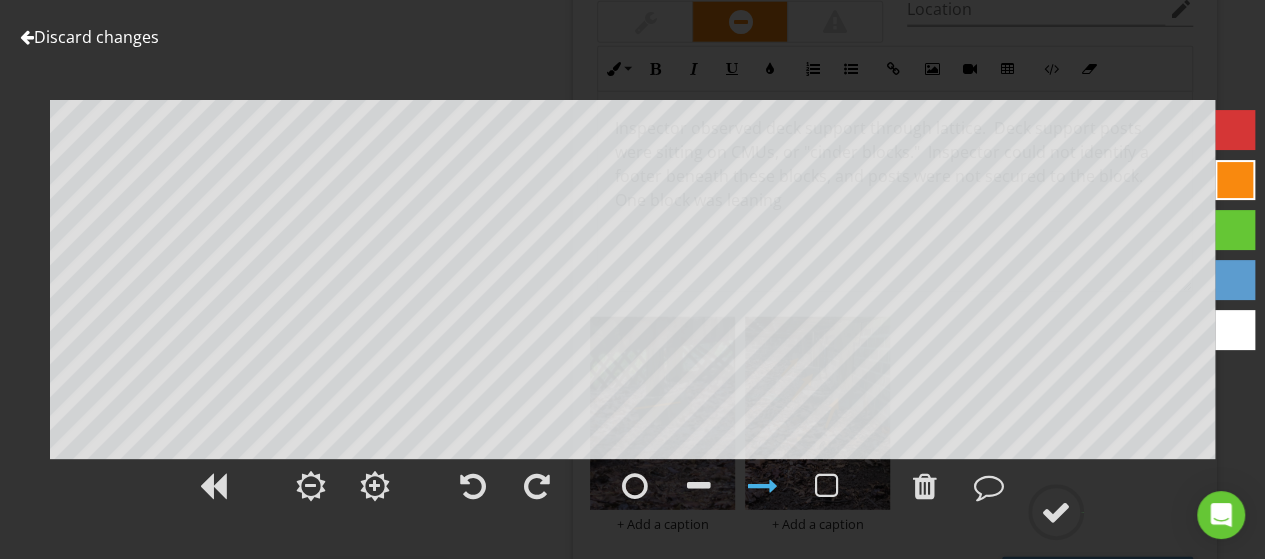 click at bounding box center [27, 37] 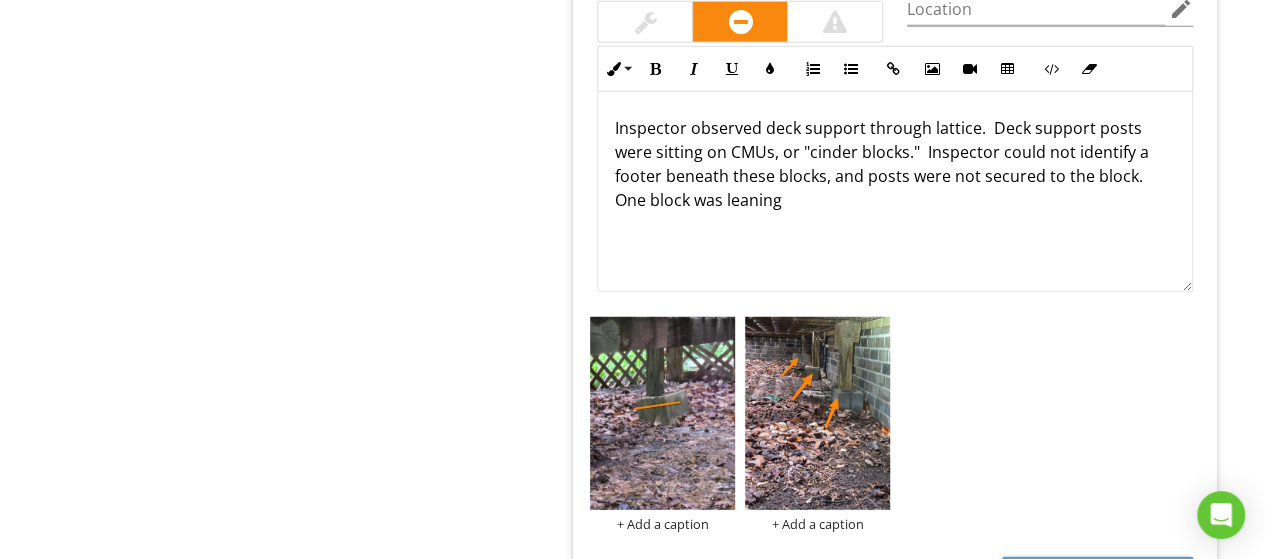 click on "Inspector observed deck support through lattice.  Deck support posts were sitting on CMUs, or "cinder blocks."  Inspector could not identify a footer beneath these blocks, and posts were not secured to the block.  One block was leaning" at bounding box center (895, 164) 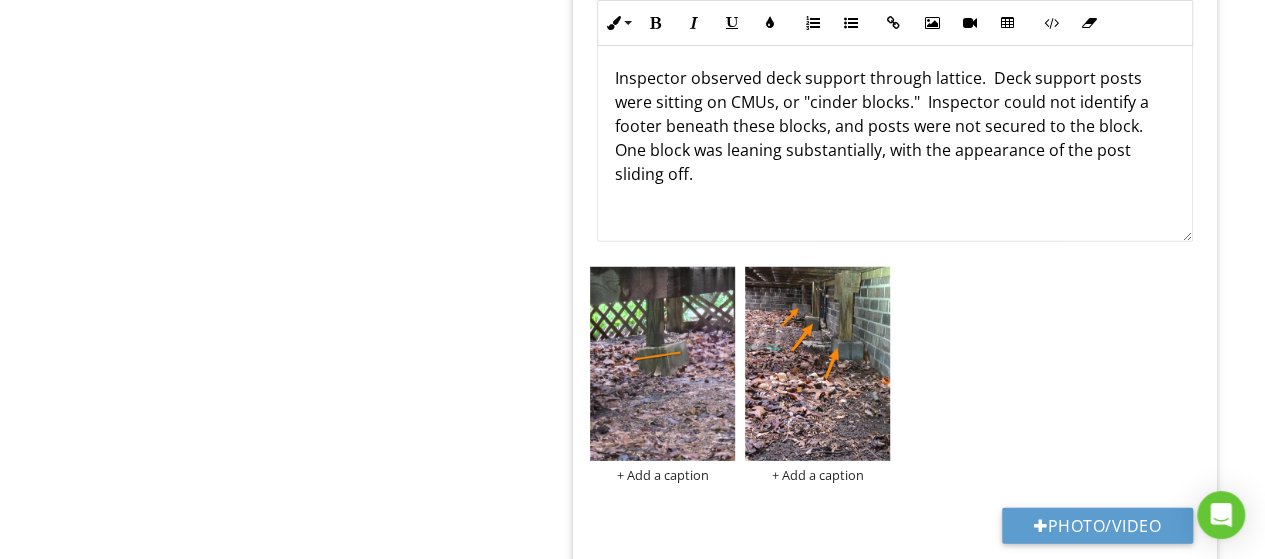 scroll, scrollTop: 2636, scrollLeft: 0, axis: vertical 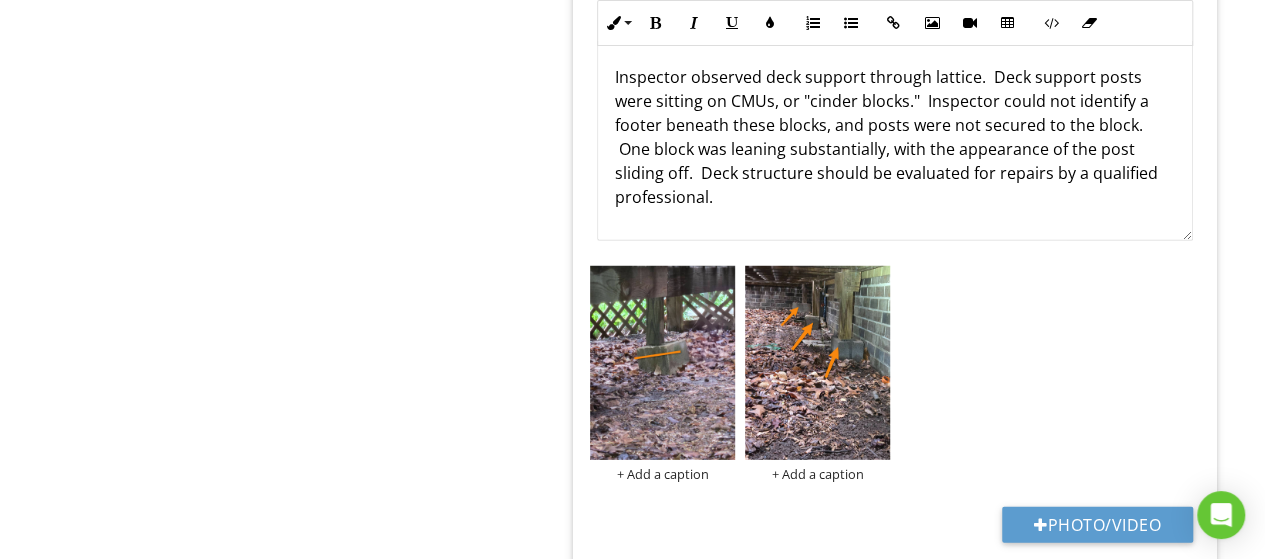 click on "Inspector observed deck support through lattice.  Deck support posts were sitting on CMUs, or "cinder blocks."  Inspector could not identify a footer beneath these blocks, and posts were not secured to the block.  One block was leaning substantially, with the appearance of the post sliding off.  Deck structure should be evaluated for repairs by a qualified professional." at bounding box center [895, 137] 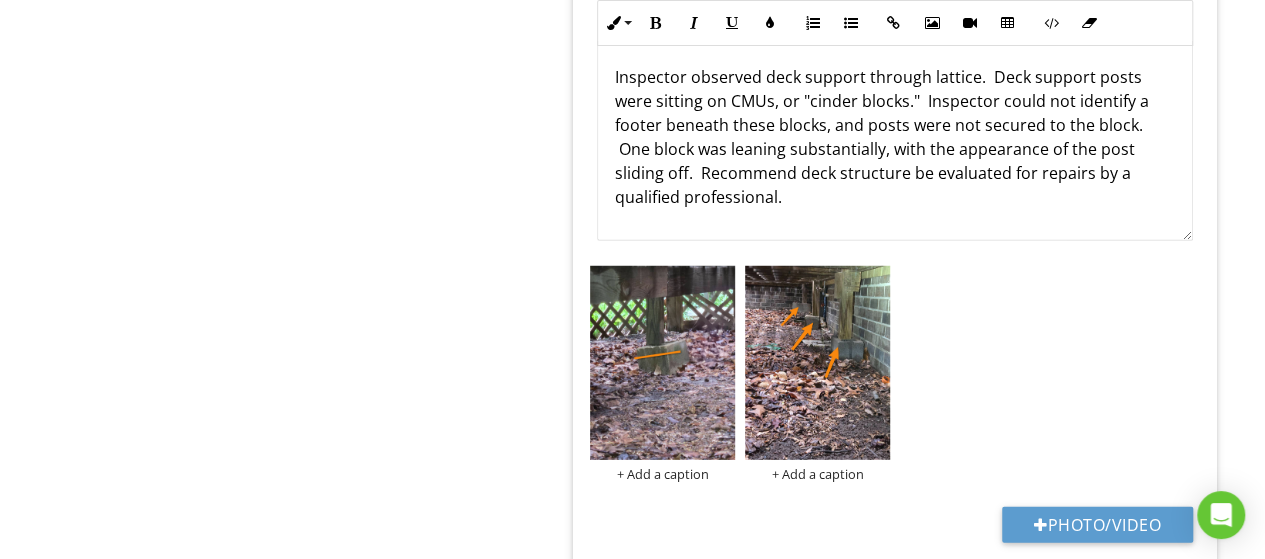 click on "Inspector observed deck support through lattice.  Deck support posts were sitting on CMUs, or "cinder blocks."  Inspector could not identify a footer beneath these blocks, and posts were not secured to the block.  One block was leaning substantially, with the appearance of the post sliding off.  Recommend deck structure be evaluated for repairs by a qualified professional." at bounding box center [895, 137] 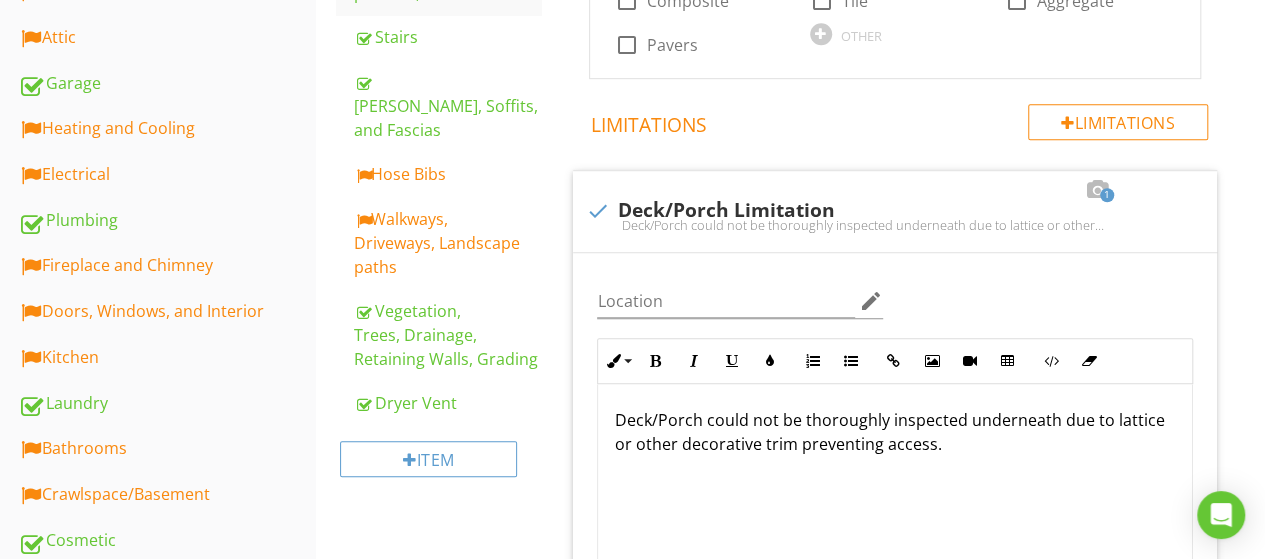 scroll, scrollTop: 625, scrollLeft: 0, axis: vertical 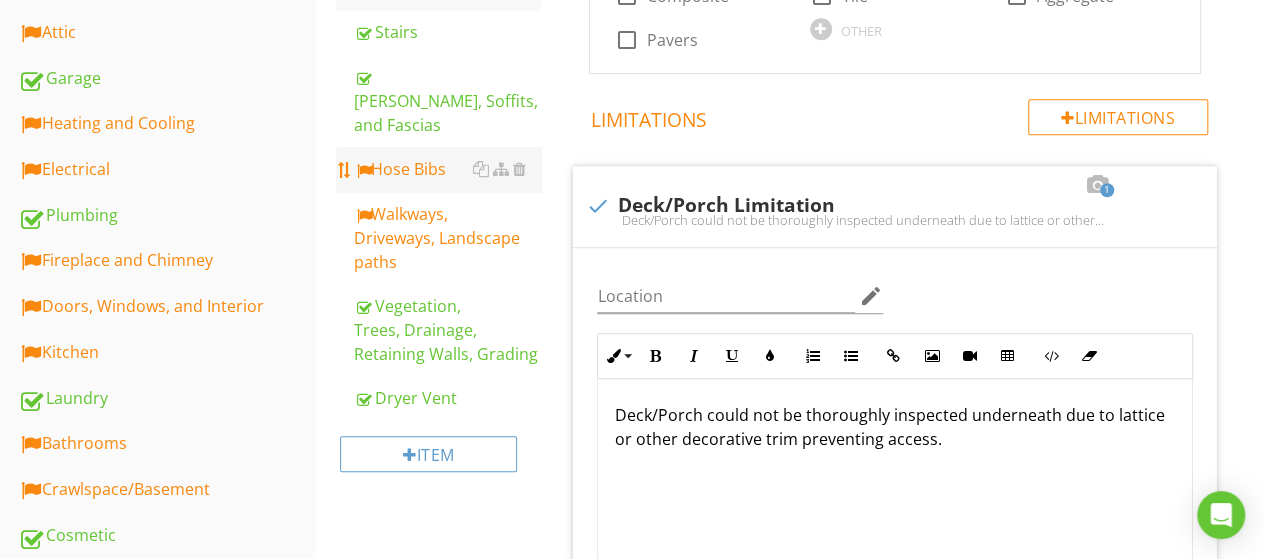 click on "Hose Bibs" at bounding box center (447, 169) 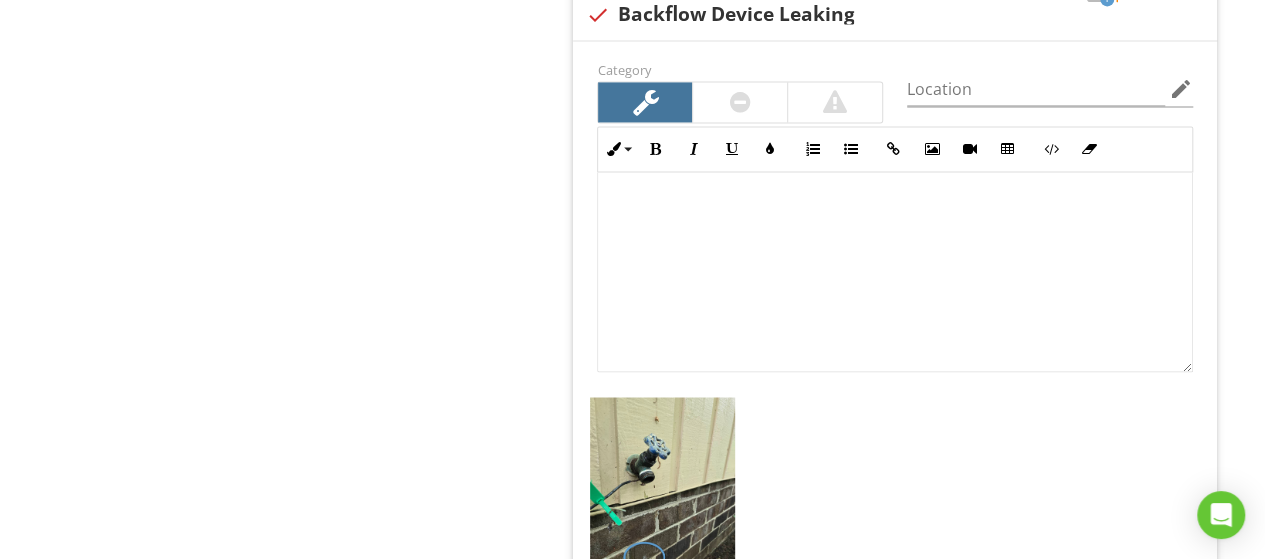 scroll, scrollTop: 1435, scrollLeft: 0, axis: vertical 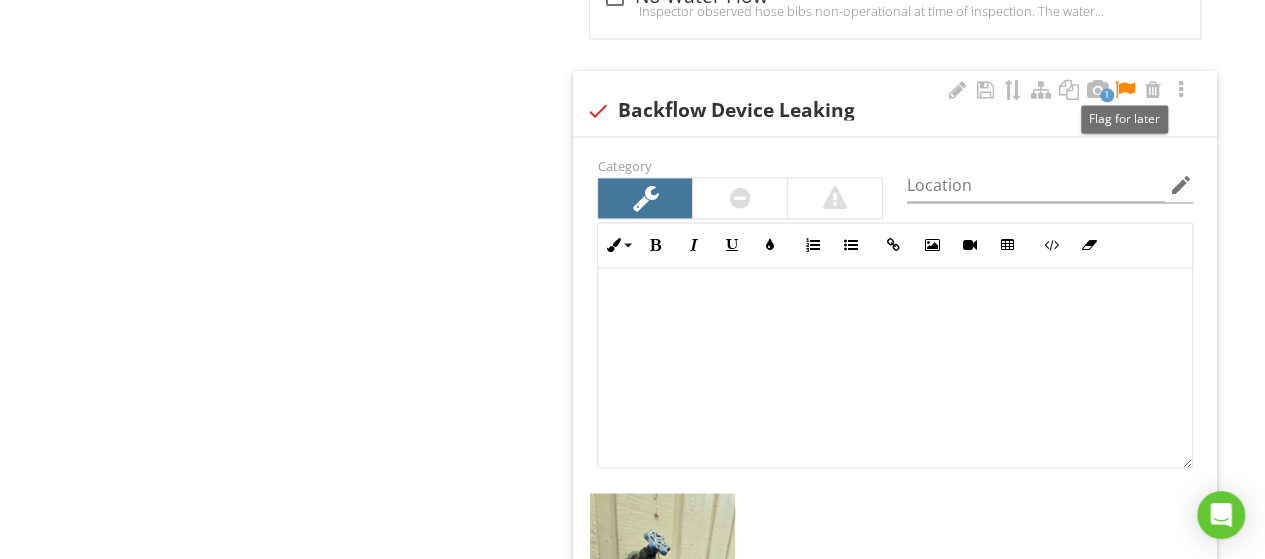 click at bounding box center [1125, 90] 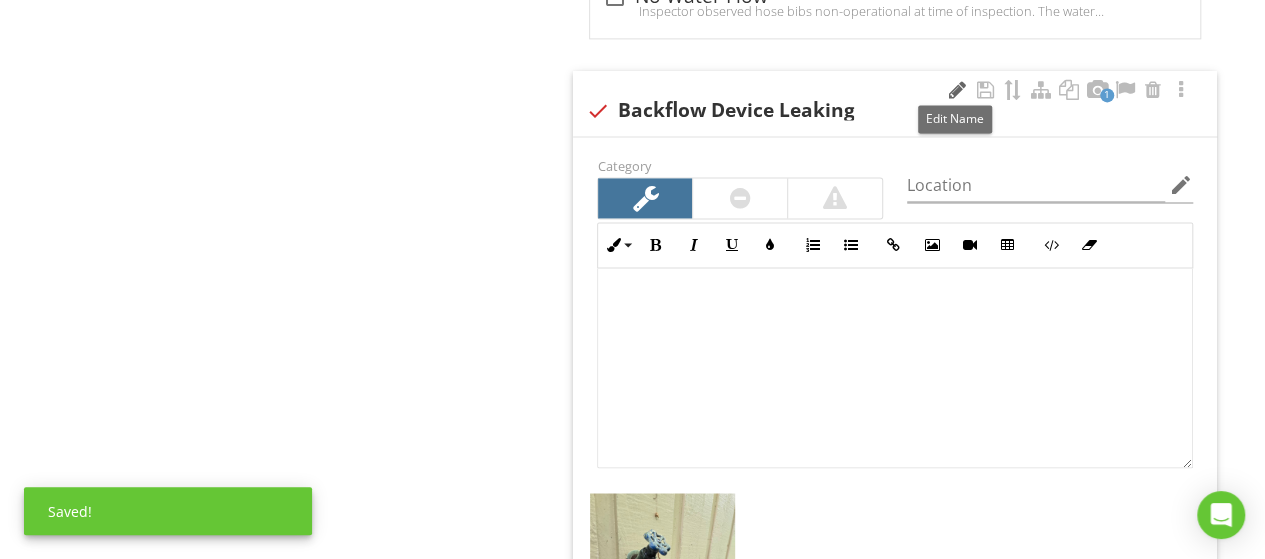 click at bounding box center (957, 90) 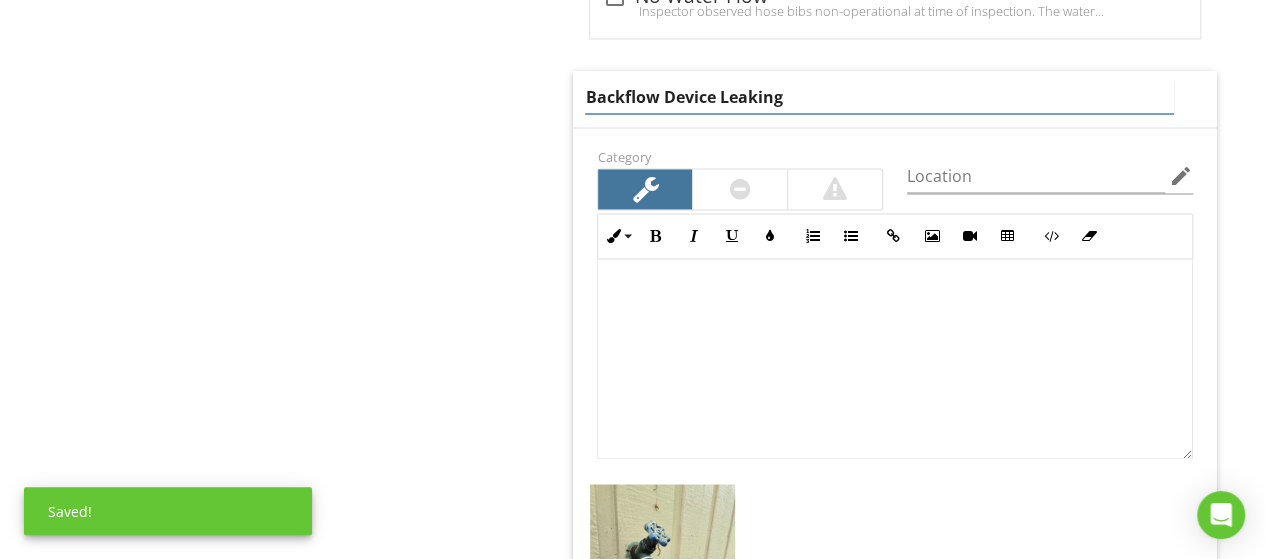 drag, startPoint x: 816, startPoint y: 84, endPoint x: 483, endPoint y: 87, distance: 333.01352 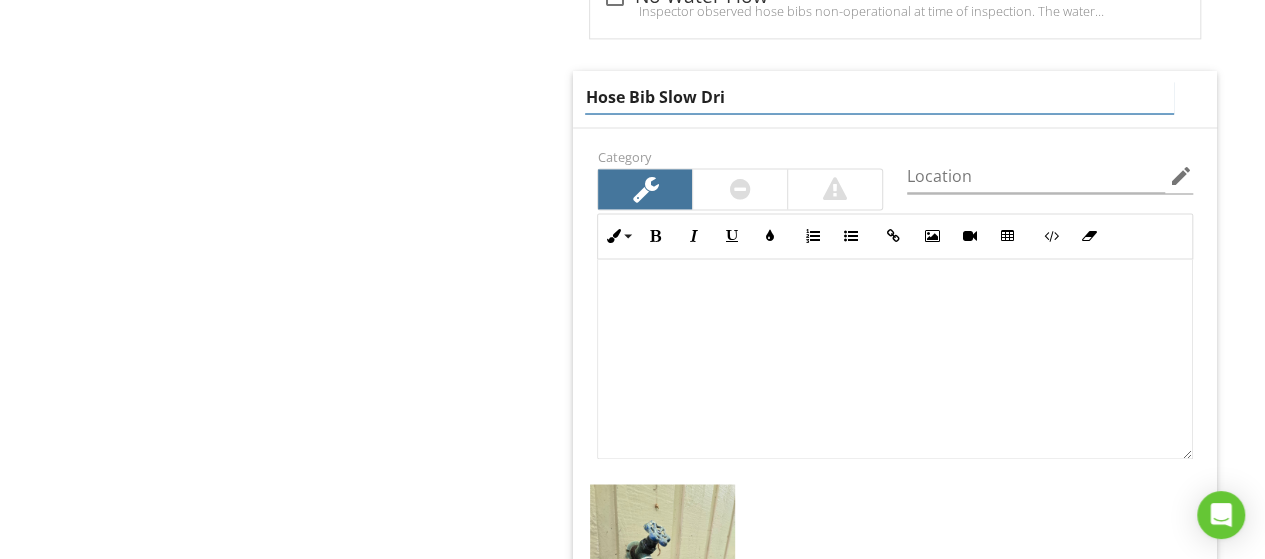 type on "Hose Bib Slow Drip" 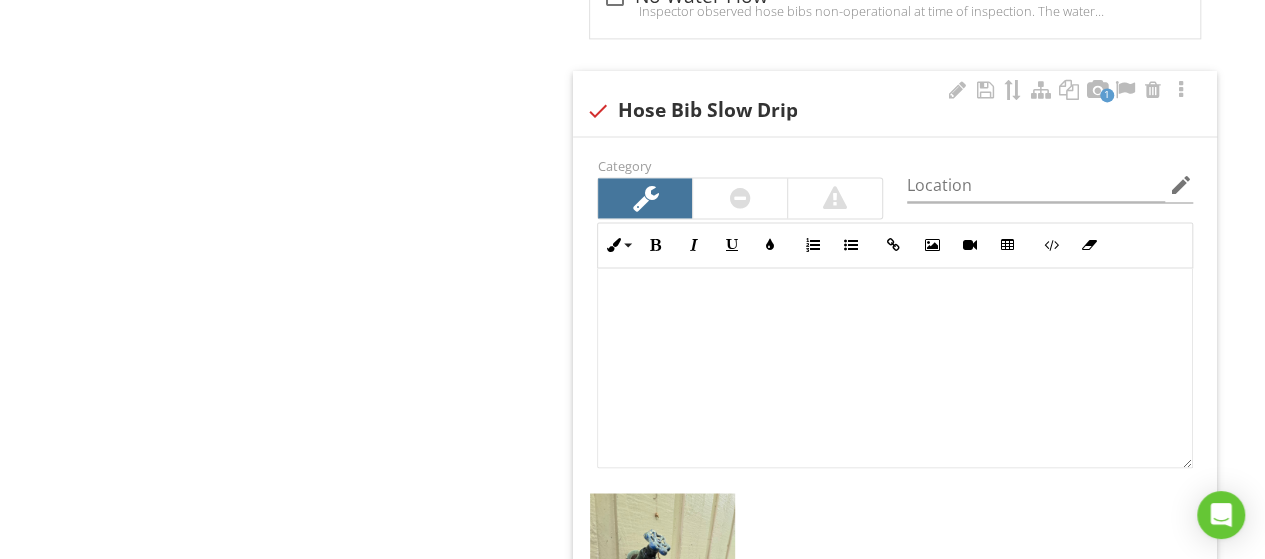 click at bounding box center [895, 368] 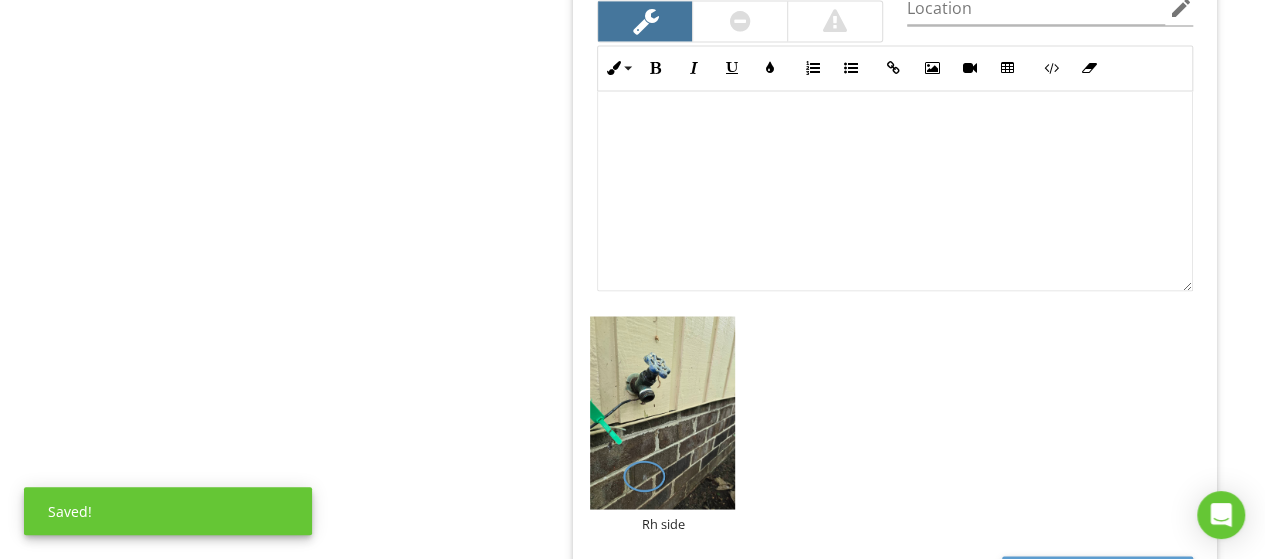 scroll, scrollTop: 1614, scrollLeft: 0, axis: vertical 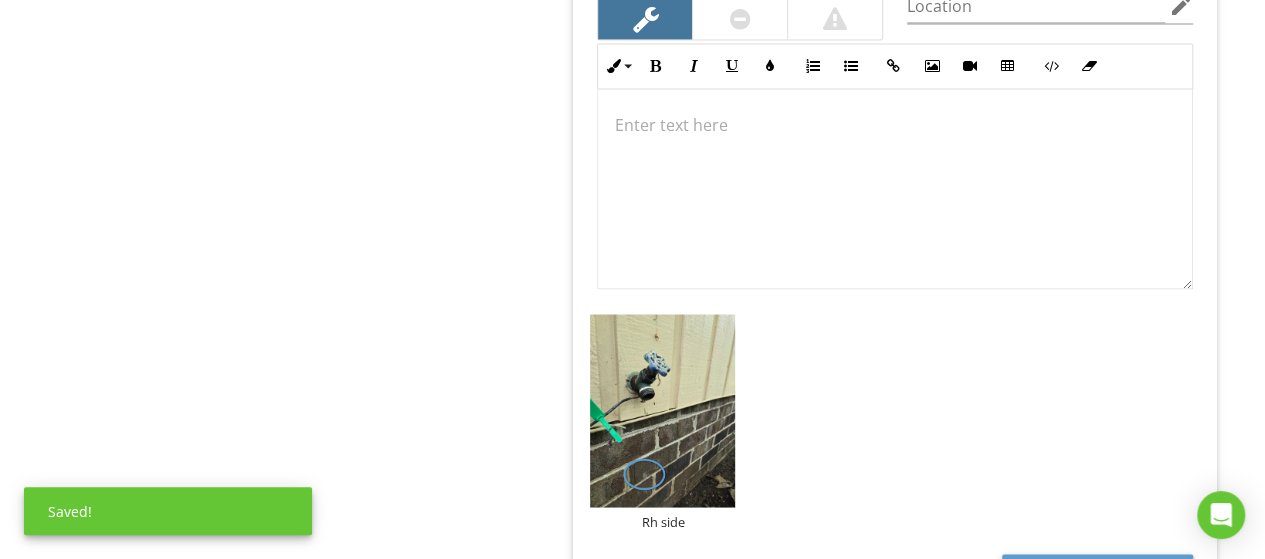 type 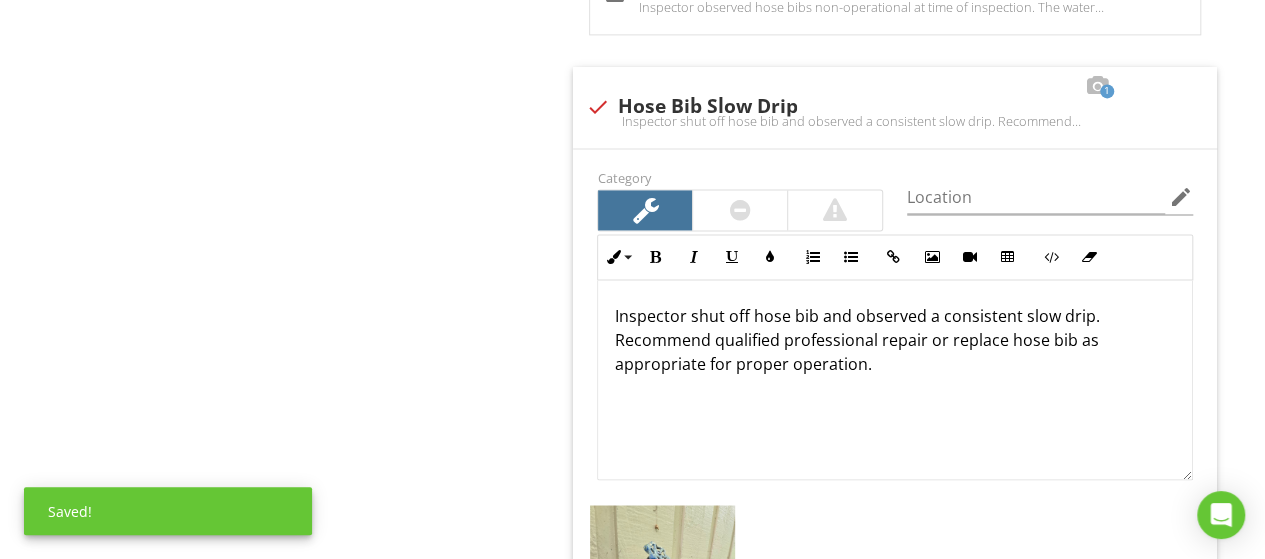 scroll, scrollTop: 1428, scrollLeft: 0, axis: vertical 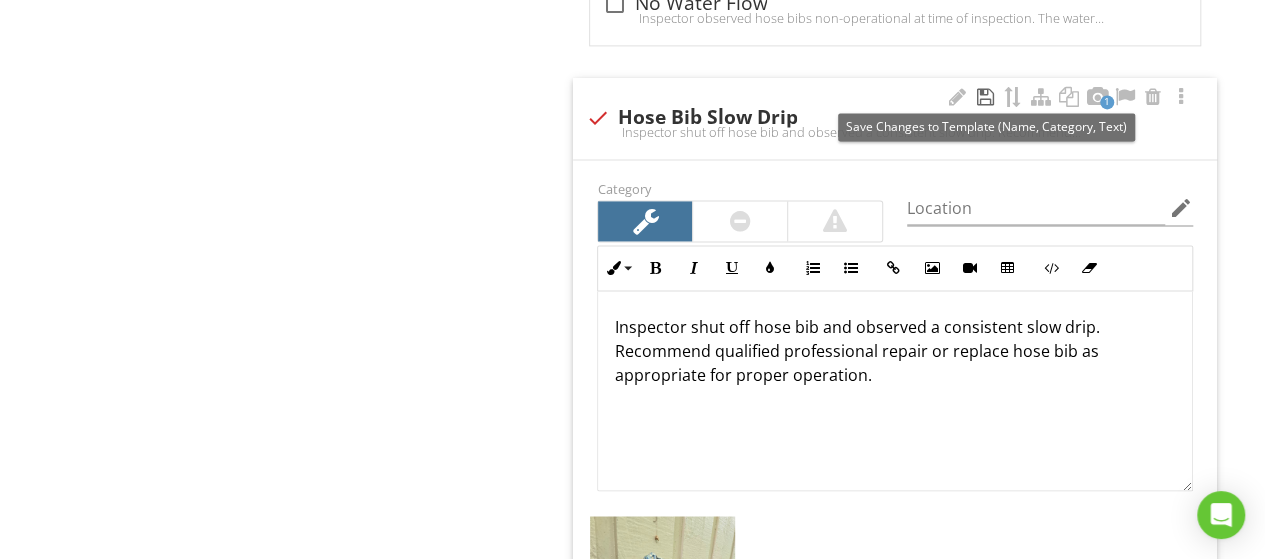 click at bounding box center (985, 97) 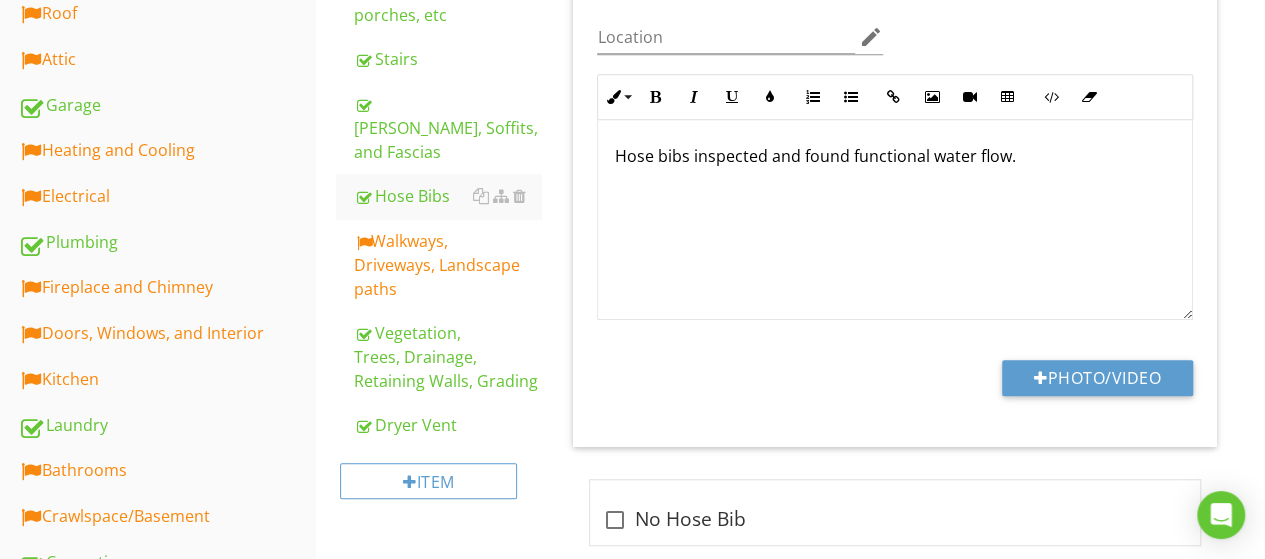 scroll, scrollTop: 604, scrollLeft: 0, axis: vertical 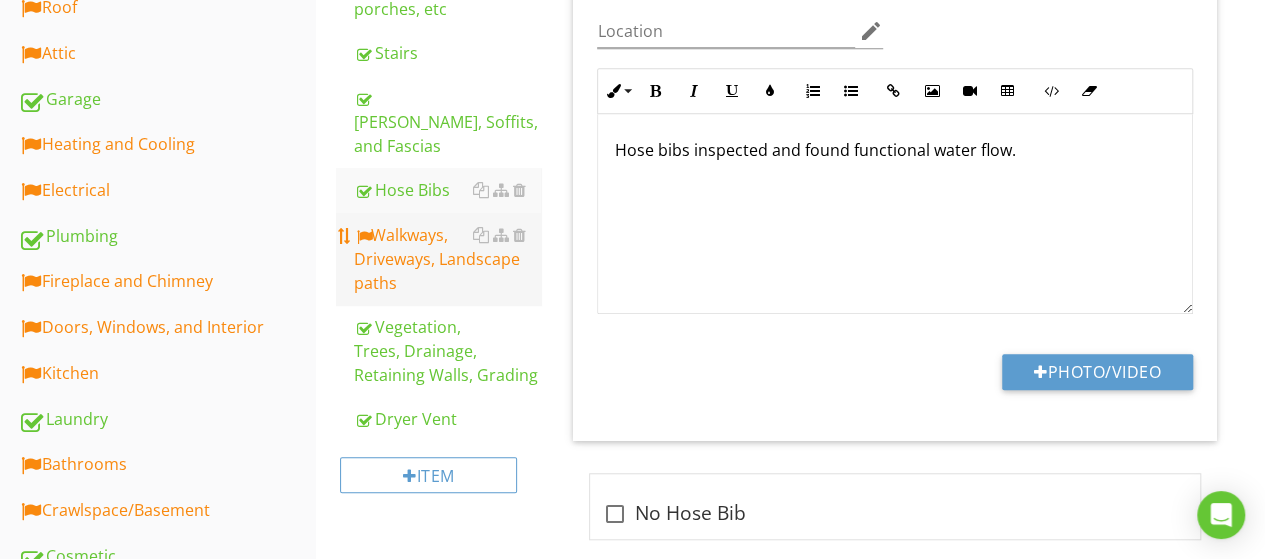 click on "Walkways, Driveways, Landscape paths" at bounding box center (447, 259) 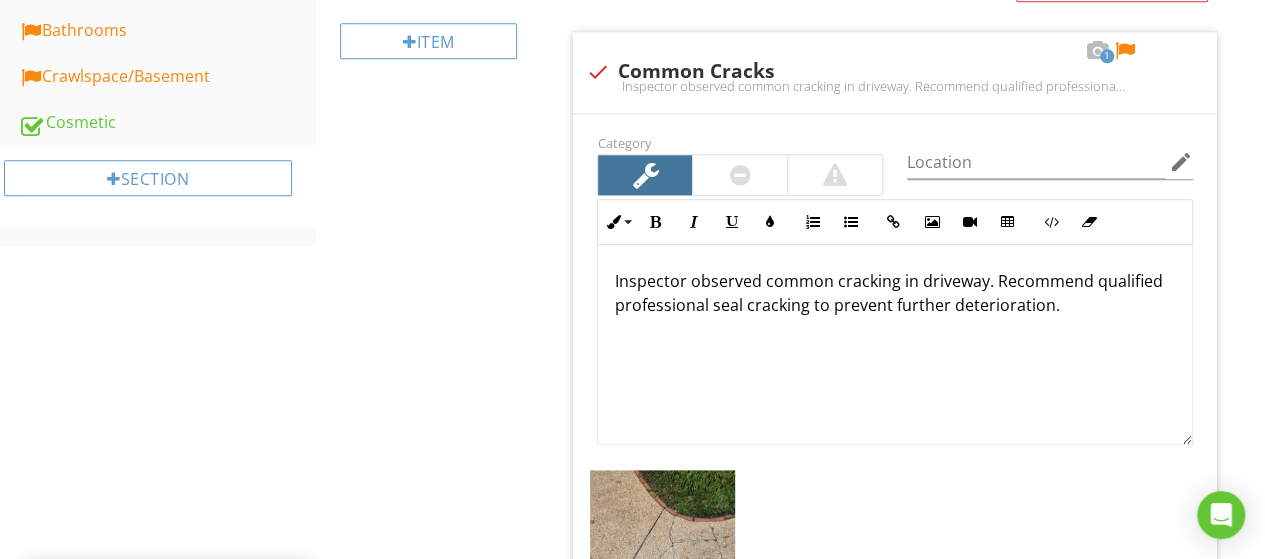 scroll, scrollTop: 1040, scrollLeft: 0, axis: vertical 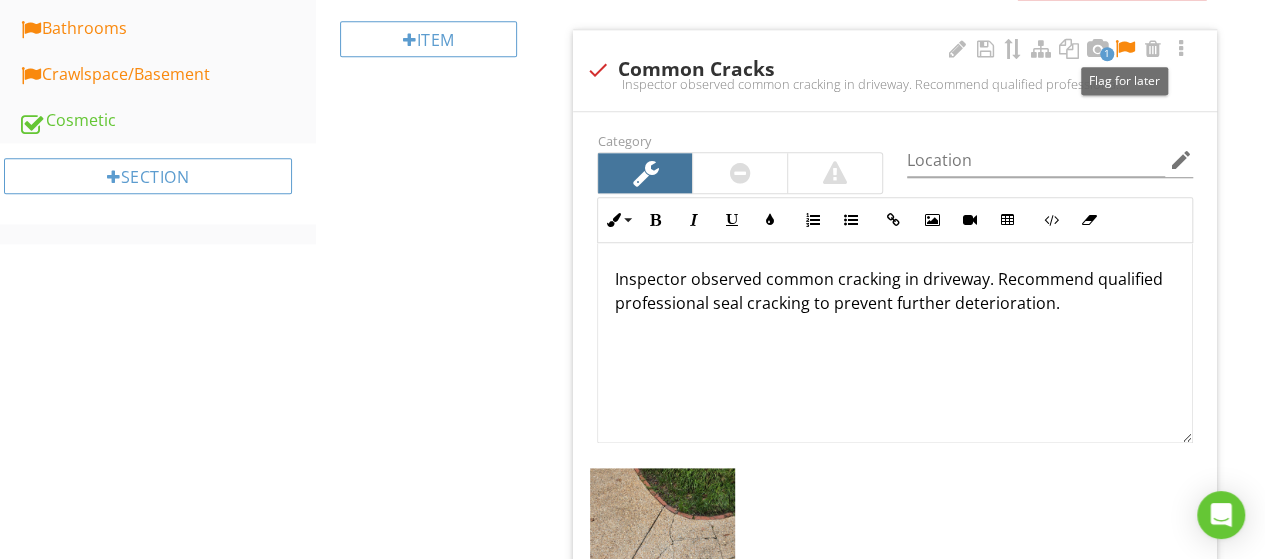 click at bounding box center [1125, 49] 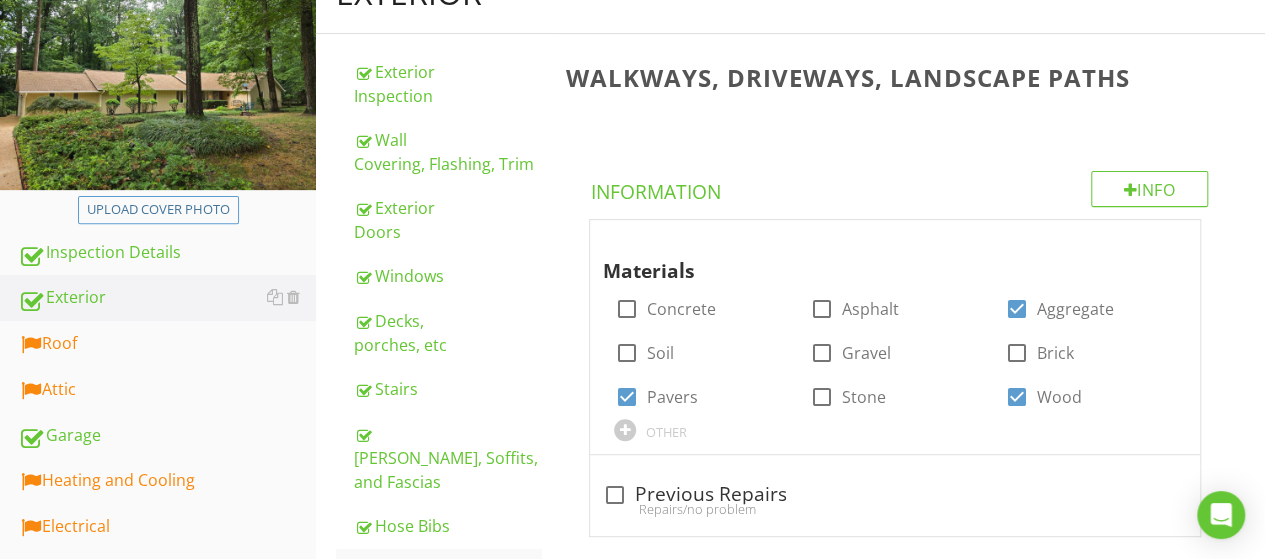 scroll, scrollTop: 475, scrollLeft: 0, axis: vertical 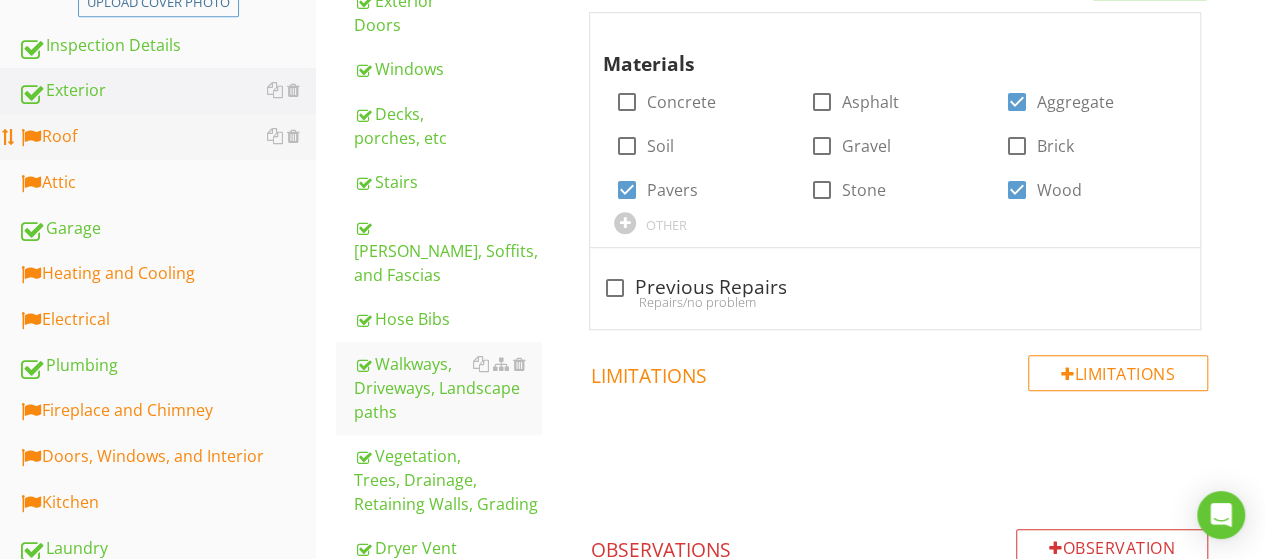 click on "Roof" at bounding box center [167, 137] 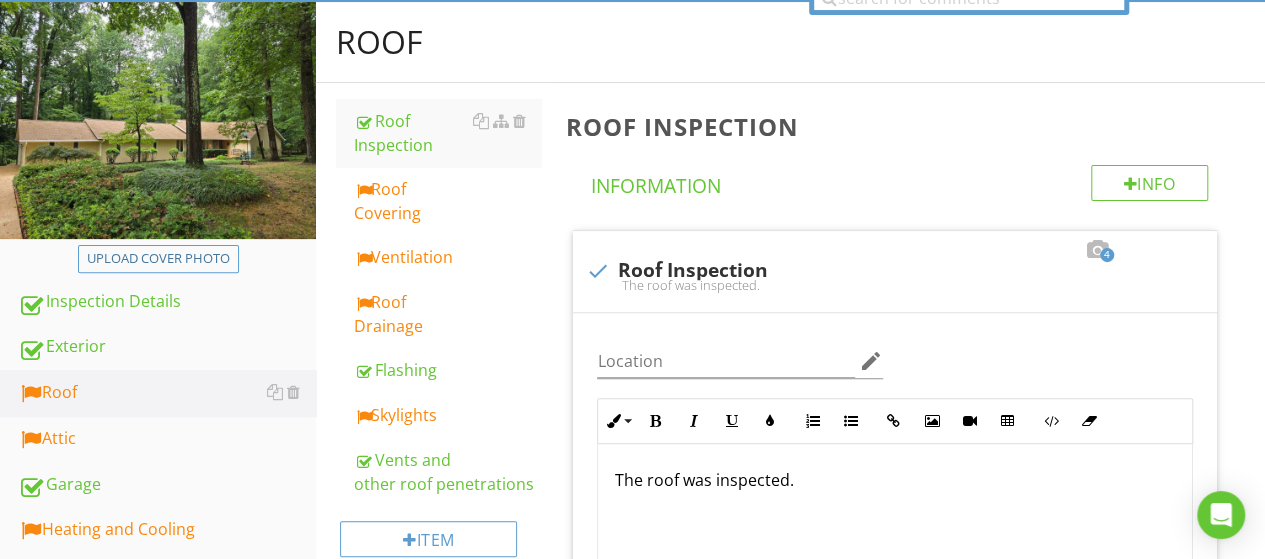 scroll, scrollTop: 218, scrollLeft: 0, axis: vertical 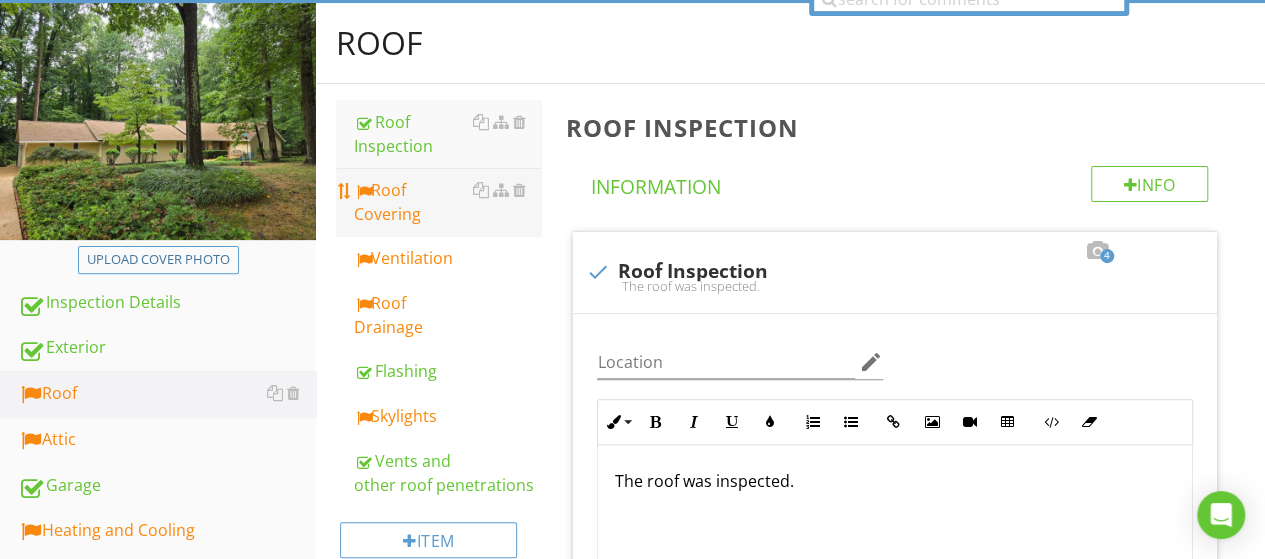 click on "Roof Covering" at bounding box center [447, 202] 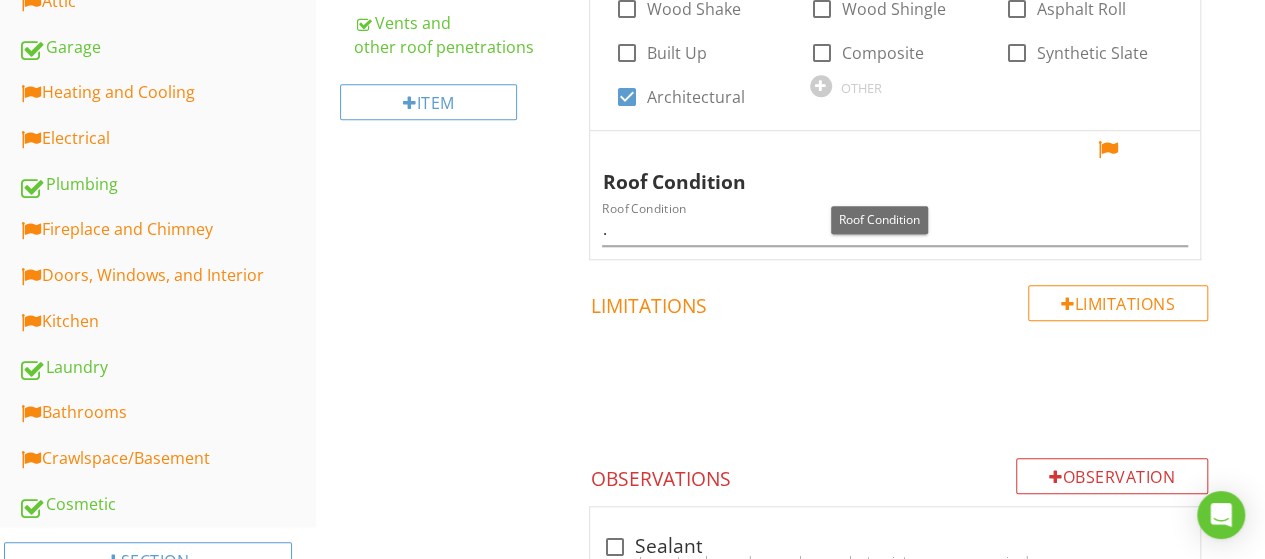 scroll, scrollTop: 688, scrollLeft: 0, axis: vertical 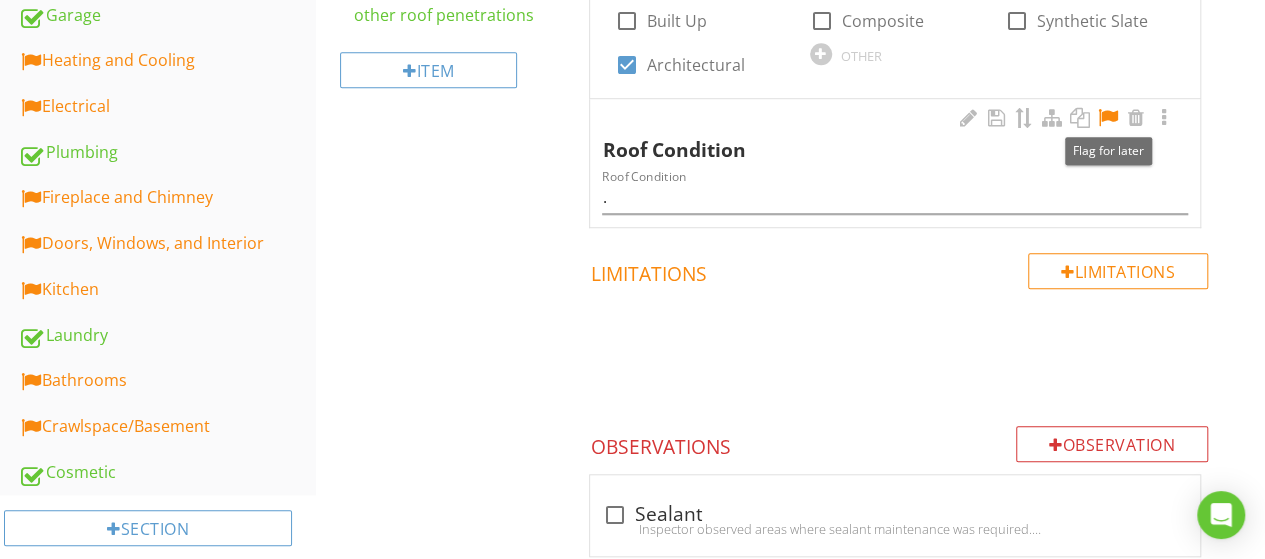 click at bounding box center [1108, 118] 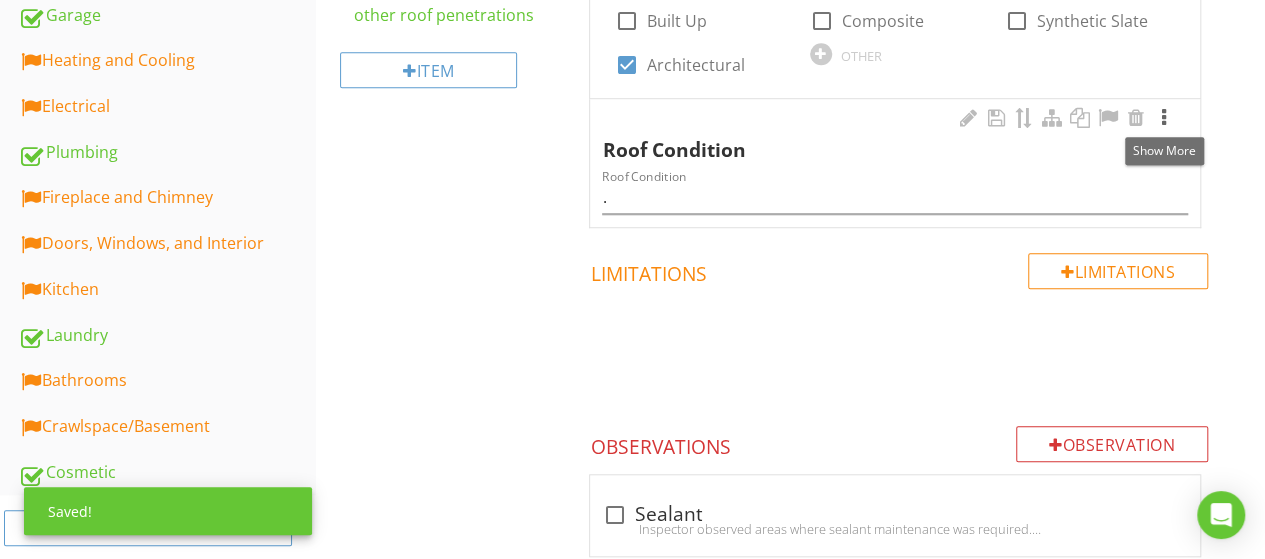 click at bounding box center [1164, 118] 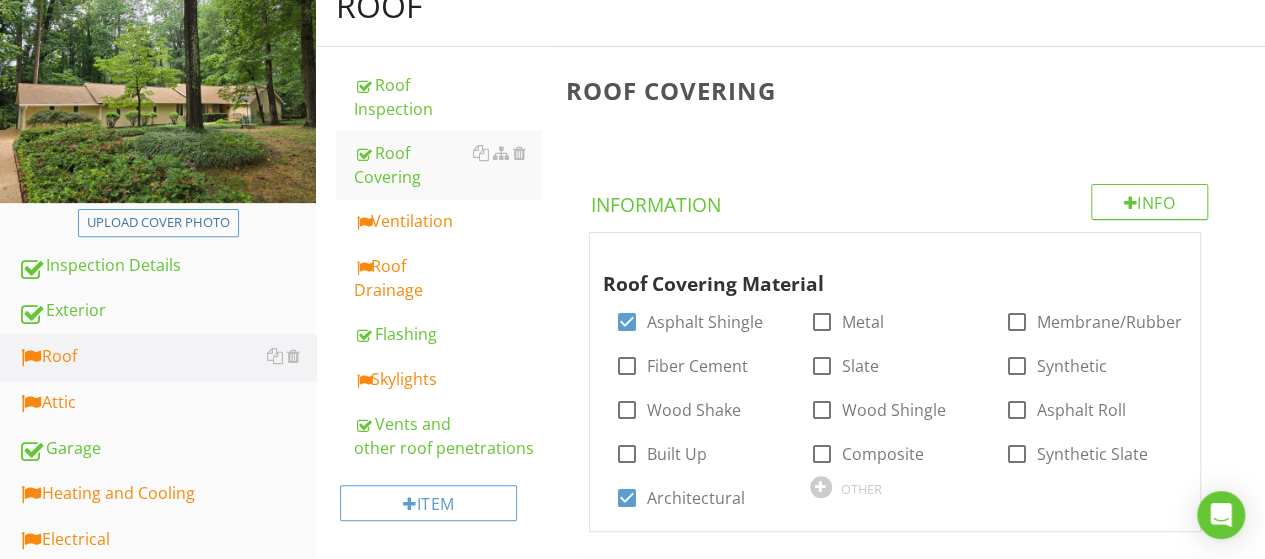 scroll, scrollTop: 261, scrollLeft: 0, axis: vertical 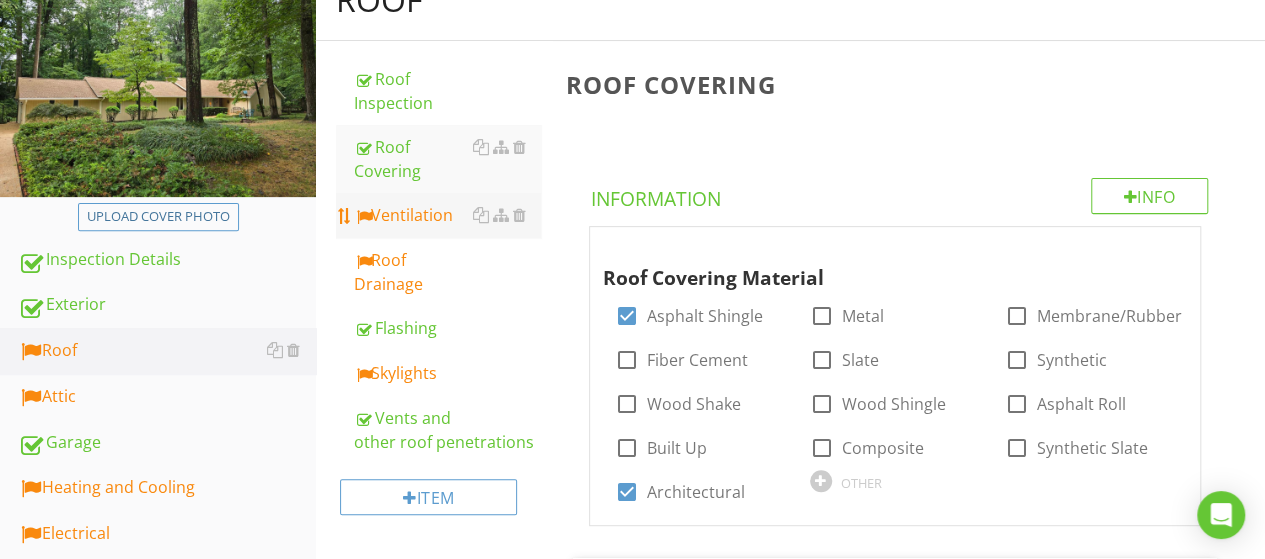 click on "Ventilation" at bounding box center (447, 215) 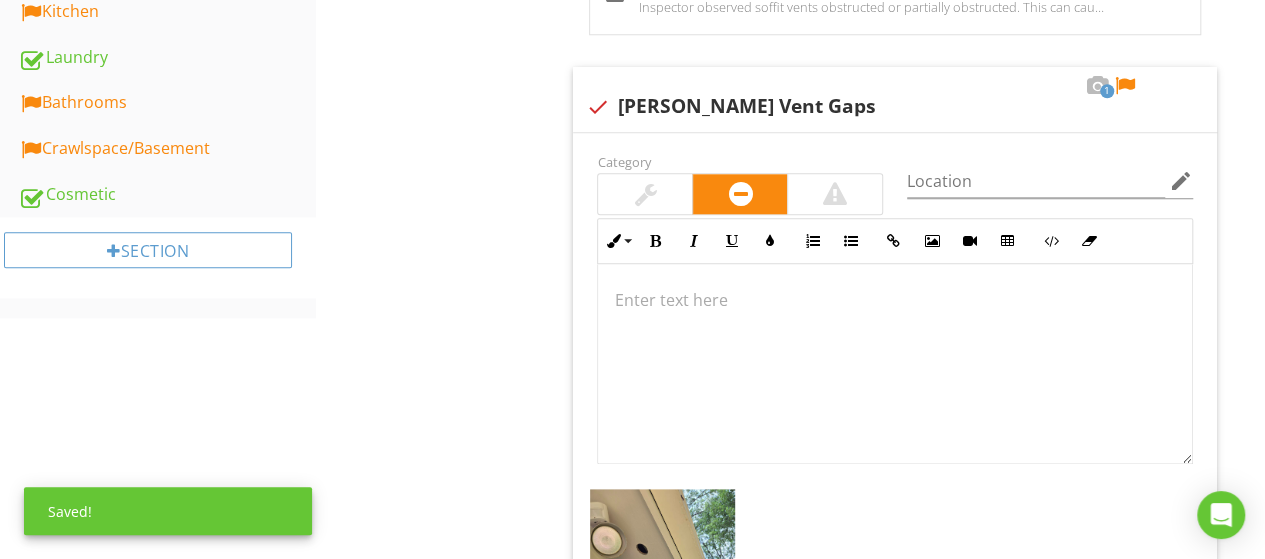 scroll, scrollTop: 968, scrollLeft: 0, axis: vertical 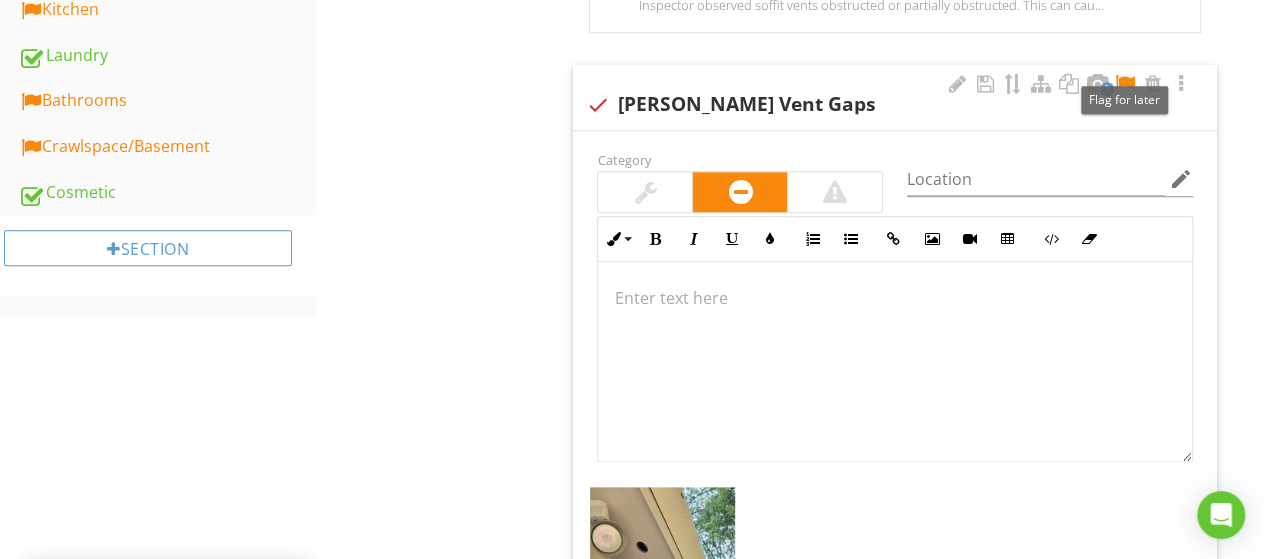 click at bounding box center (1125, 84) 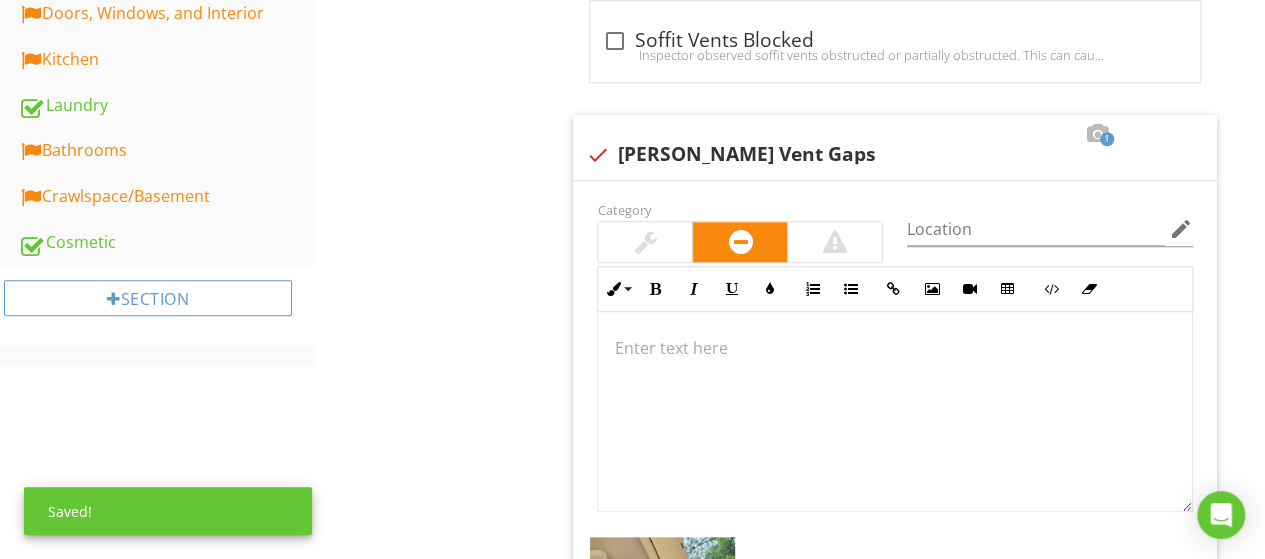 scroll, scrollTop: 878, scrollLeft: 0, axis: vertical 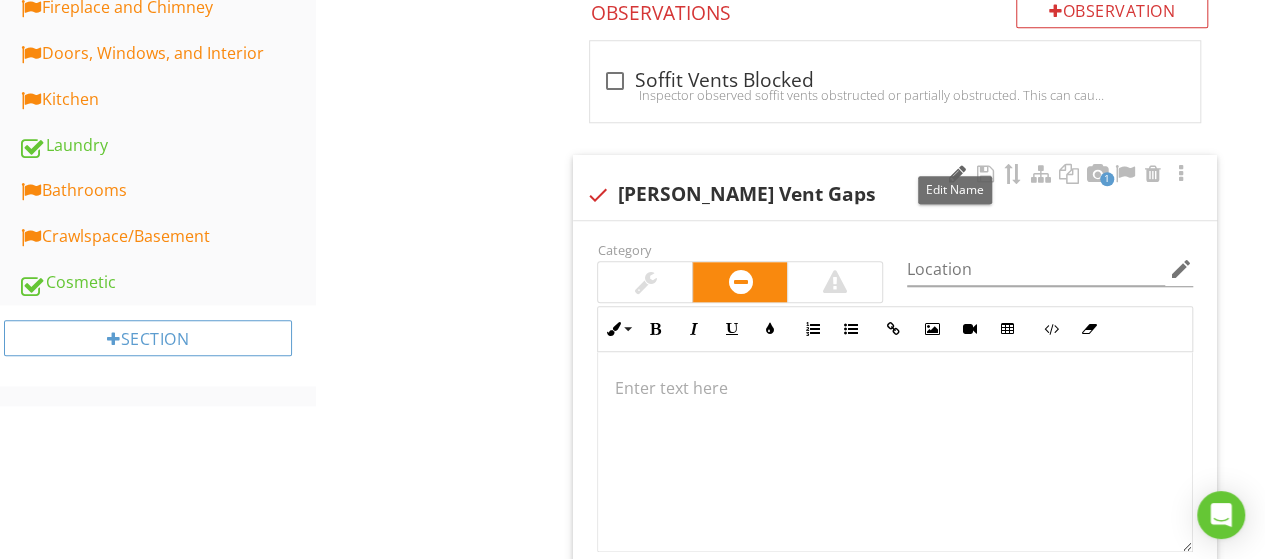 click at bounding box center (957, 174) 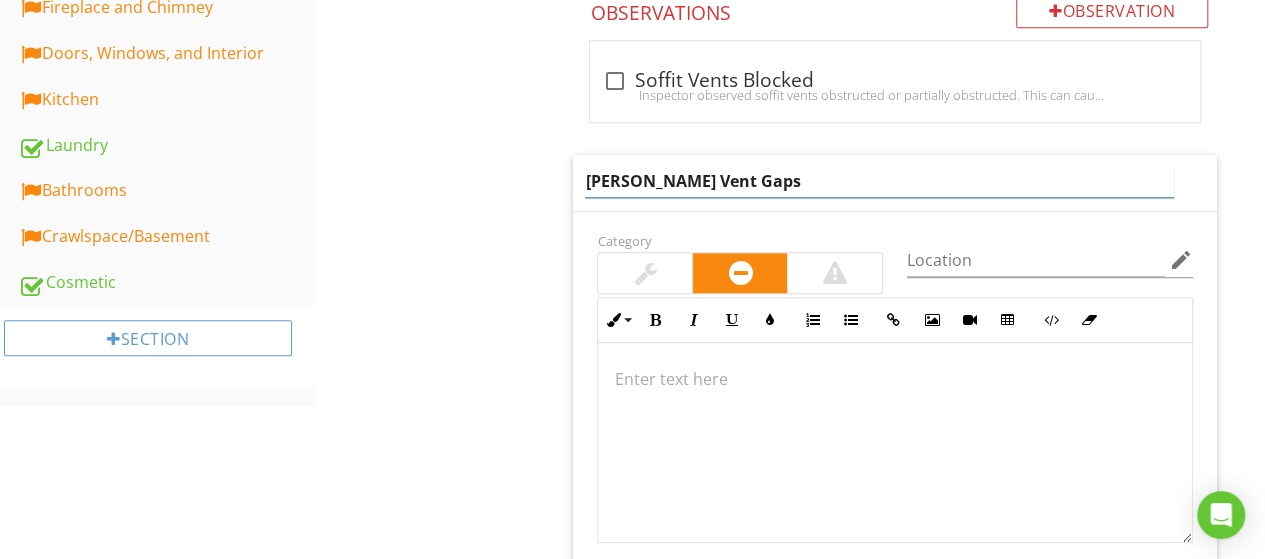 drag, startPoint x: 775, startPoint y: 169, endPoint x: 451, endPoint y: 216, distance: 327.3912 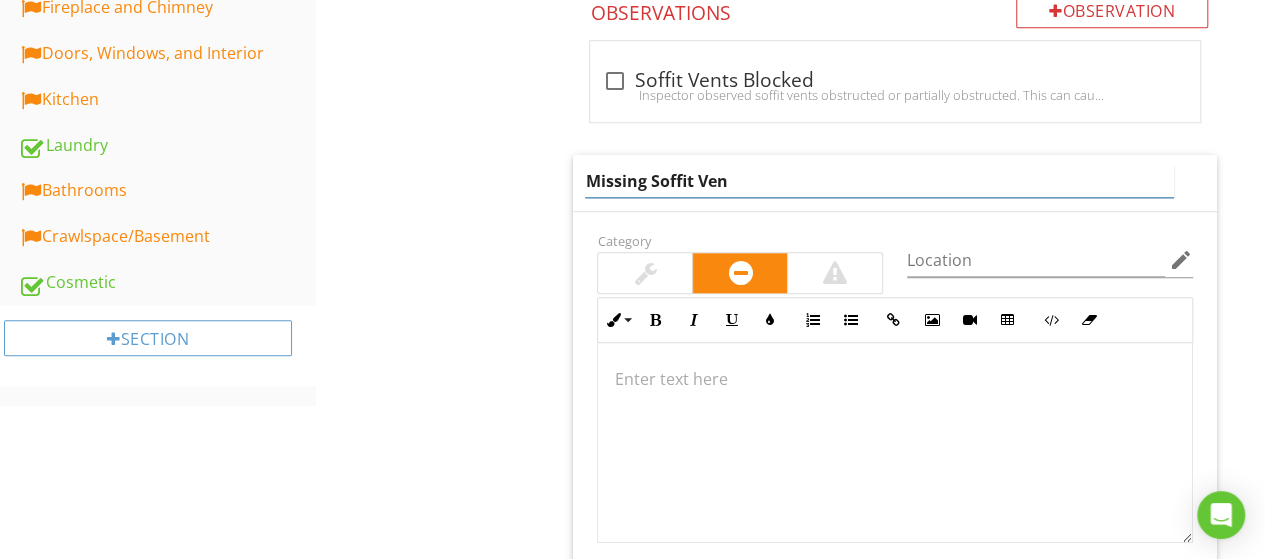 type on "Missing Soffit Vent" 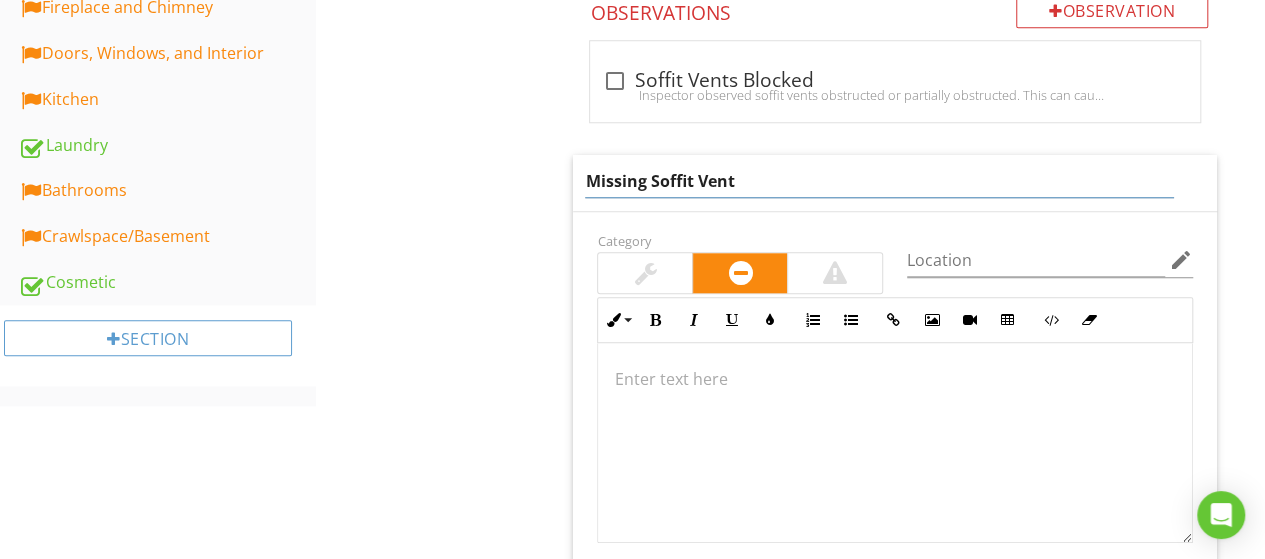 click at bounding box center [895, 443] 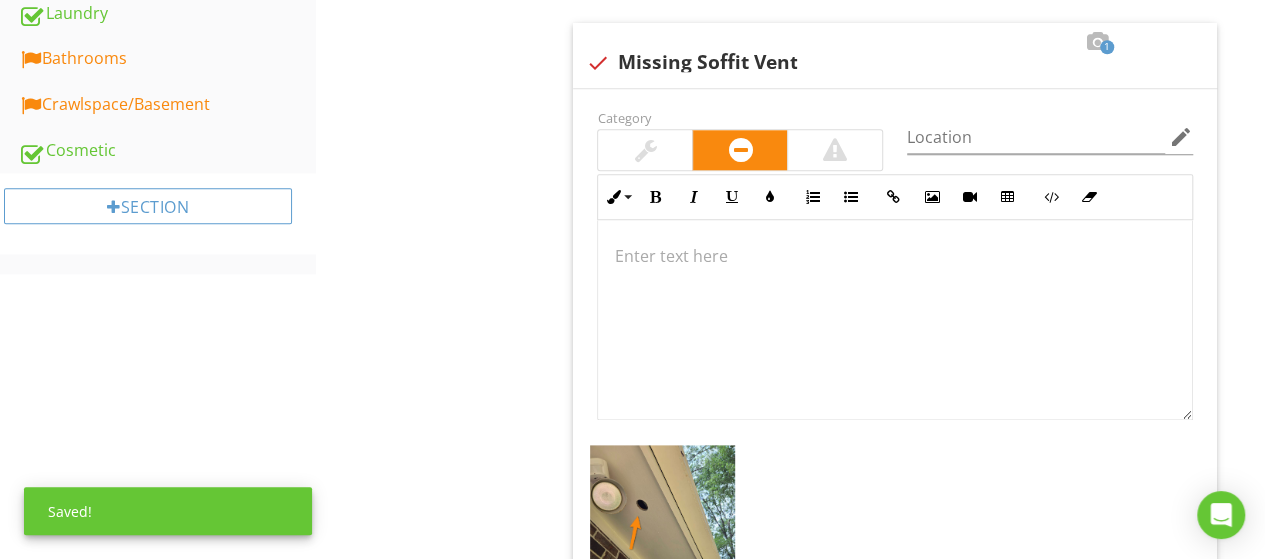scroll, scrollTop: 1072, scrollLeft: 0, axis: vertical 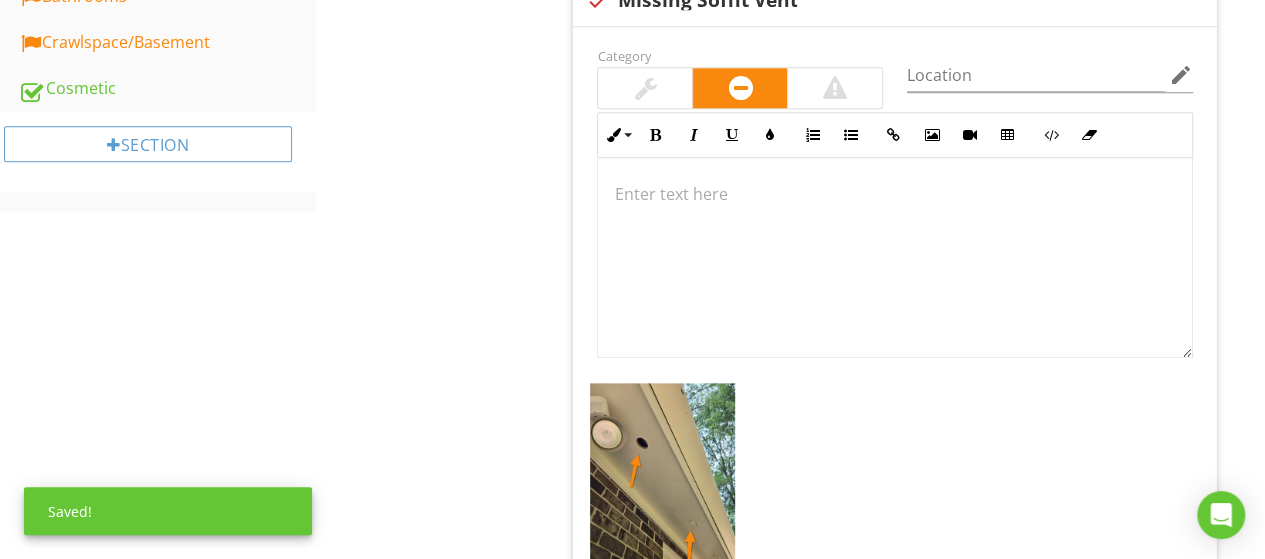 type 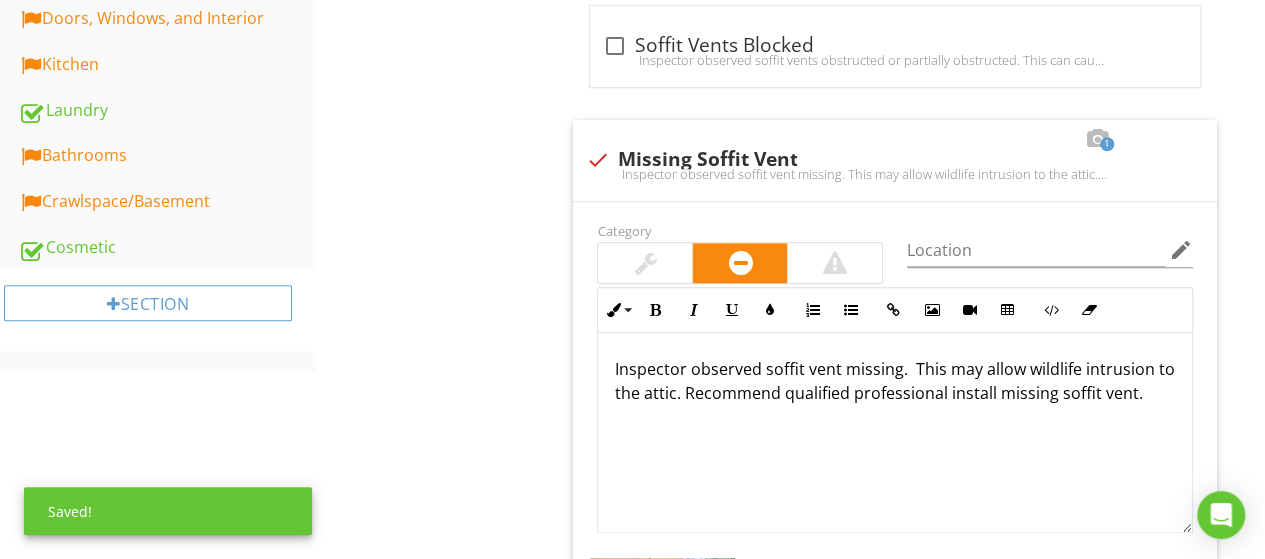 scroll, scrollTop: 907, scrollLeft: 0, axis: vertical 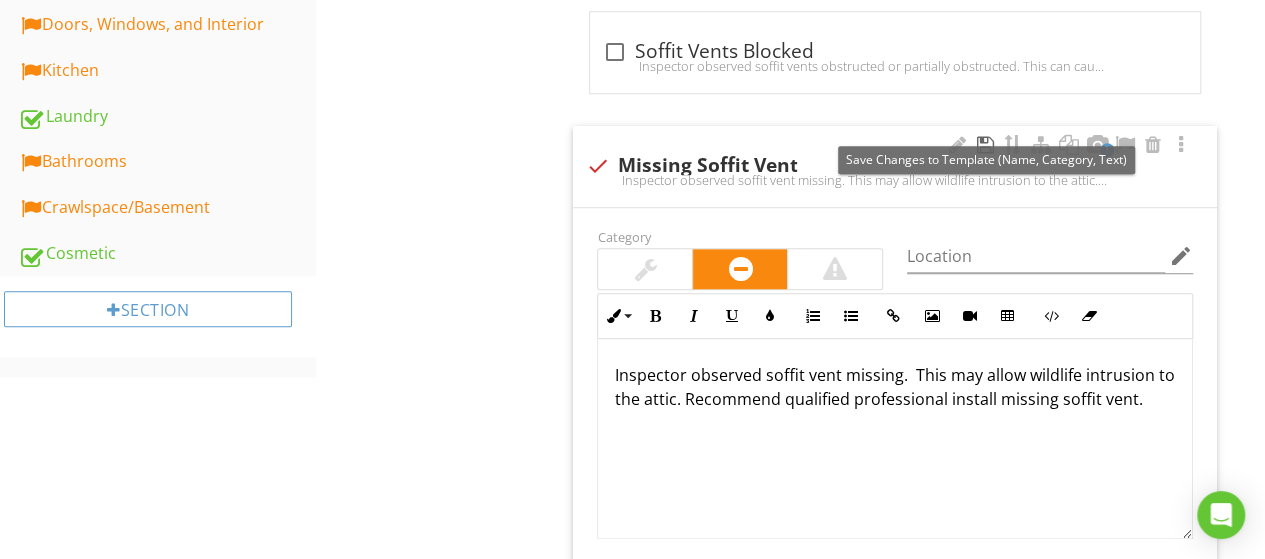 click at bounding box center (985, 145) 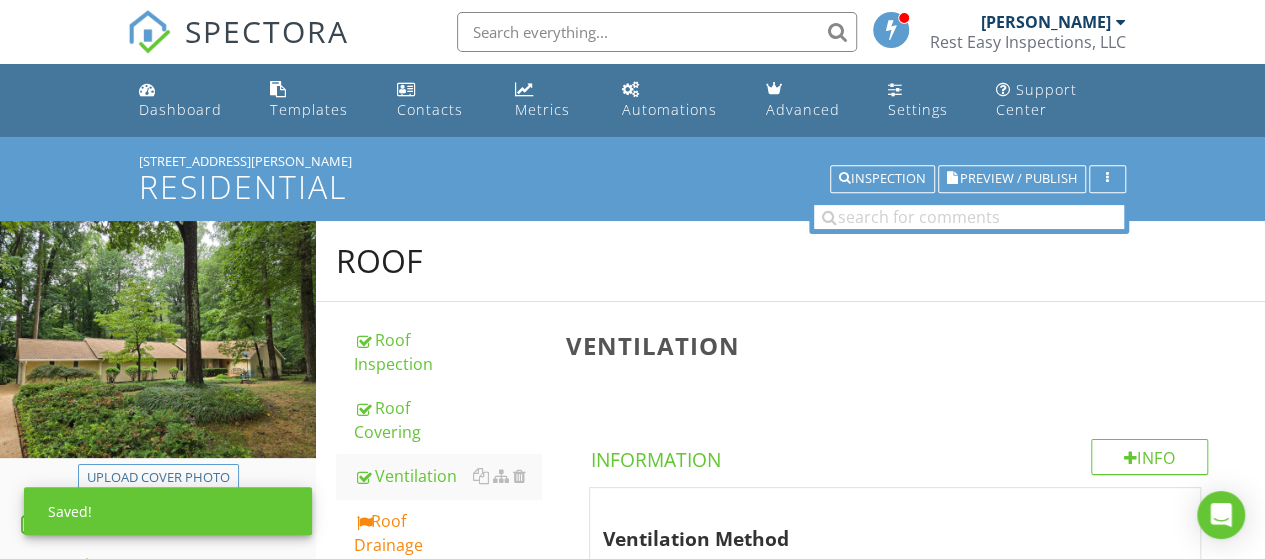 scroll, scrollTop: 310, scrollLeft: 0, axis: vertical 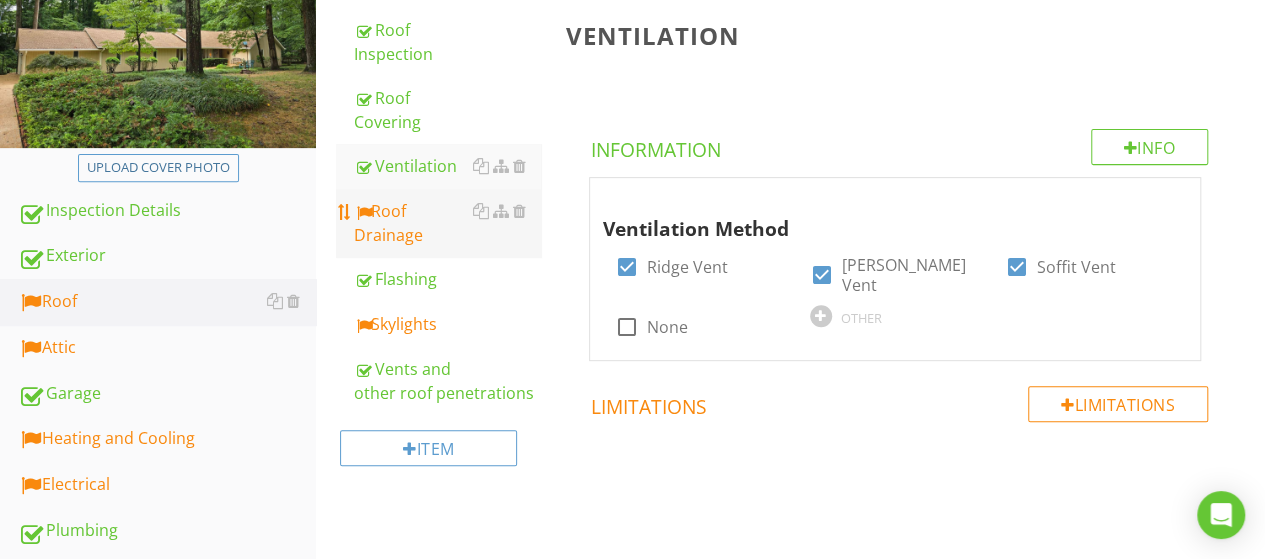 click on "Roof Drainage" at bounding box center (447, 223) 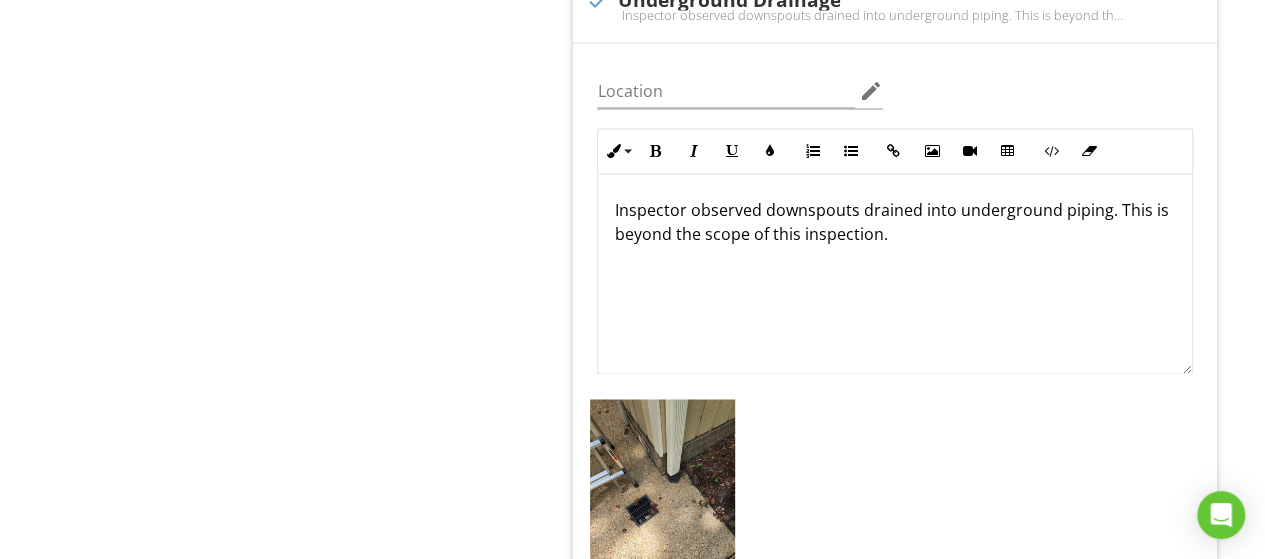scroll, scrollTop: 1474, scrollLeft: 0, axis: vertical 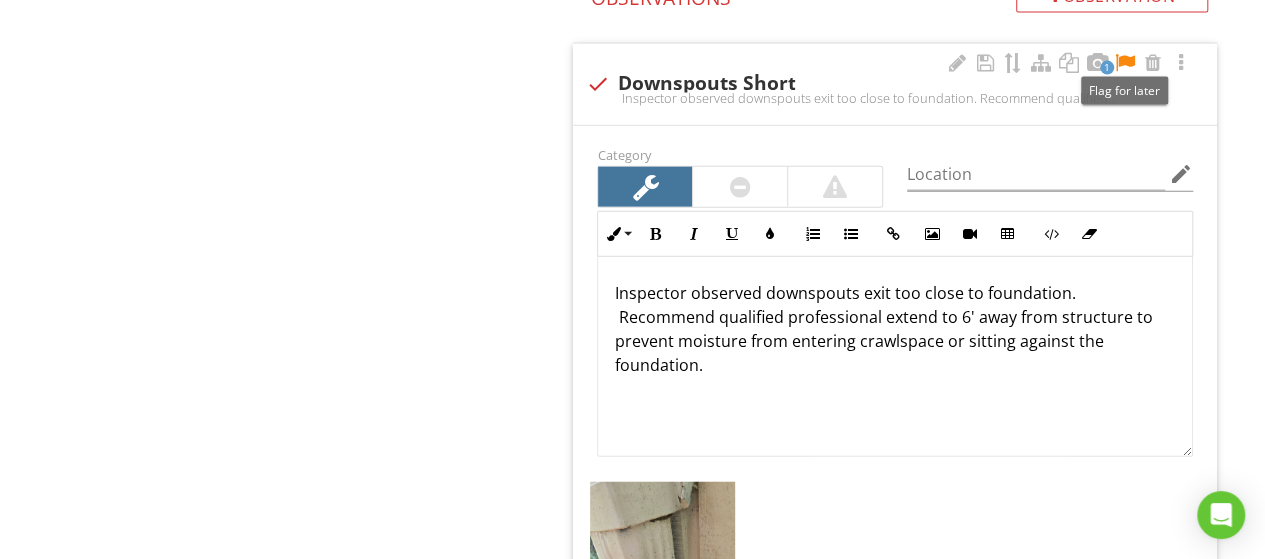 click at bounding box center (1125, 63) 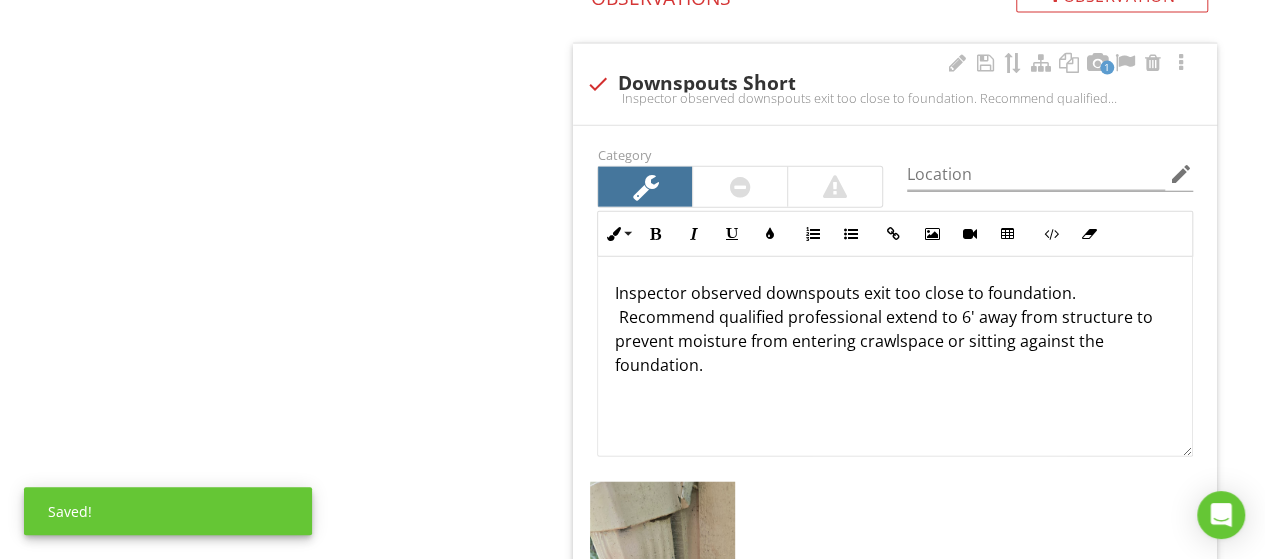 scroll, scrollTop: 0, scrollLeft: 0, axis: both 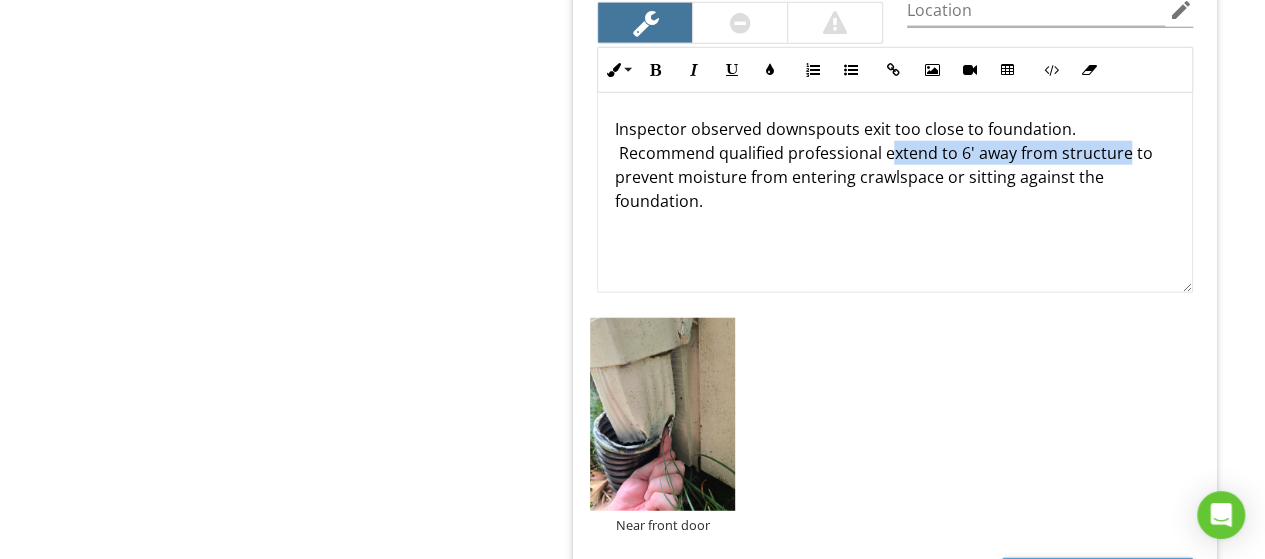 drag, startPoint x: 886, startPoint y: 143, endPoint x: 1124, endPoint y: 153, distance: 238.20999 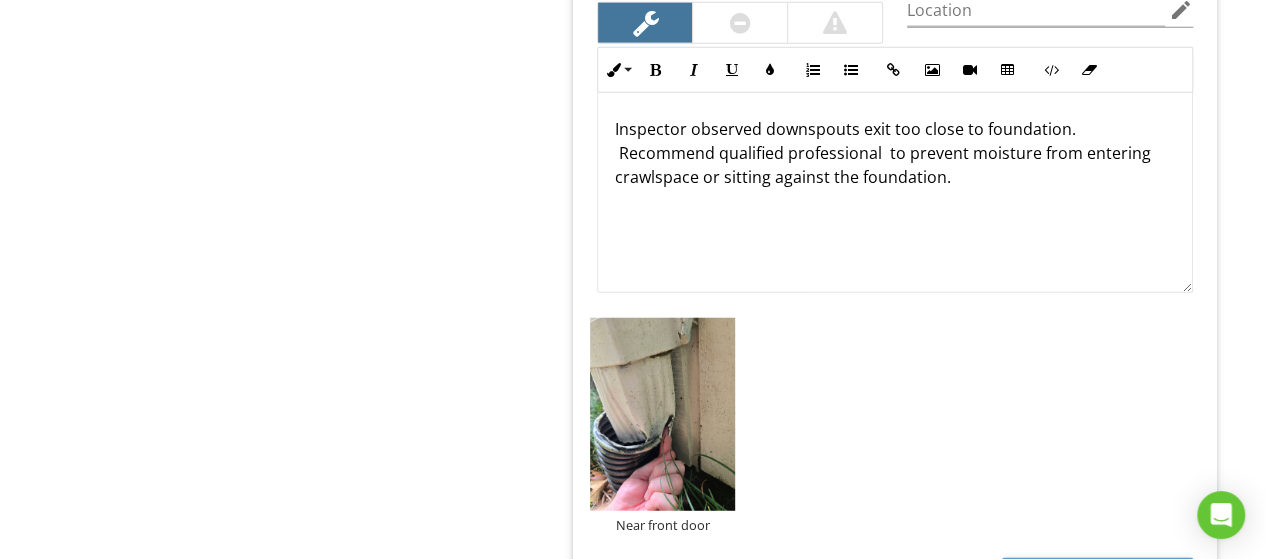 type 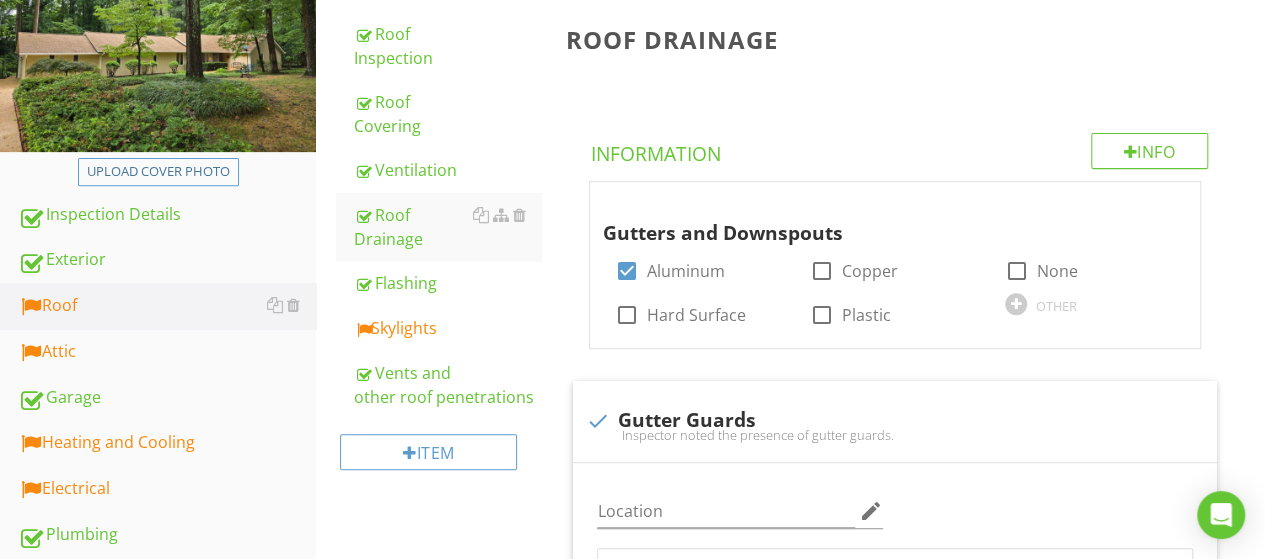 scroll, scrollTop: 320, scrollLeft: 0, axis: vertical 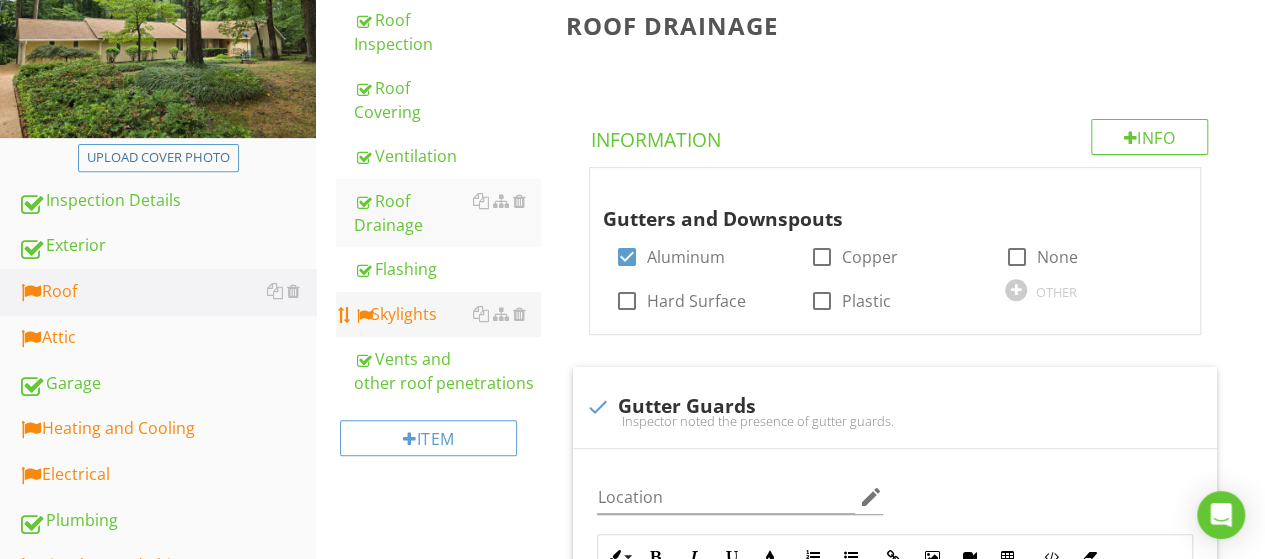 click on "Skylights" at bounding box center [447, 314] 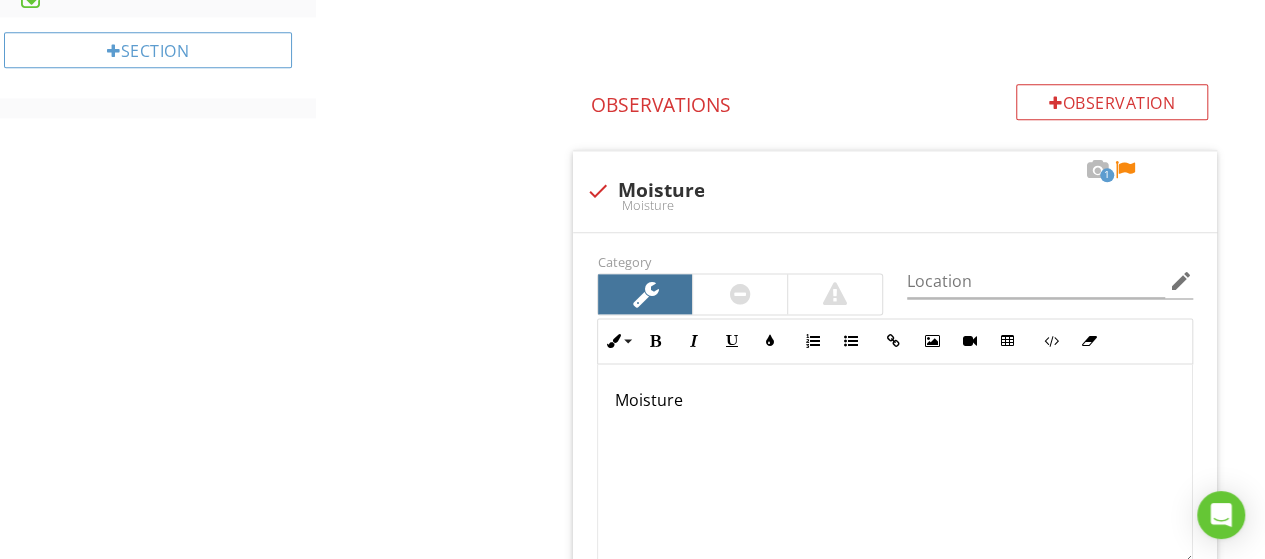 scroll, scrollTop: 1150, scrollLeft: 0, axis: vertical 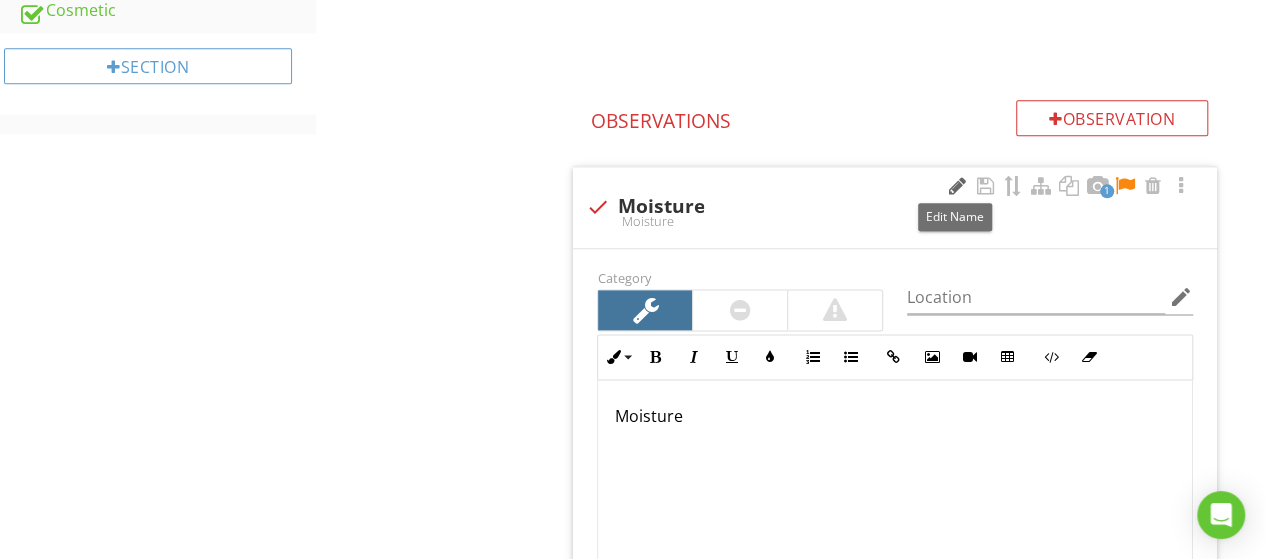 click at bounding box center (957, 186) 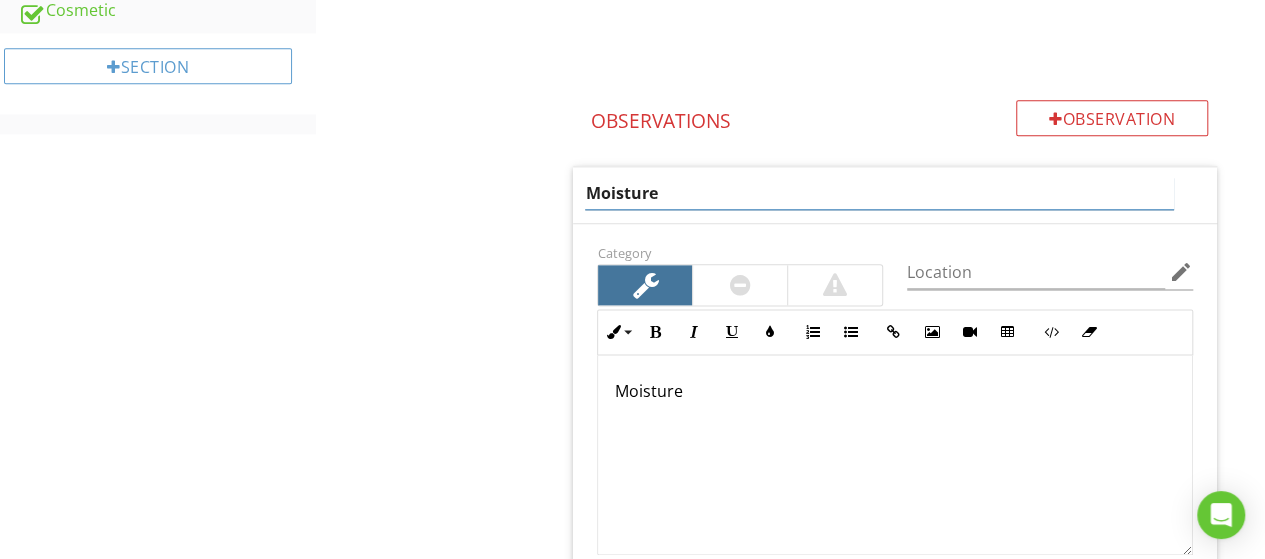 drag, startPoint x: 838, startPoint y: 182, endPoint x: 412, endPoint y: 194, distance: 426.16898 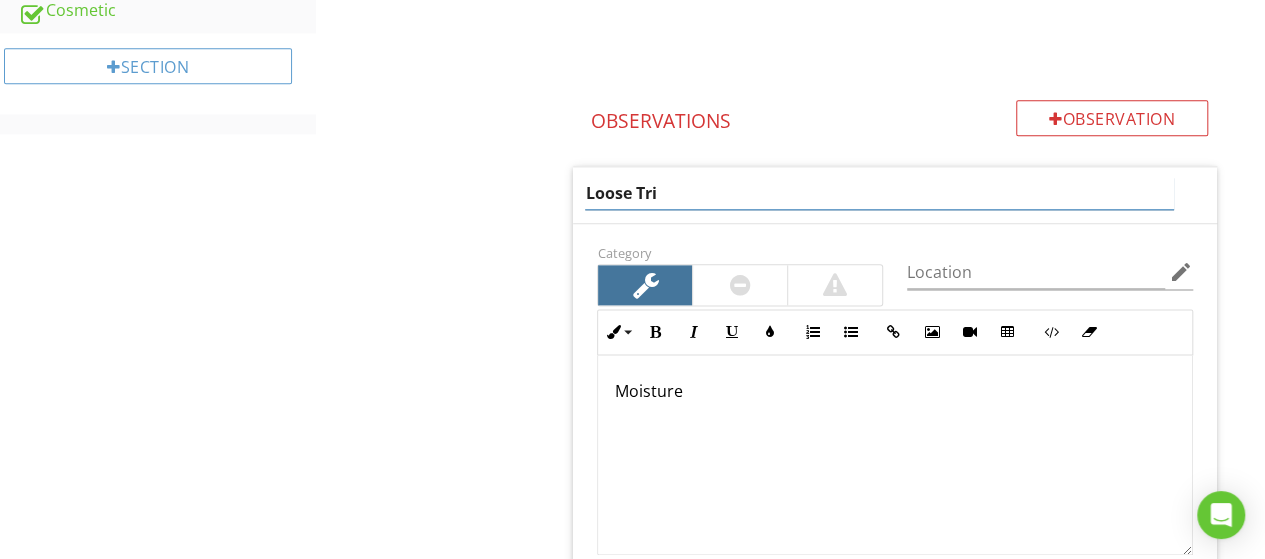type on "Loose Trim" 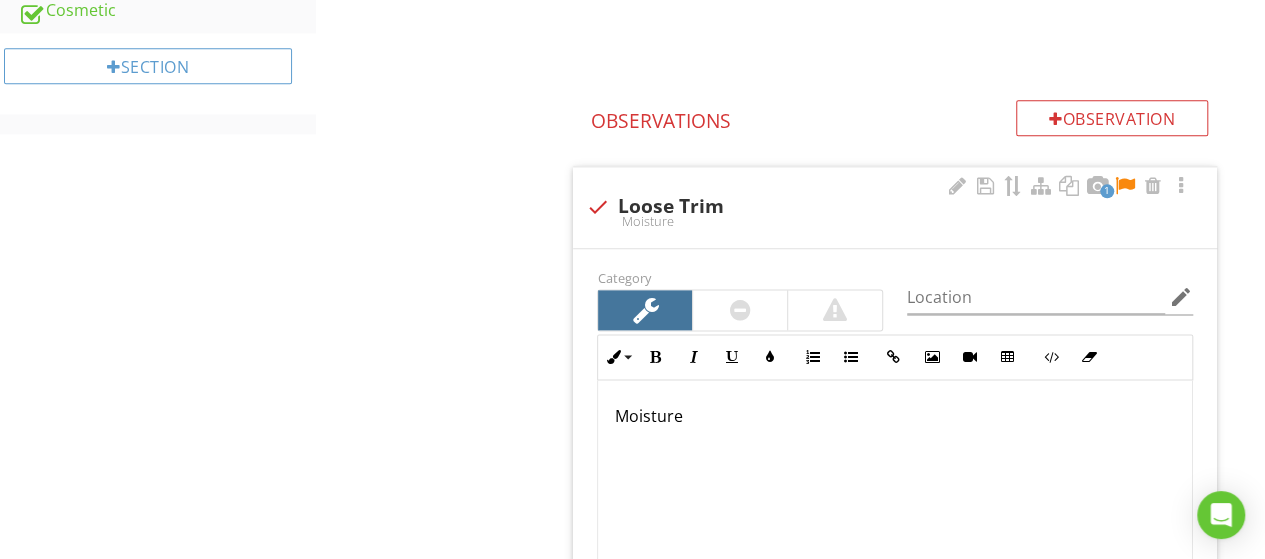 click on "Inline Style XLarge Large Normal Small Light Small/Light Bold Italic Underline Colors Ordered List Unordered List Insert Link Insert Image Insert Video Insert Table Code View Clear Formatting Moisture Enter text here" at bounding box center [895, 457] 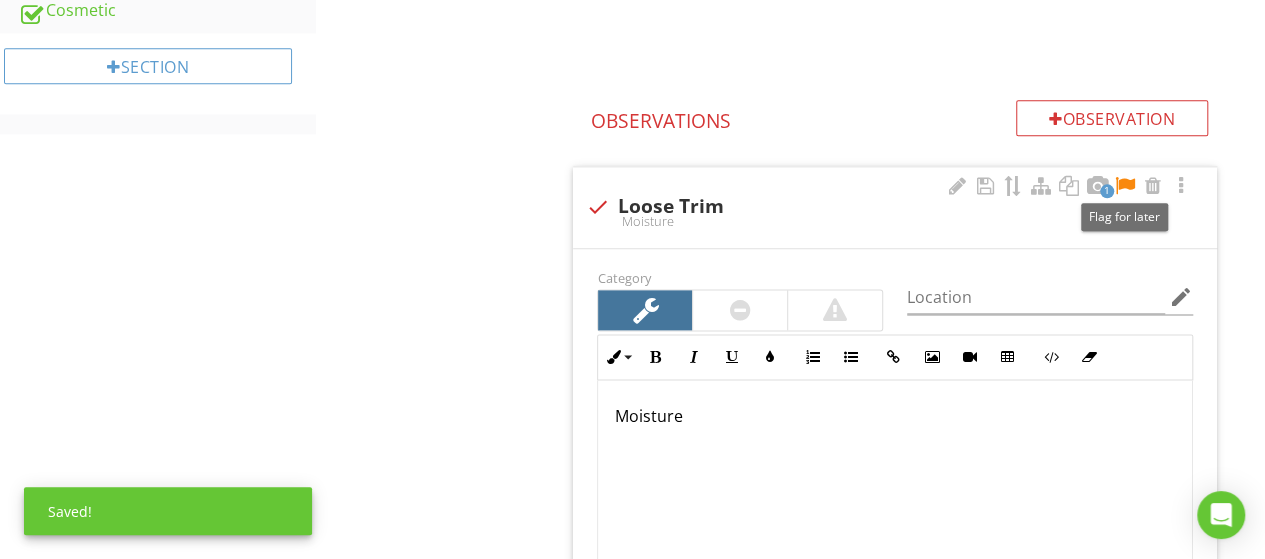 click at bounding box center (1125, 186) 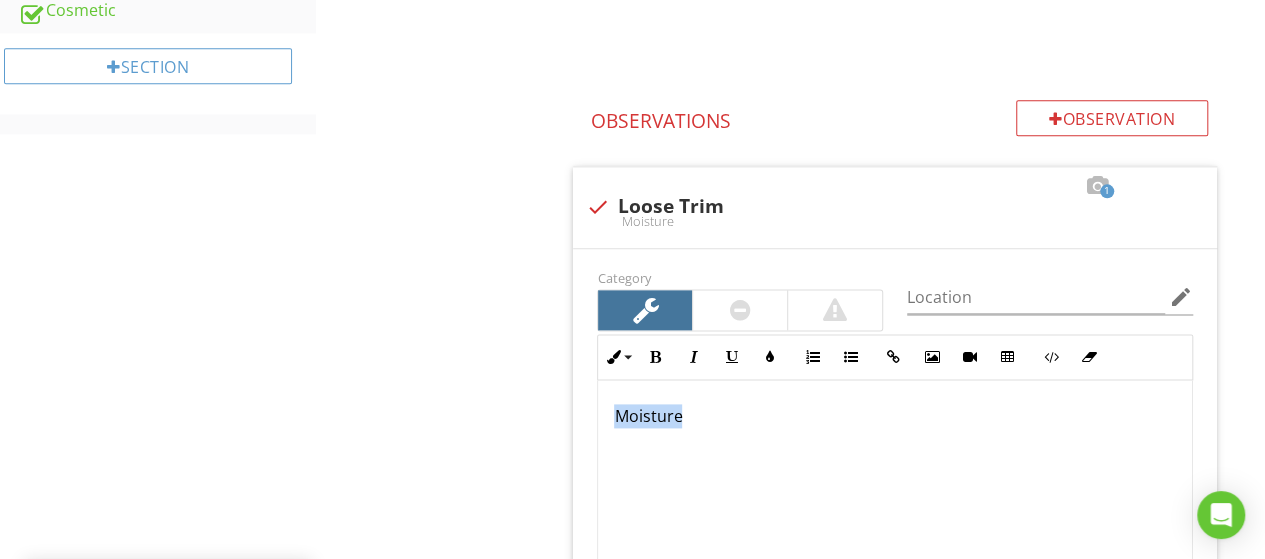 drag, startPoint x: 760, startPoint y: 449, endPoint x: 399, endPoint y: 405, distance: 363.67157 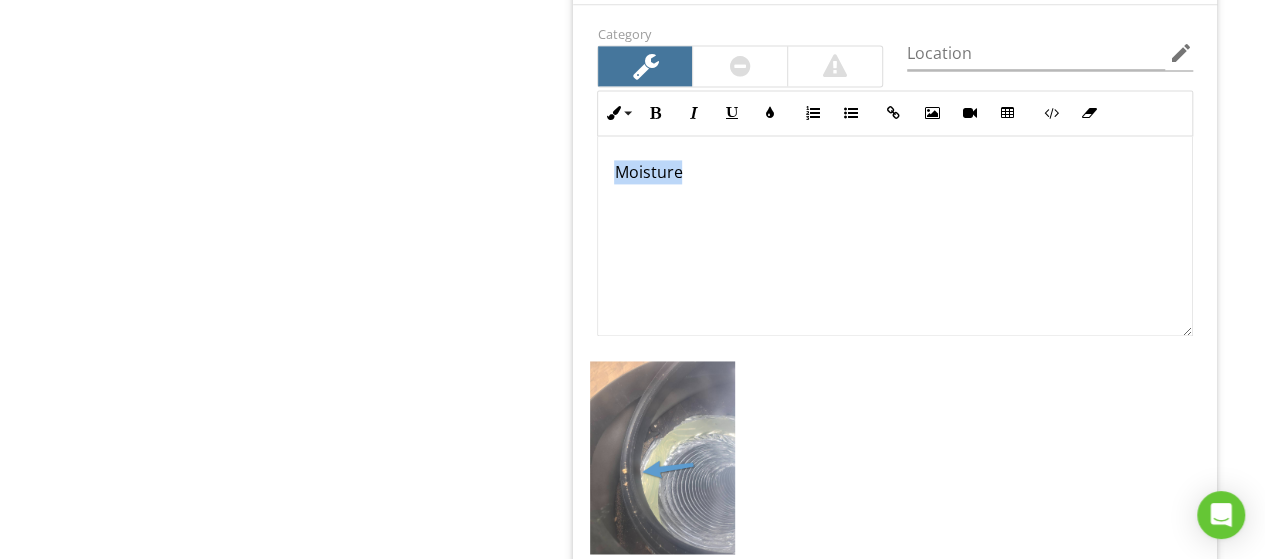 scroll, scrollTop: 1396, scrollLeft: 0, axis: vertical 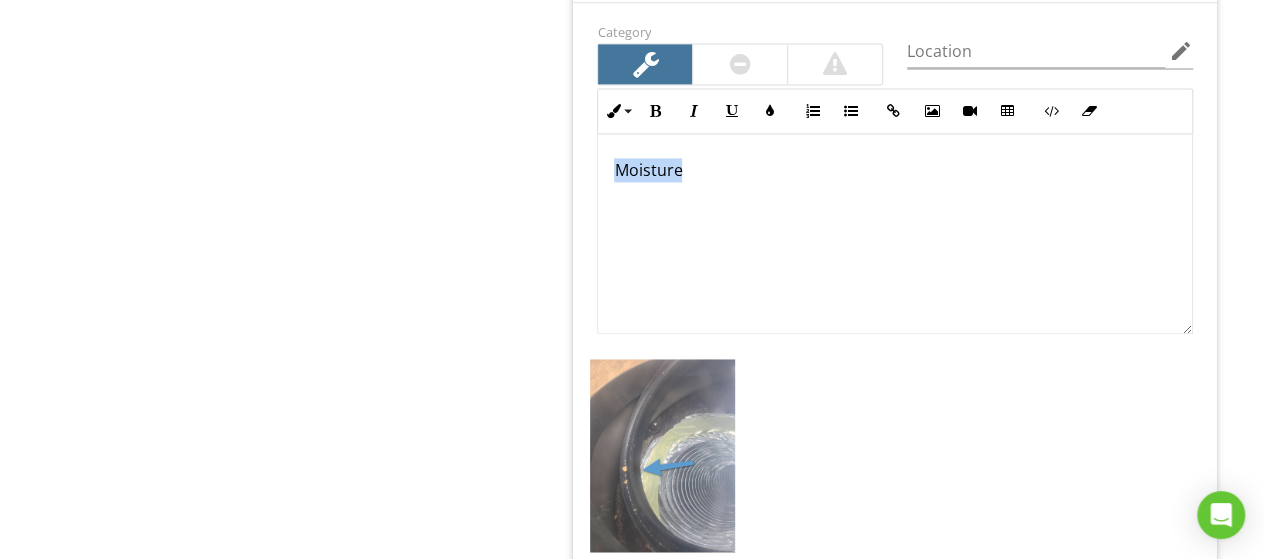 type 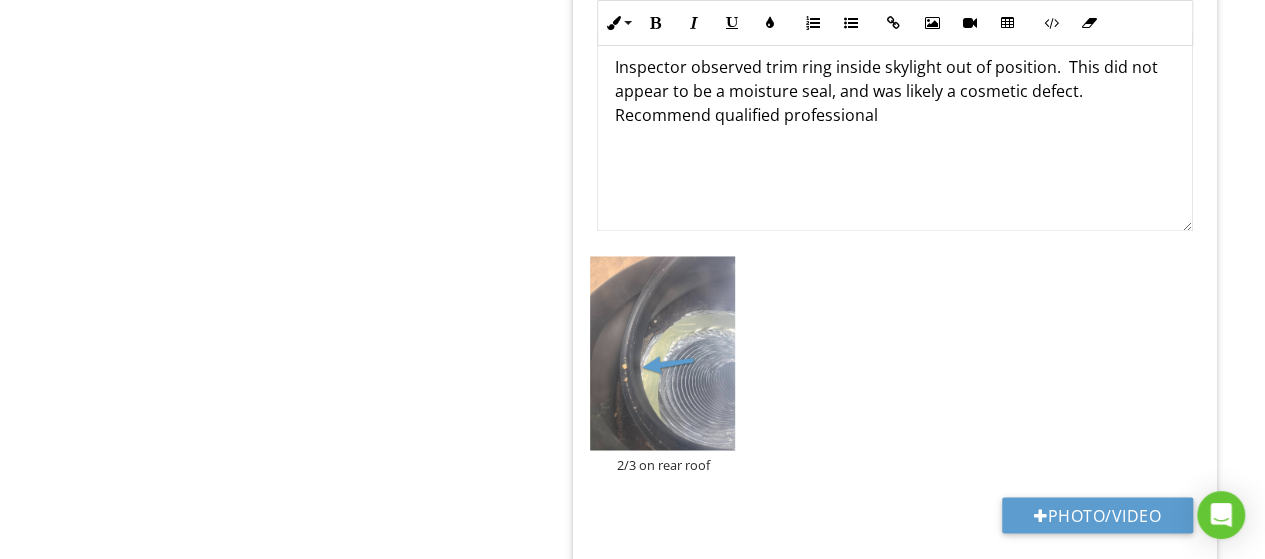 scroll, scrollTop: 1498, scrollLeft: 0, axis: vertical 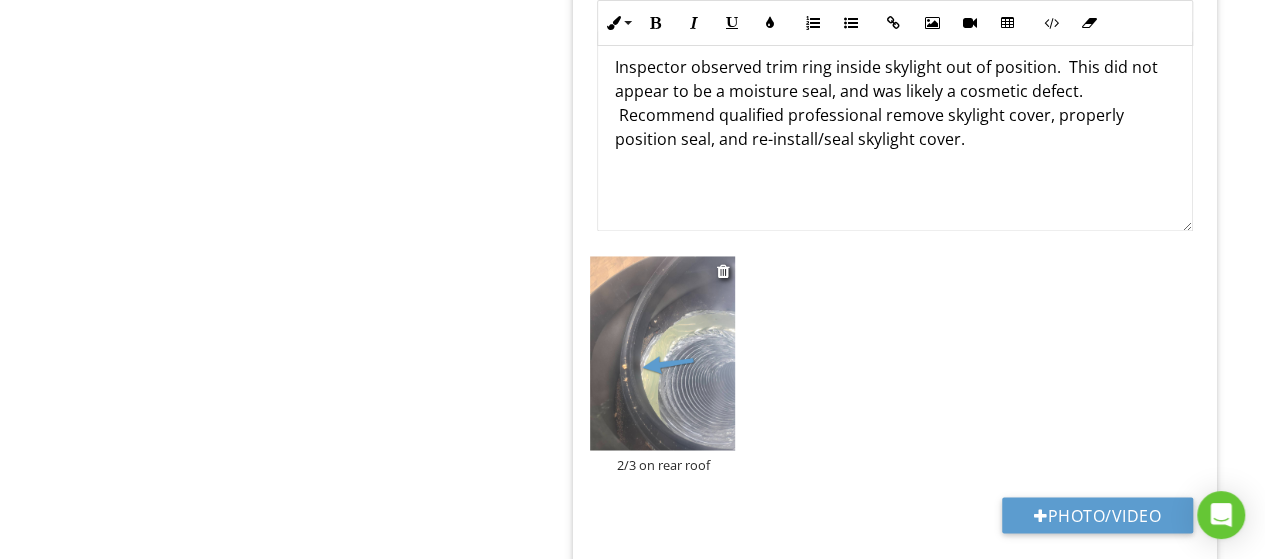 click at bounding box center (662, 352) 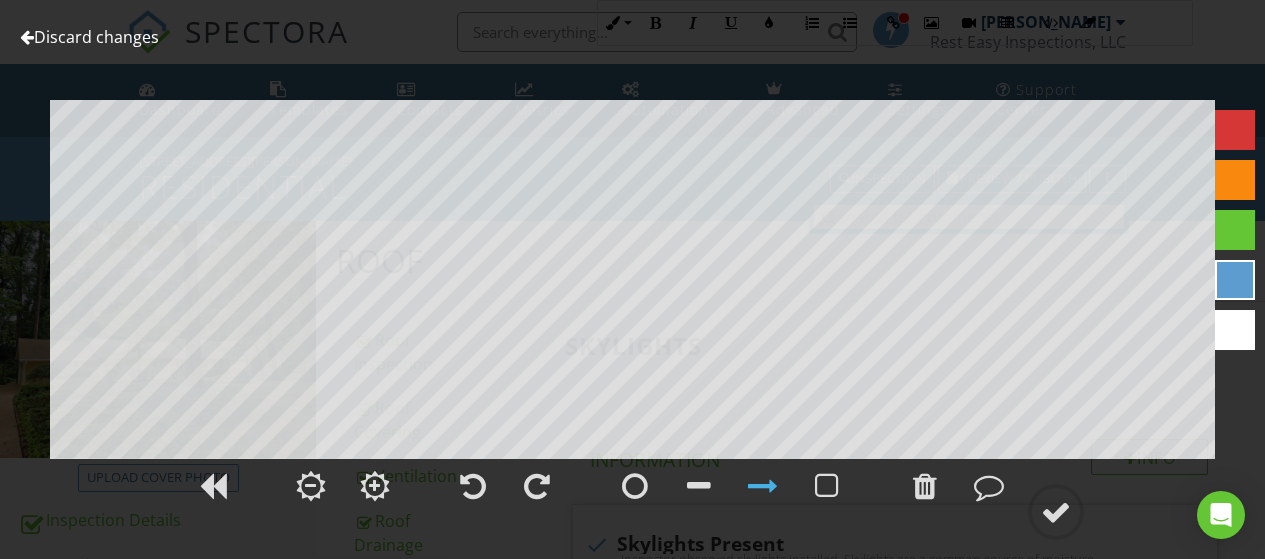 scroll, scrollTop: 1498, scrollLeft: 0, axis: vertical 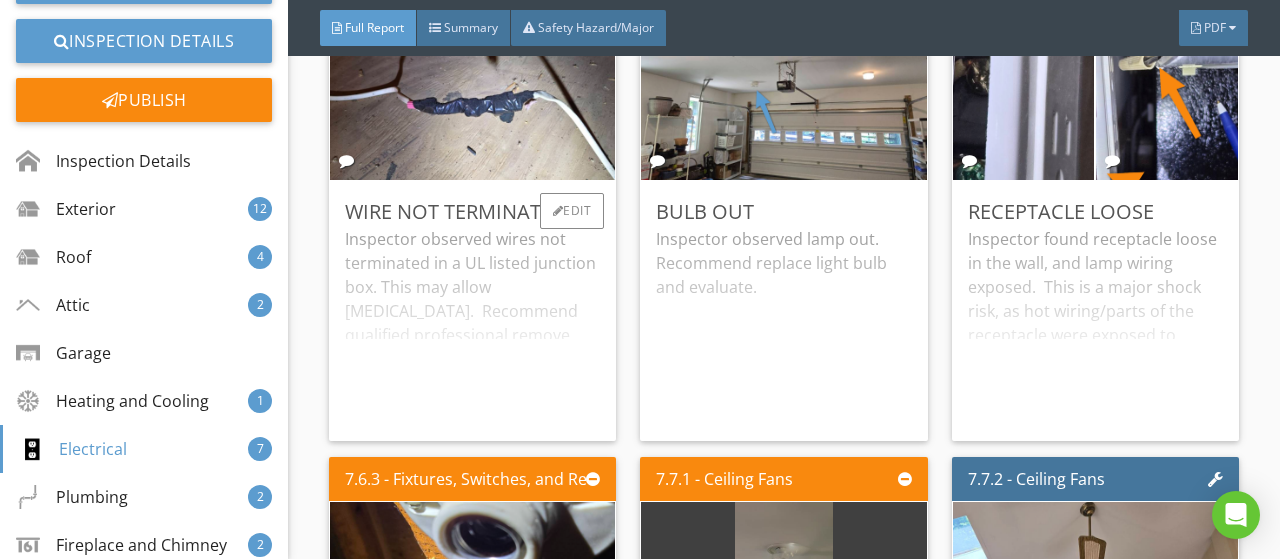 click on "Inspector observed wires not terminated in a UL listed junction box. This may allow electric shock.  Recommend qualified professional remove wire or install junction/terminate wire in UL listed junction box." at bounding box center [472, 326] 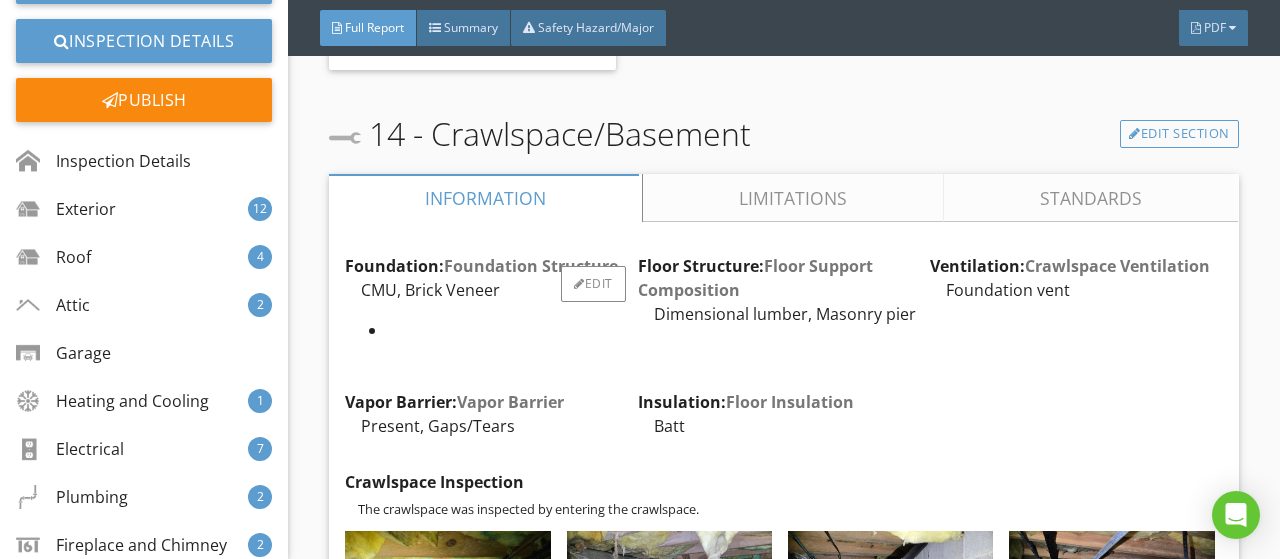 scroll, scrollTop: 26979, scrollLeft: 0, axis: vertical 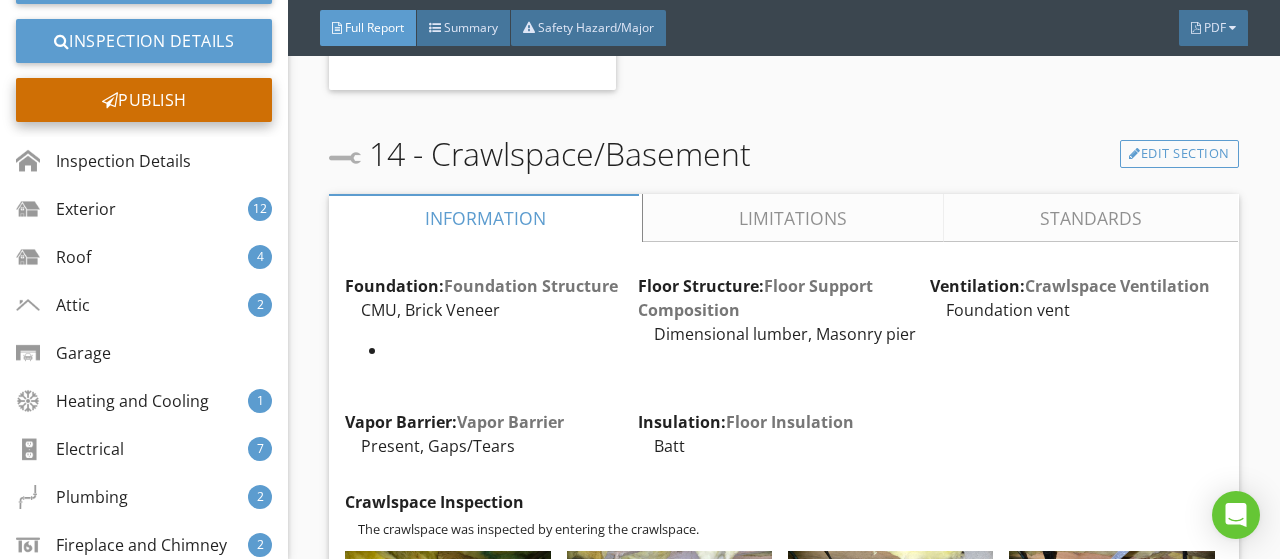 click on "Publish" at bounding box center (144, 100) 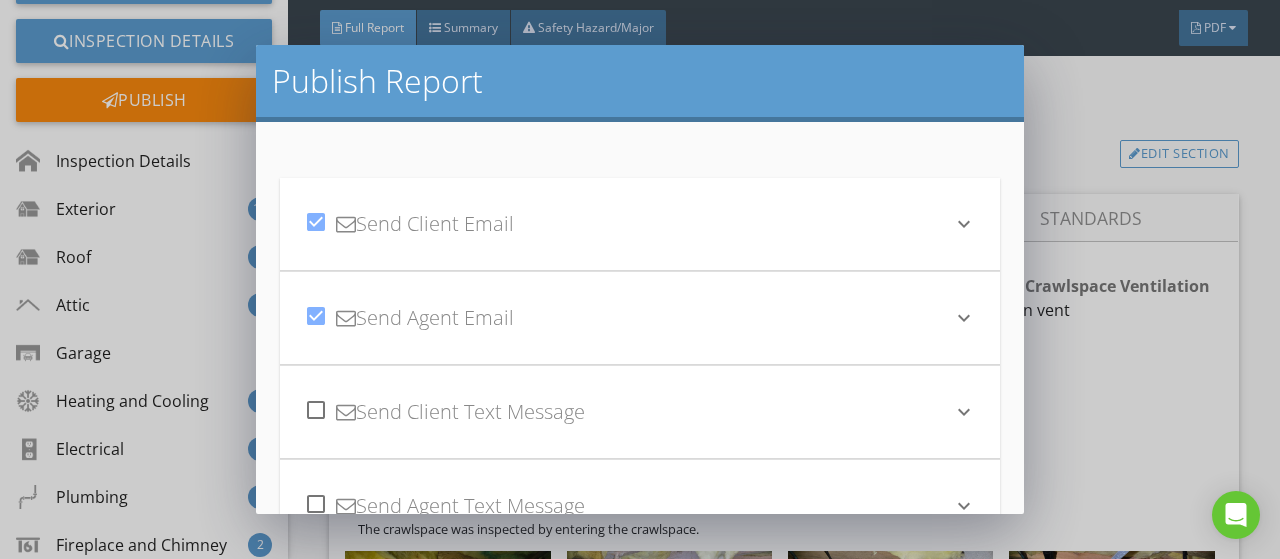 scroll, scrollTop: 194, scrollLeft: 0, axis: vertical 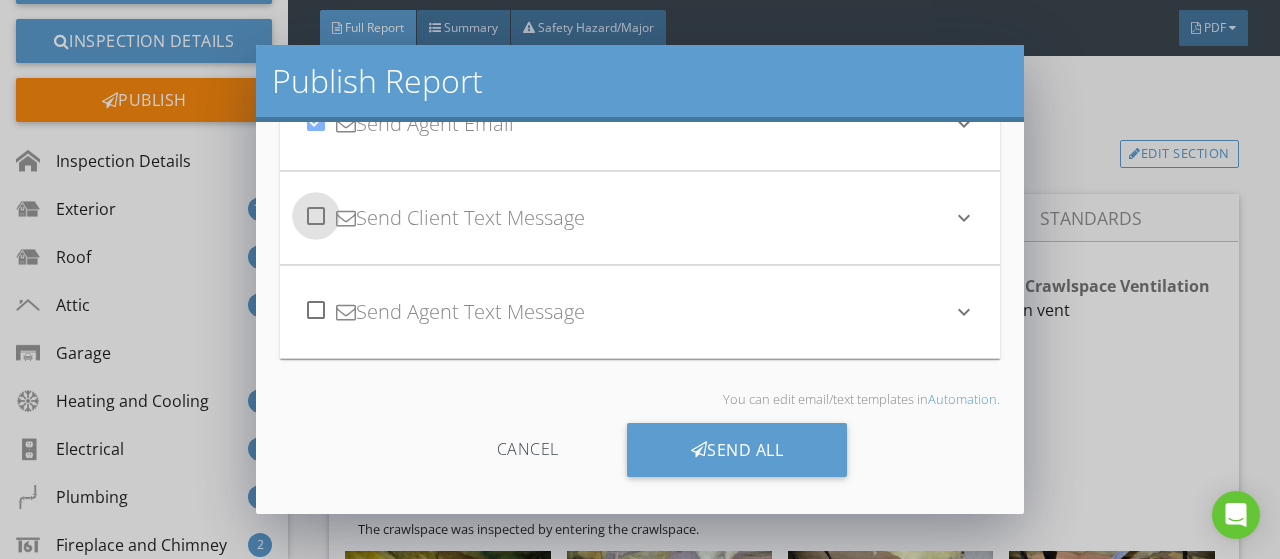 click at bounding box center [316, 216] 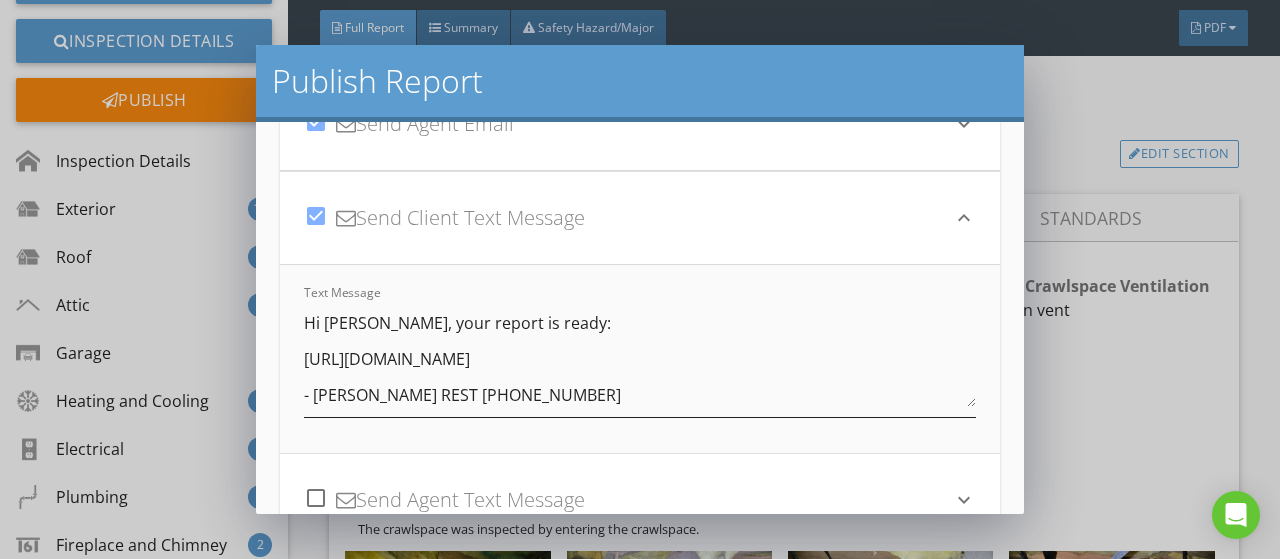 scroll, scrollTop: 5, scrollLeft: 0, axis: vertical 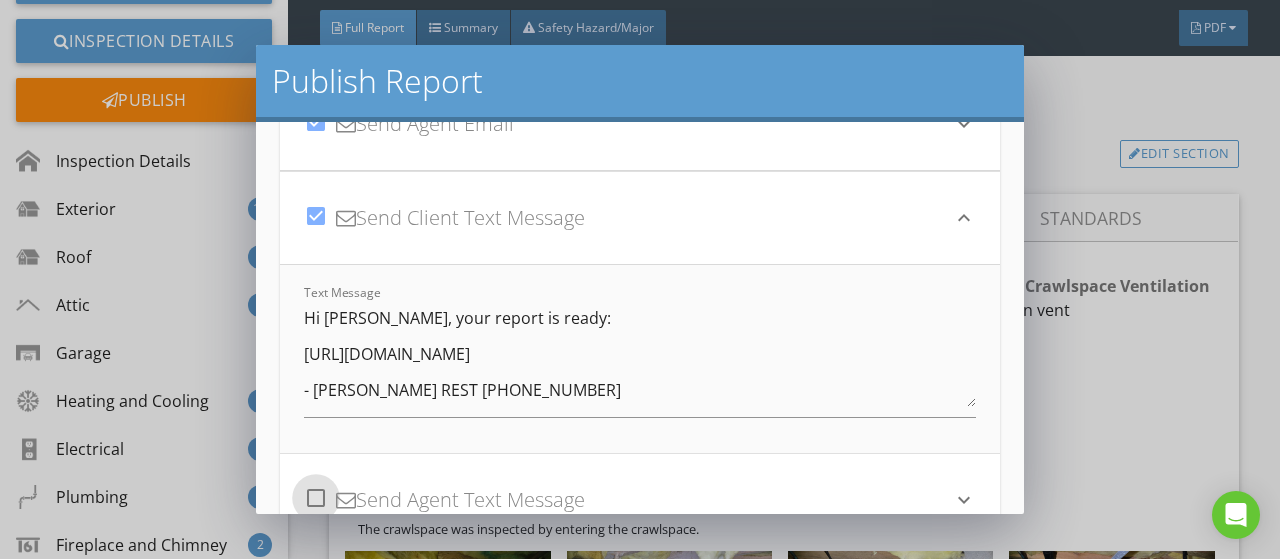 click at bounding box center (316, 498) 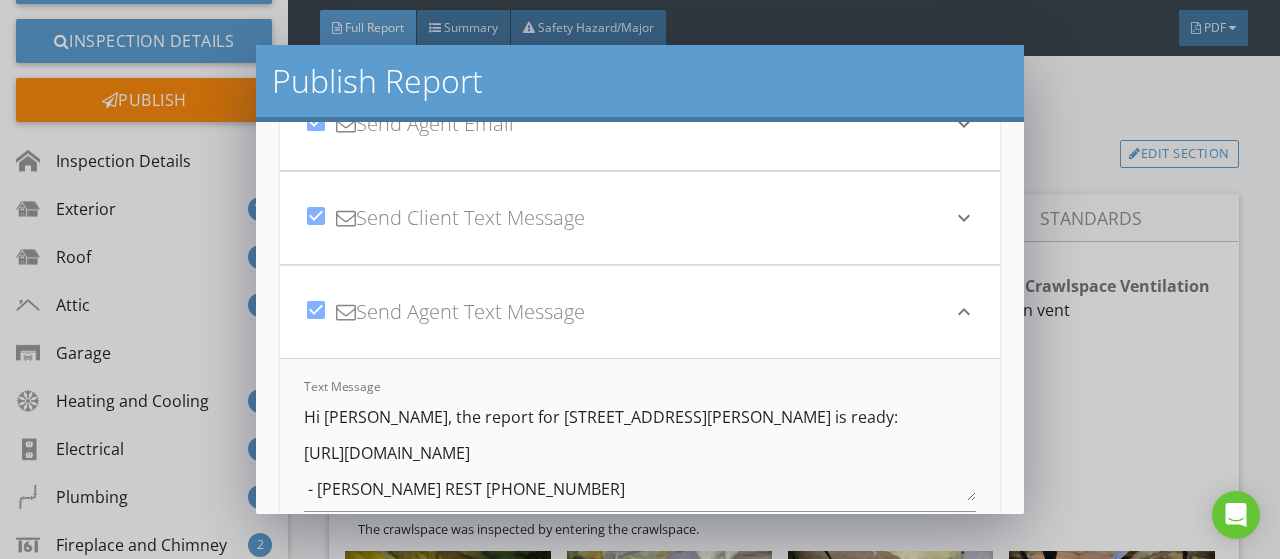 scroll, scrollTop: 382, scrollLeft: 0, axis: vertical 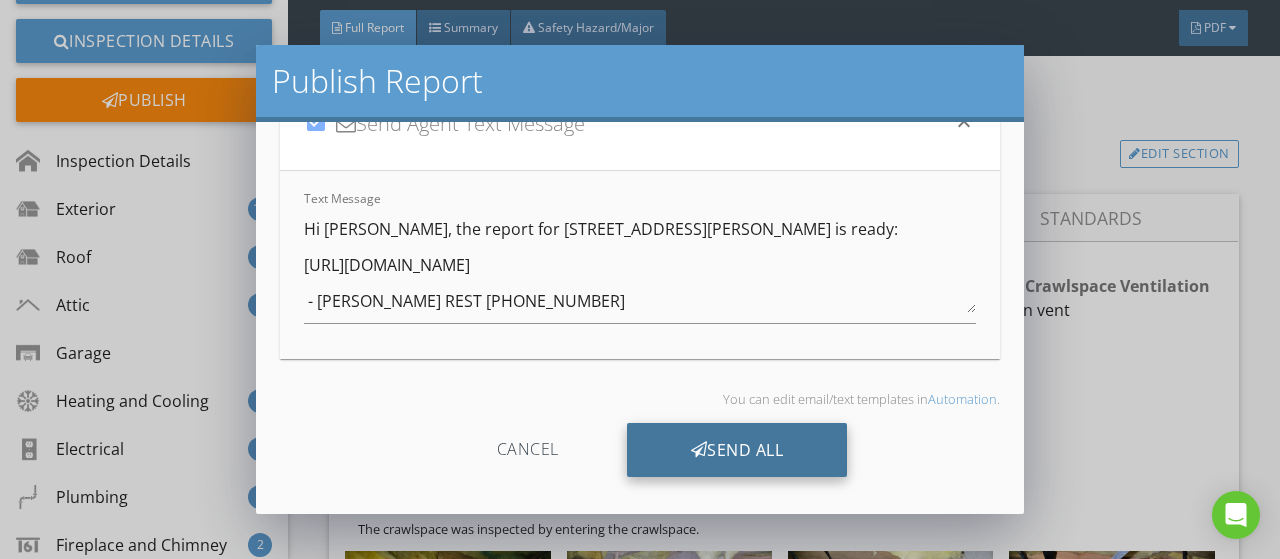 click on "Send All" at bounding box center (737, 450) 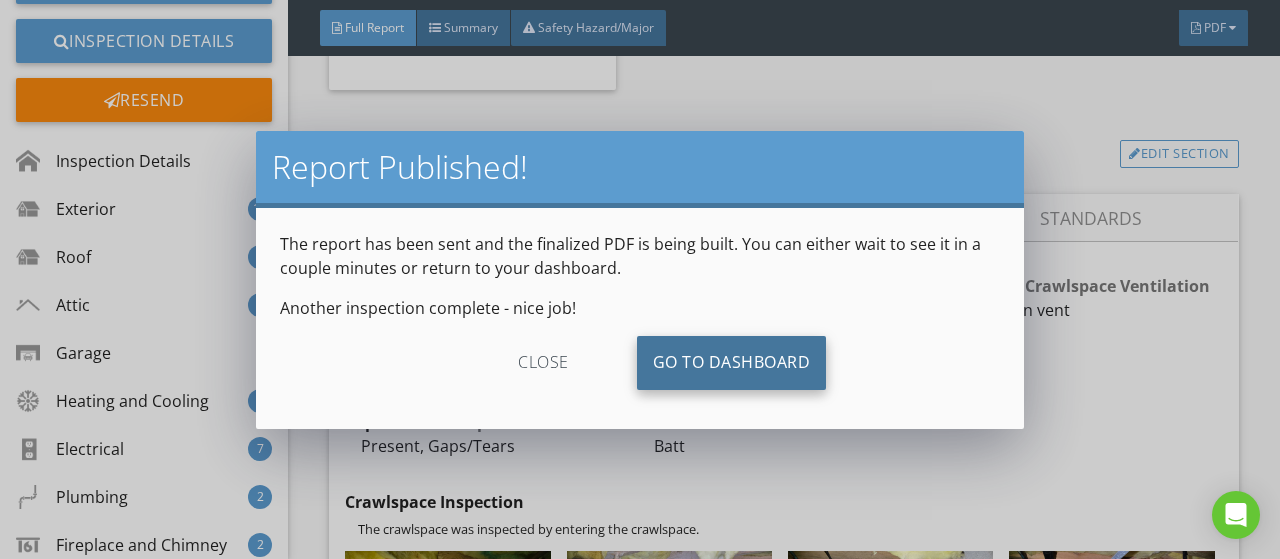click on "Go To Dashboard" at bounding box center (732, 363) 